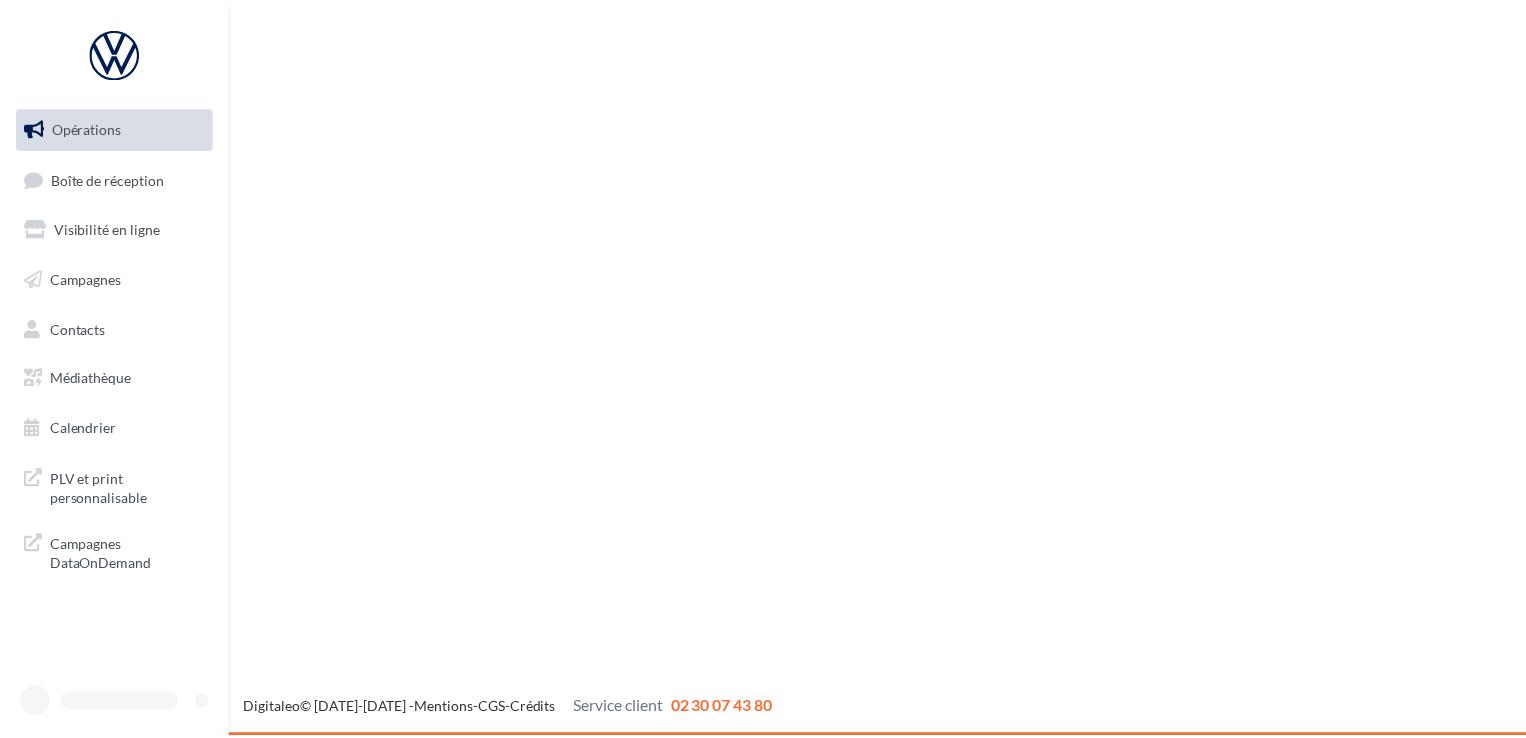 scroll, scrollTop: 0, scrollLeft: 0, axis: both 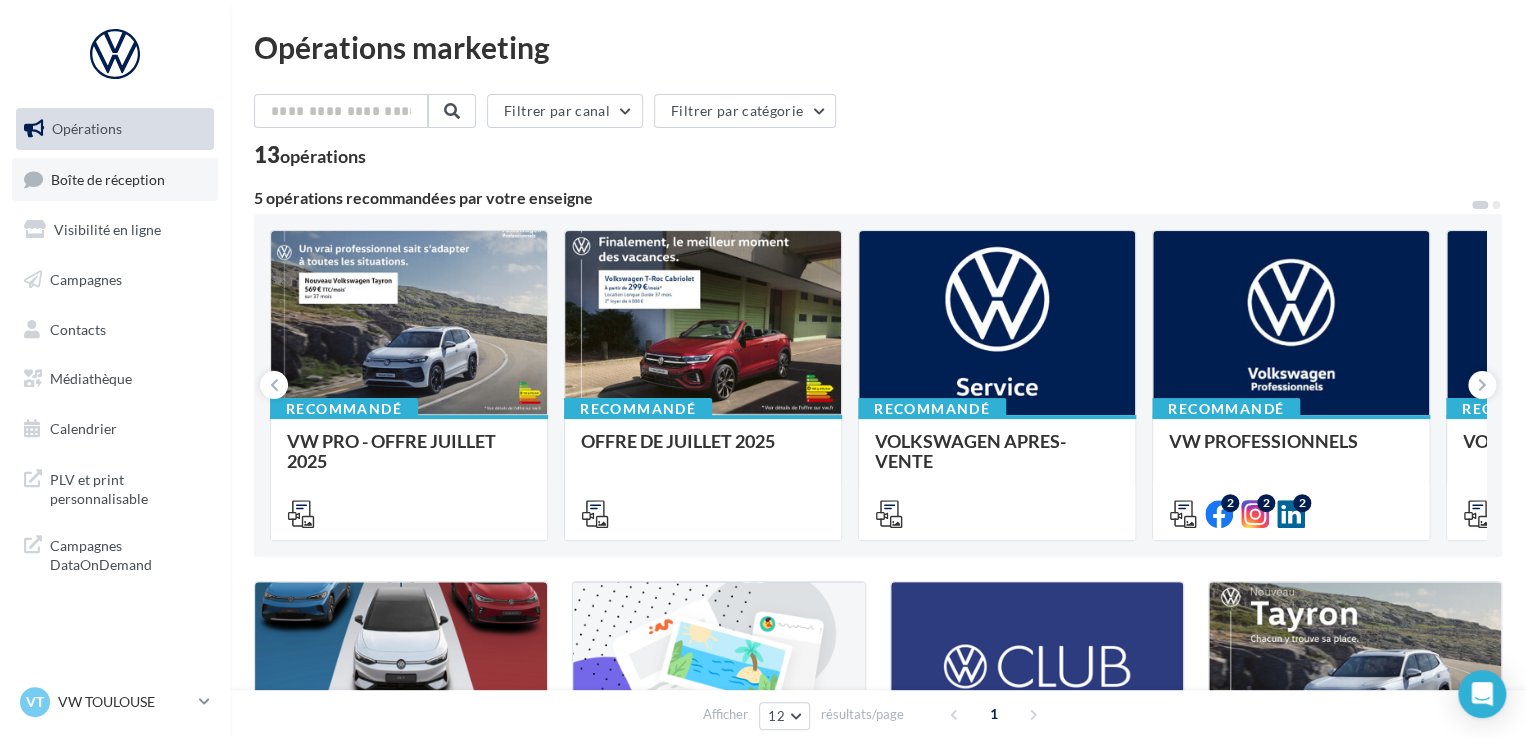click on "Boîte de réception" at bounding box center (108, 178) 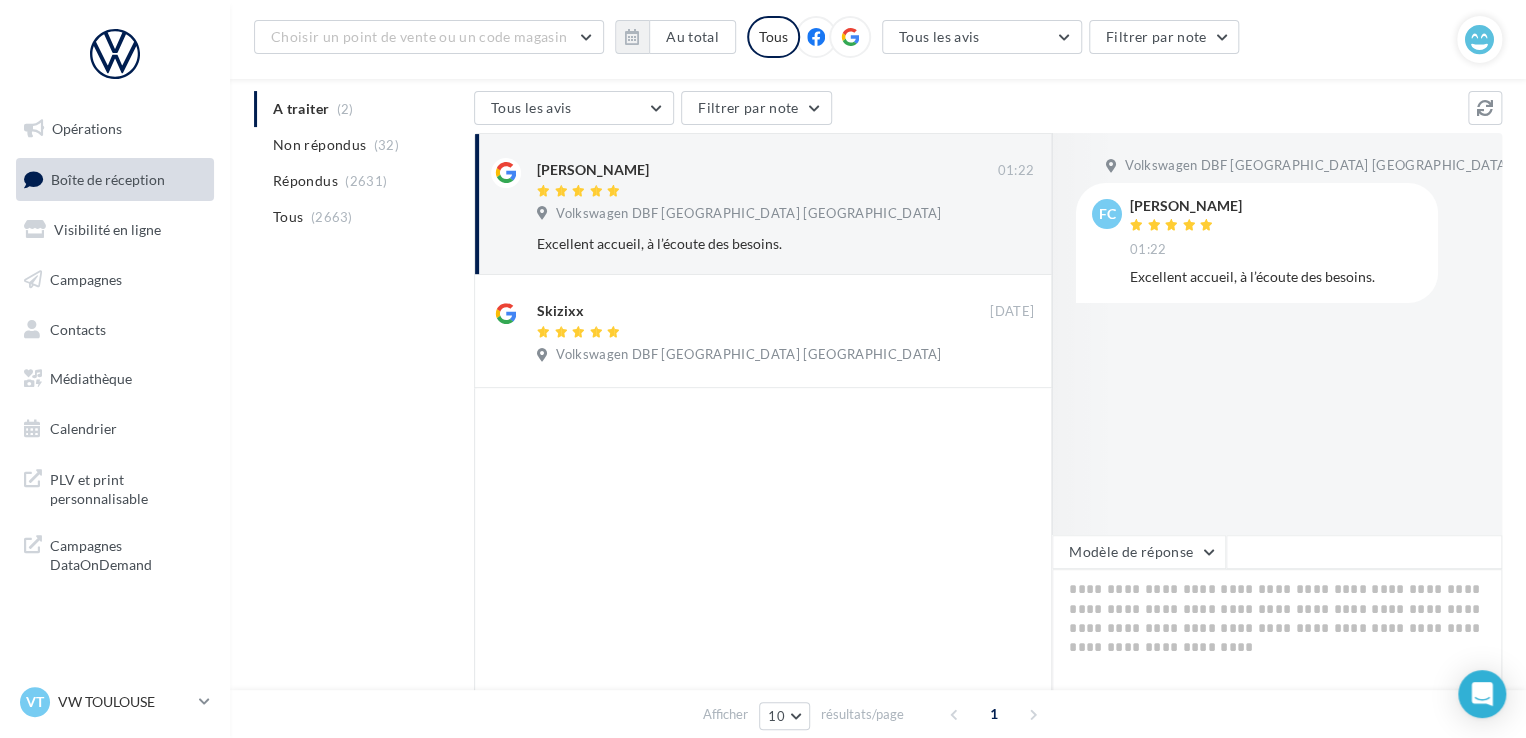 scroll, scrollTop: 200, scrollLeft: 0, axis: vertical 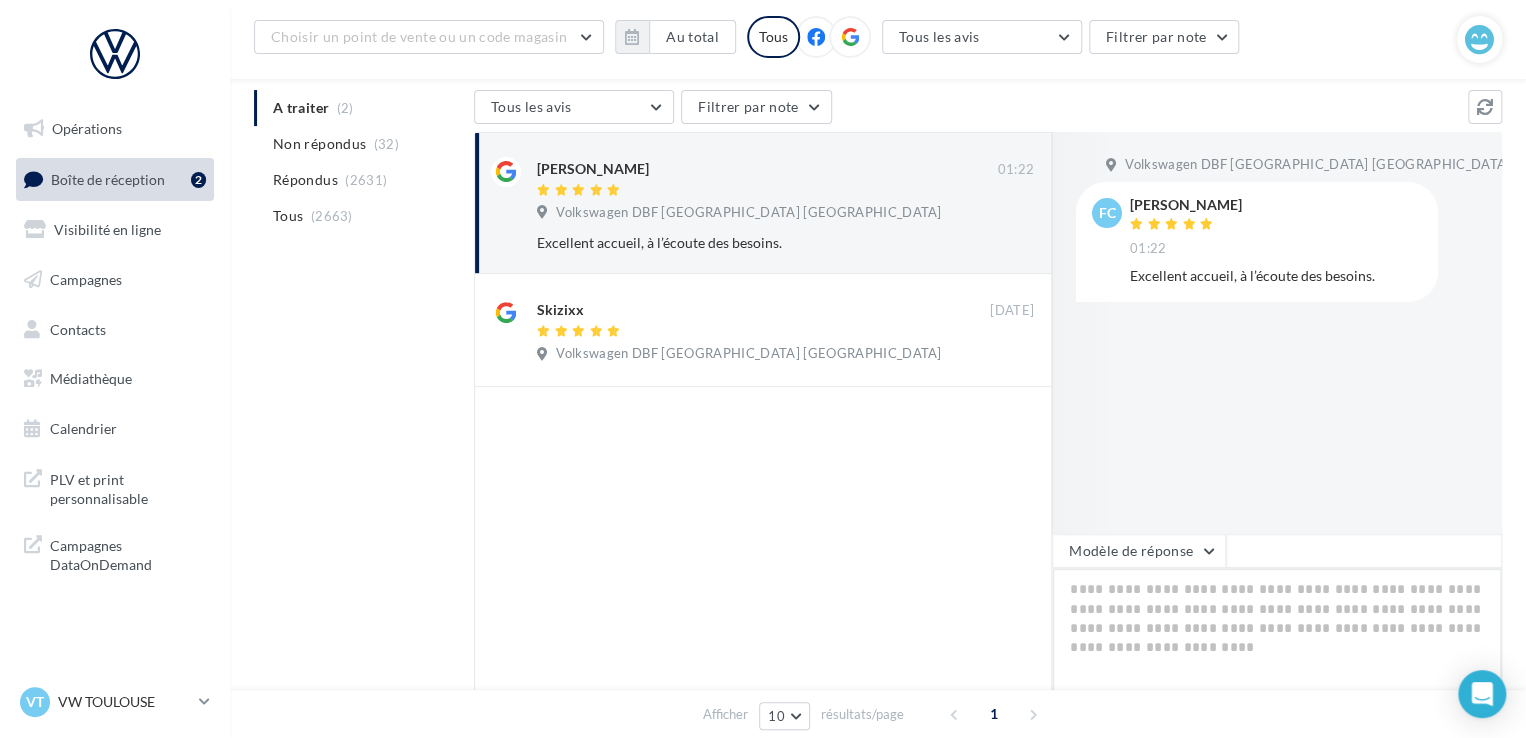 click at bounding box center [1277, 630] 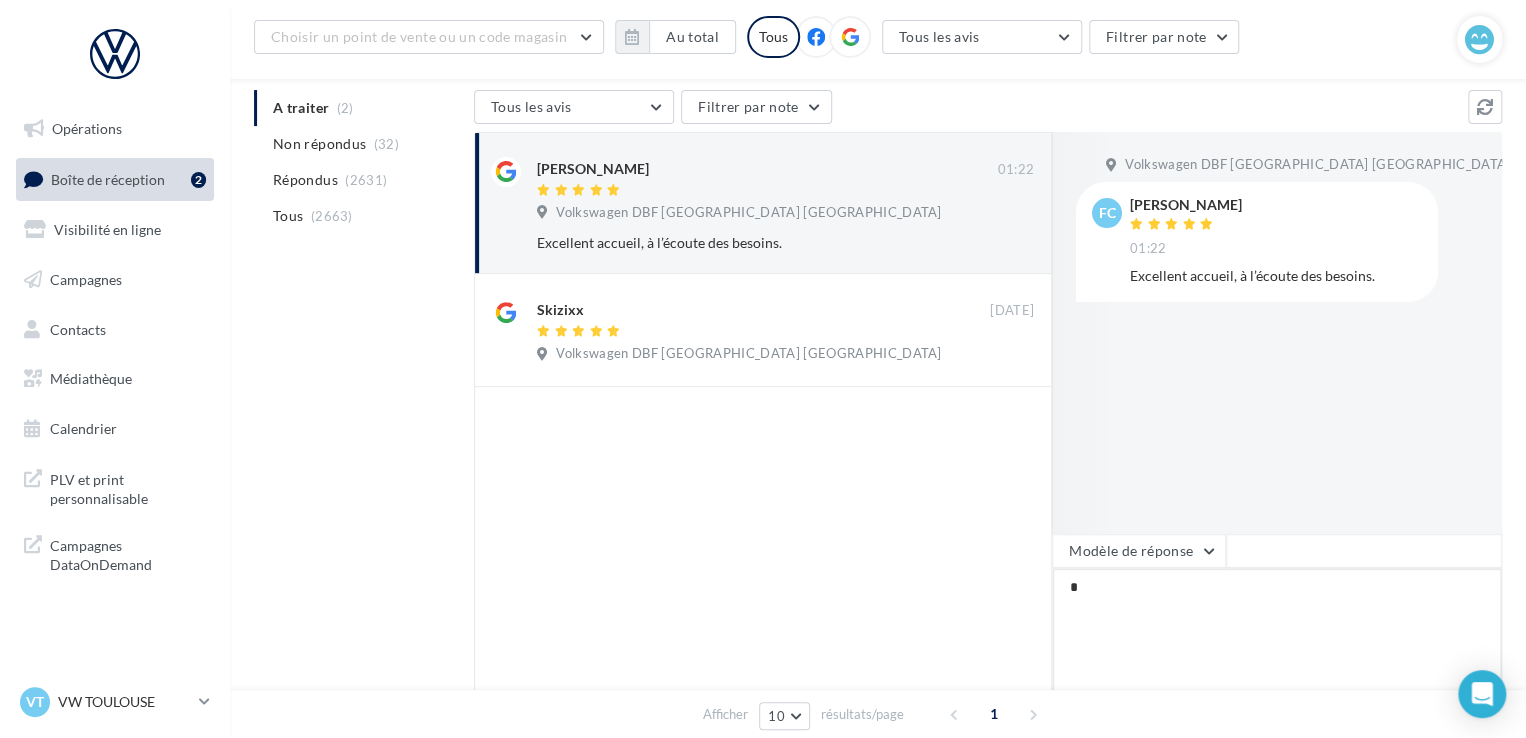 type on "**" 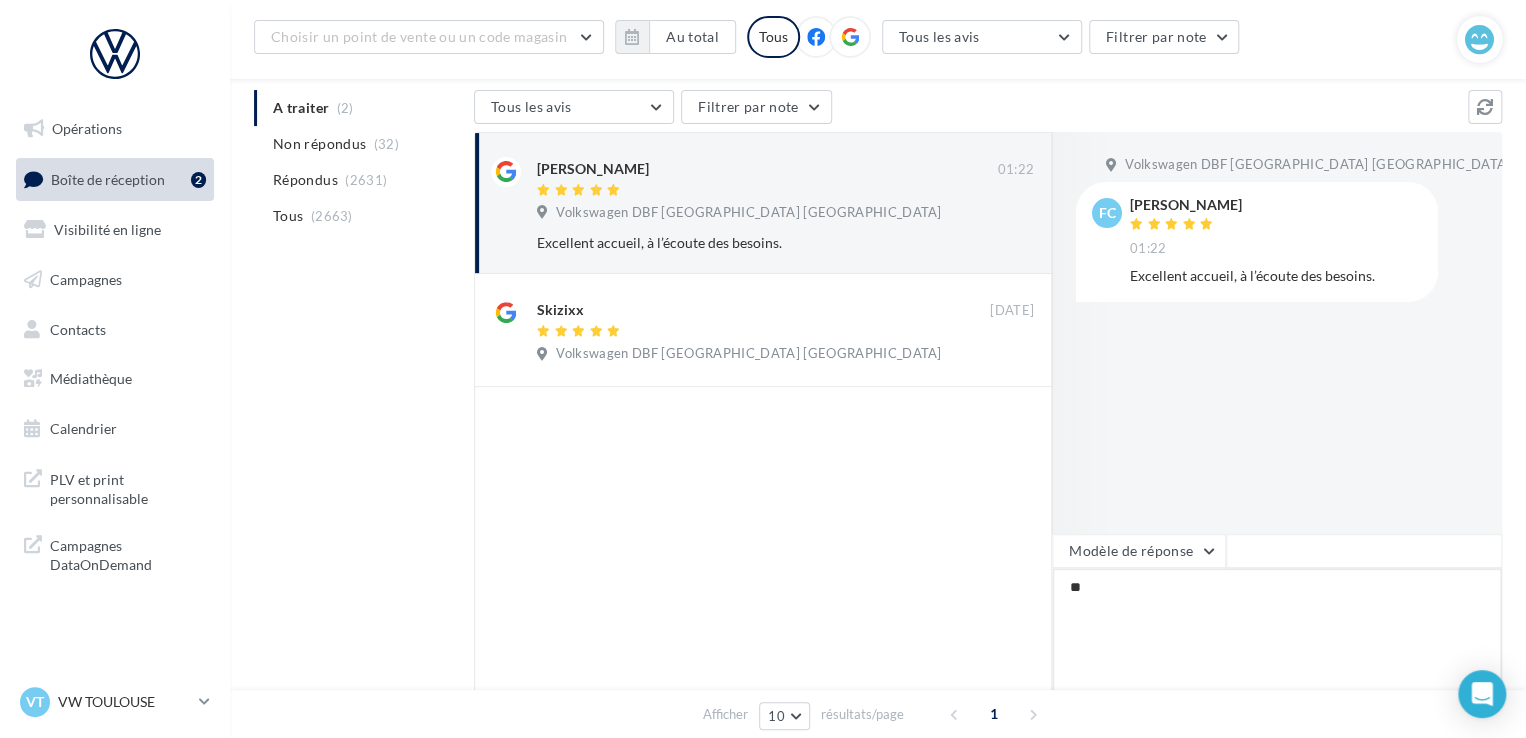 type on "***" 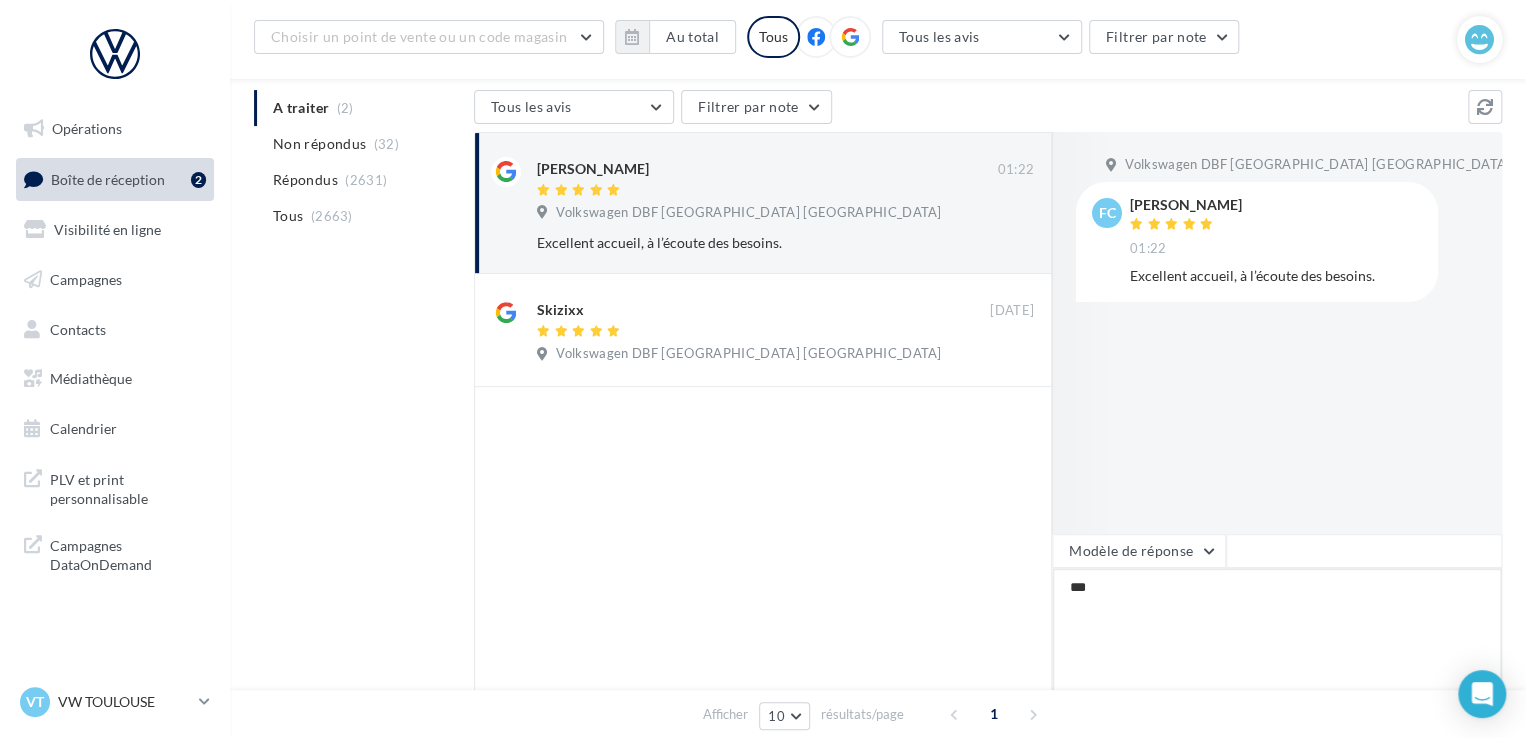 type on "****" 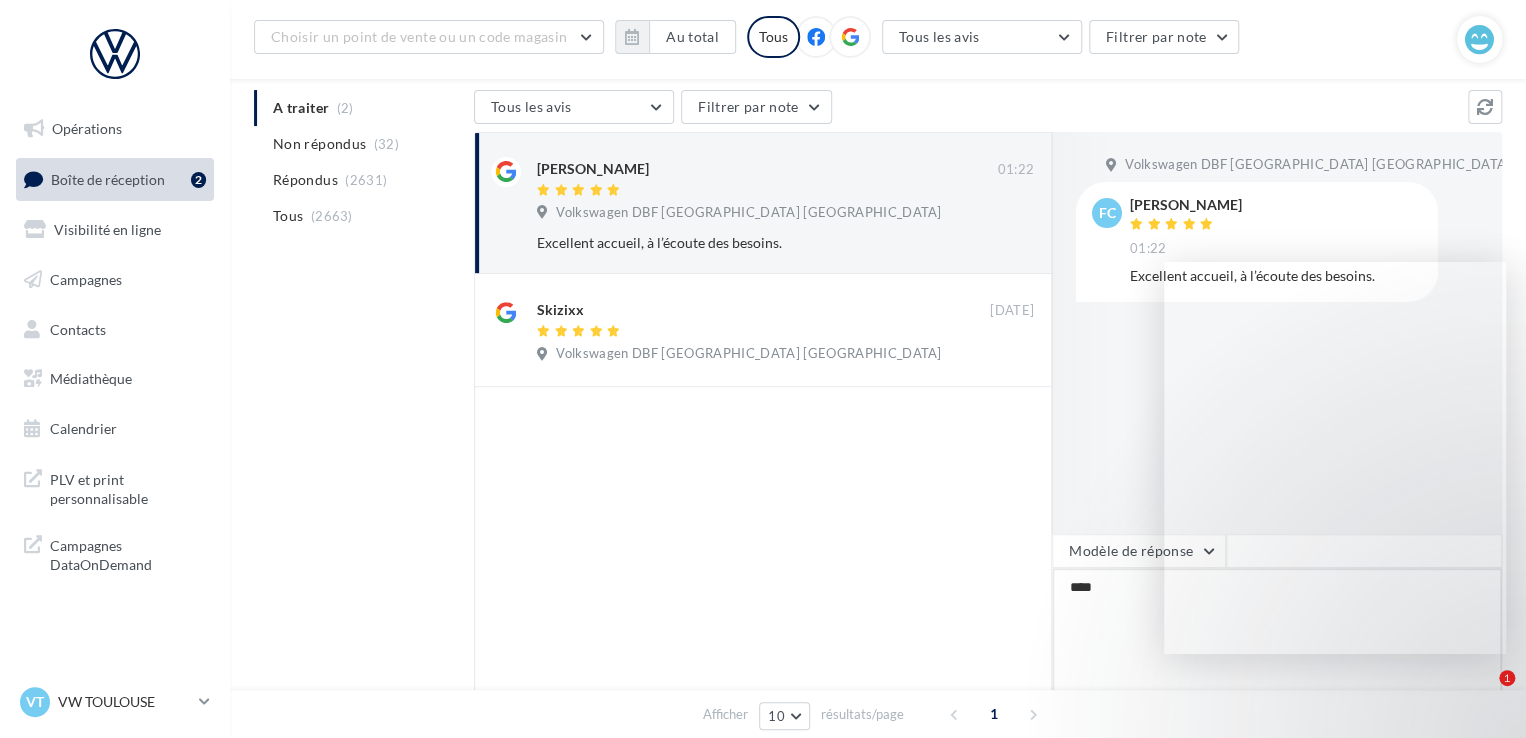 type on "*****" 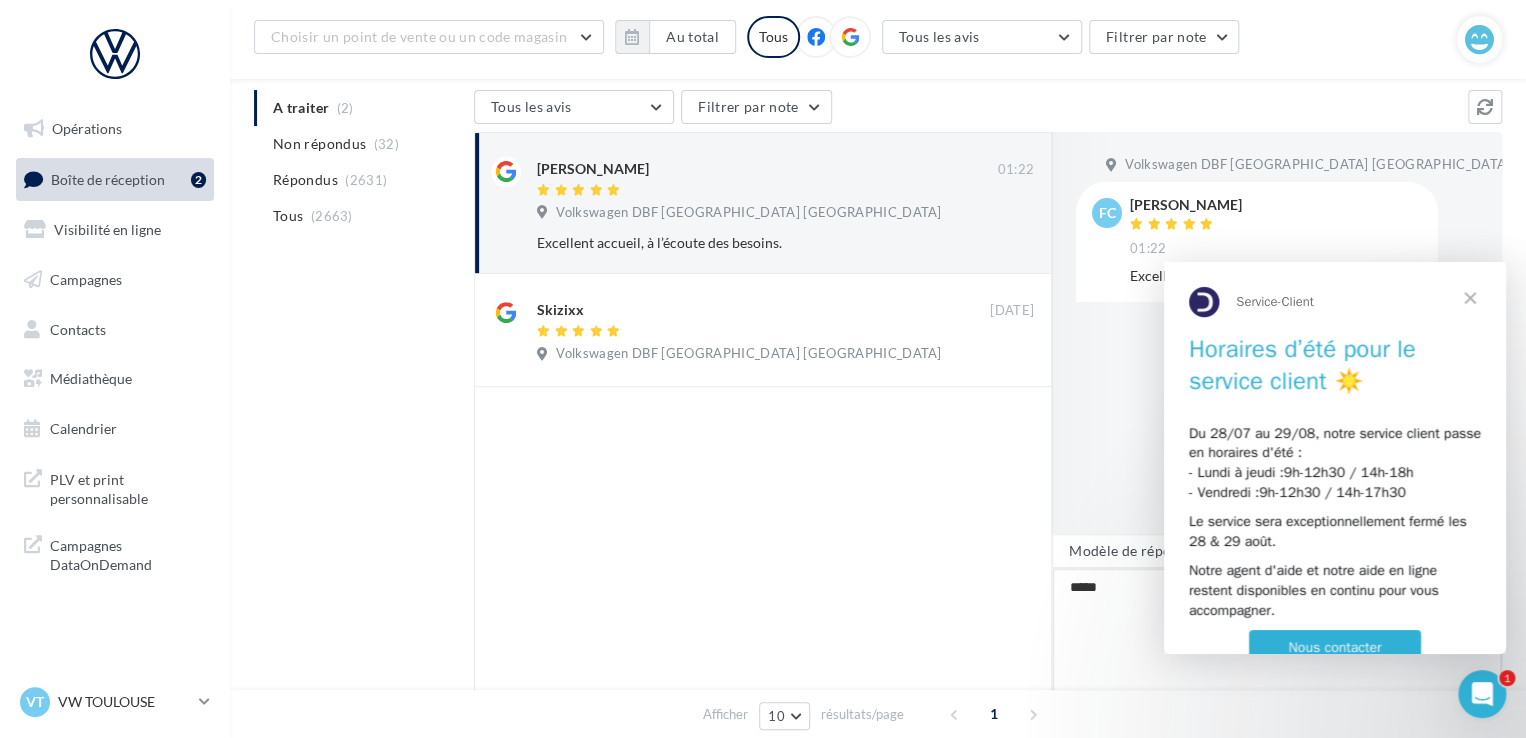 scroll, scrollTop: 0, scrollLeft: 0, axis: both 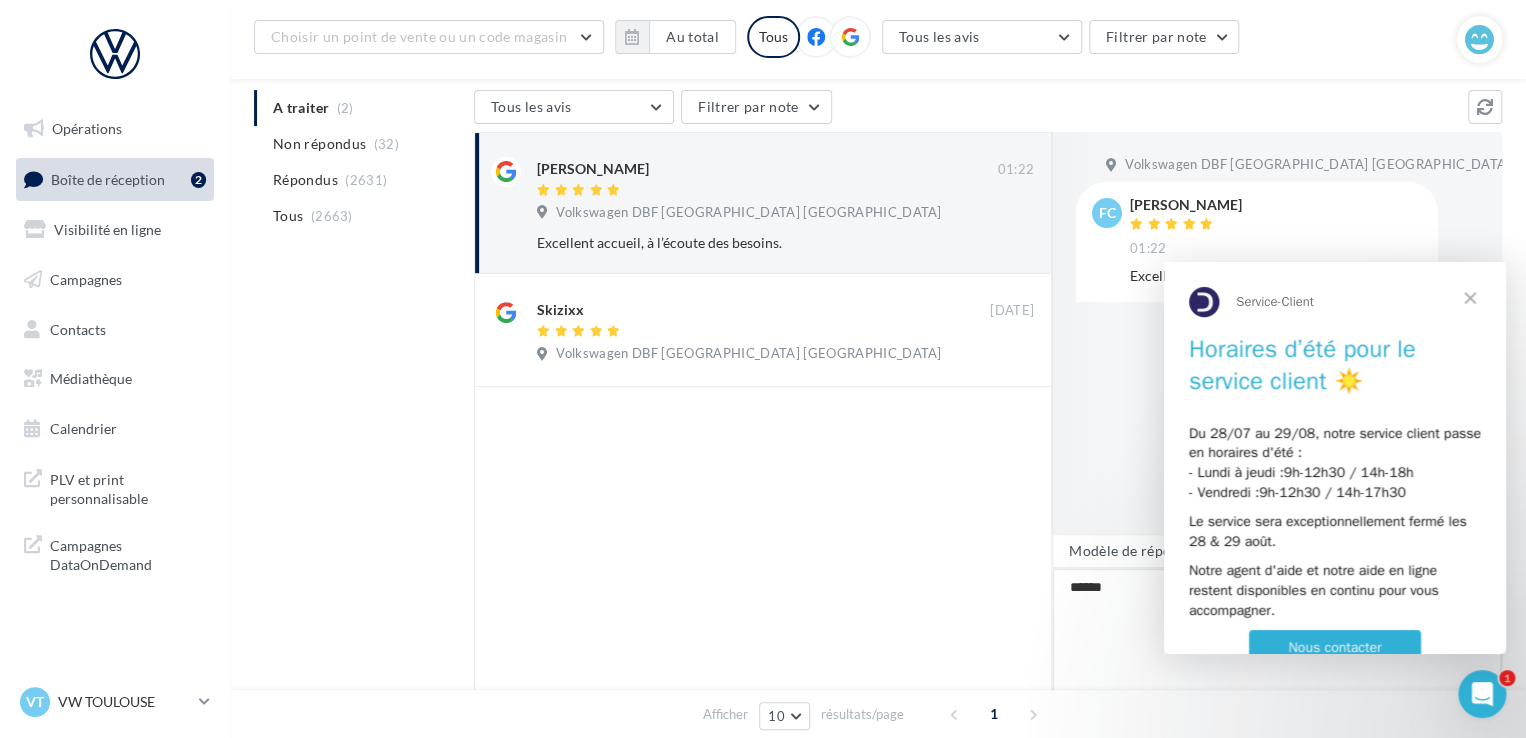 type on "*******" 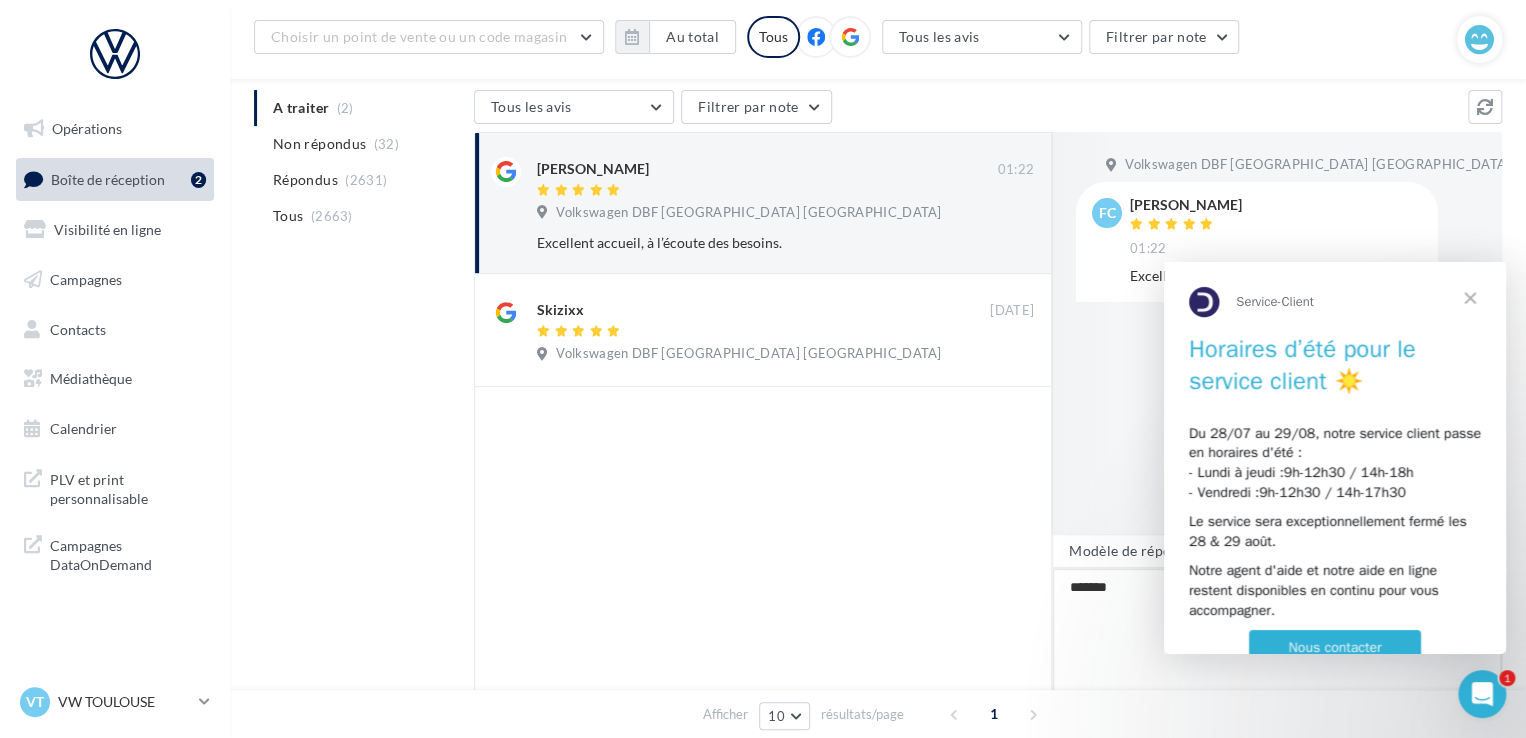 type on "*******" 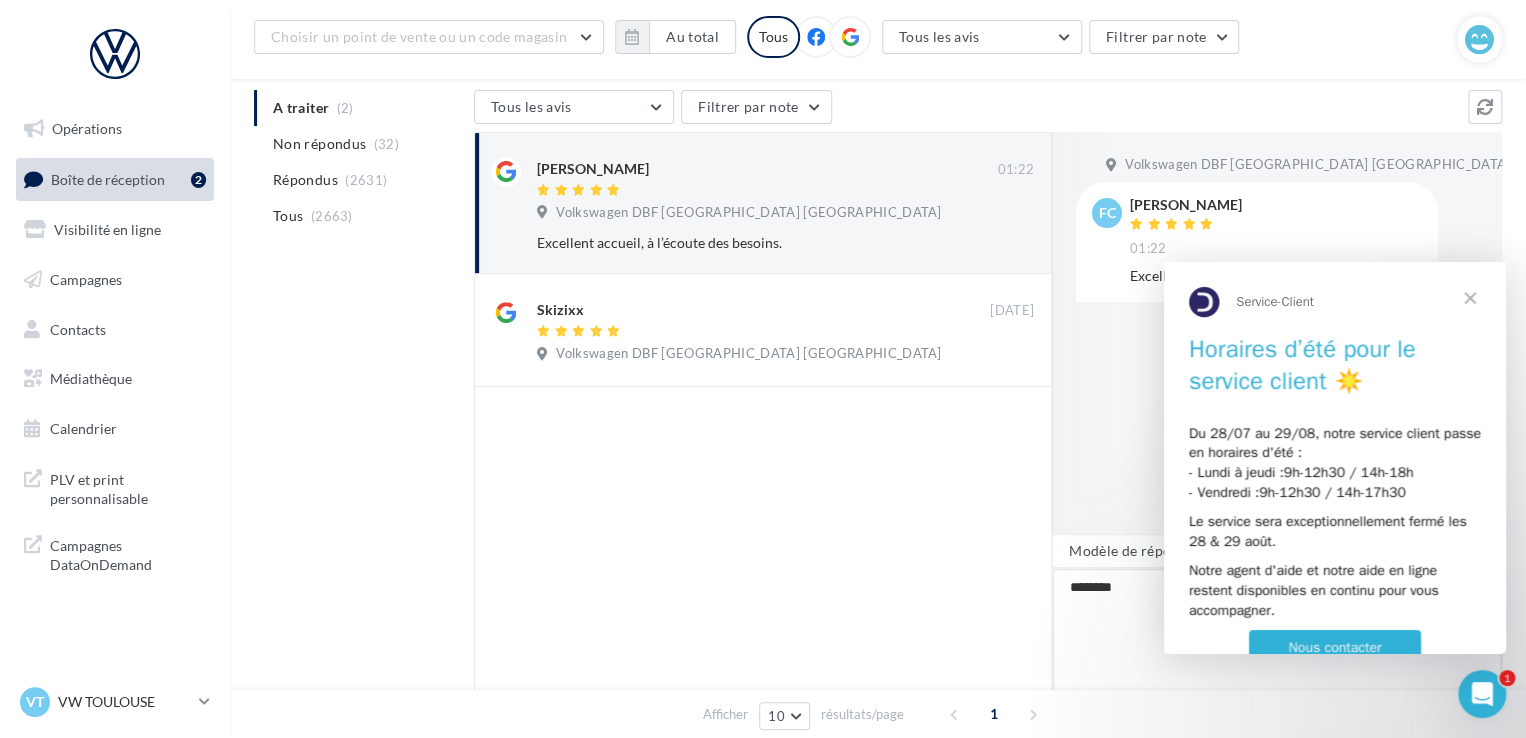 type on "*********" 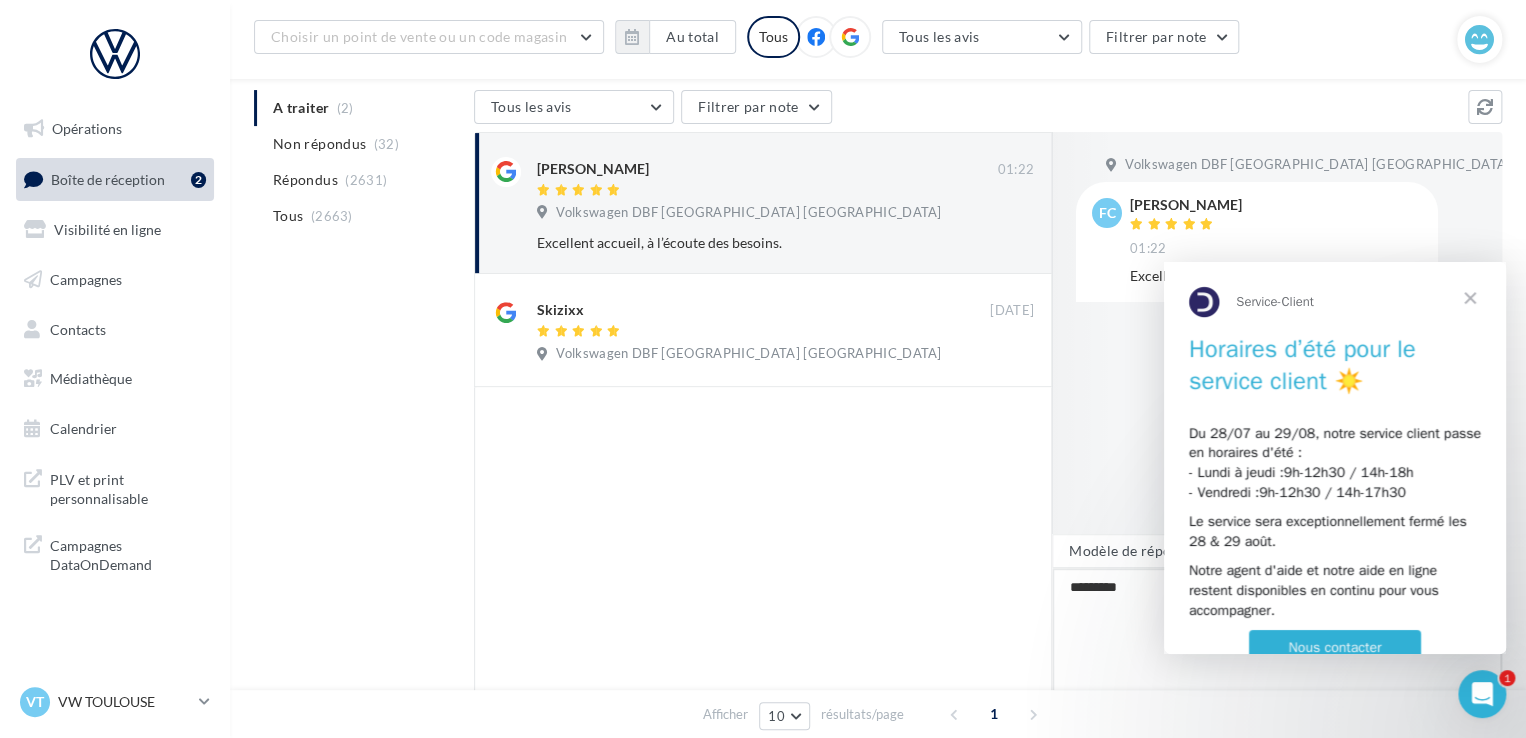 type on "**********" 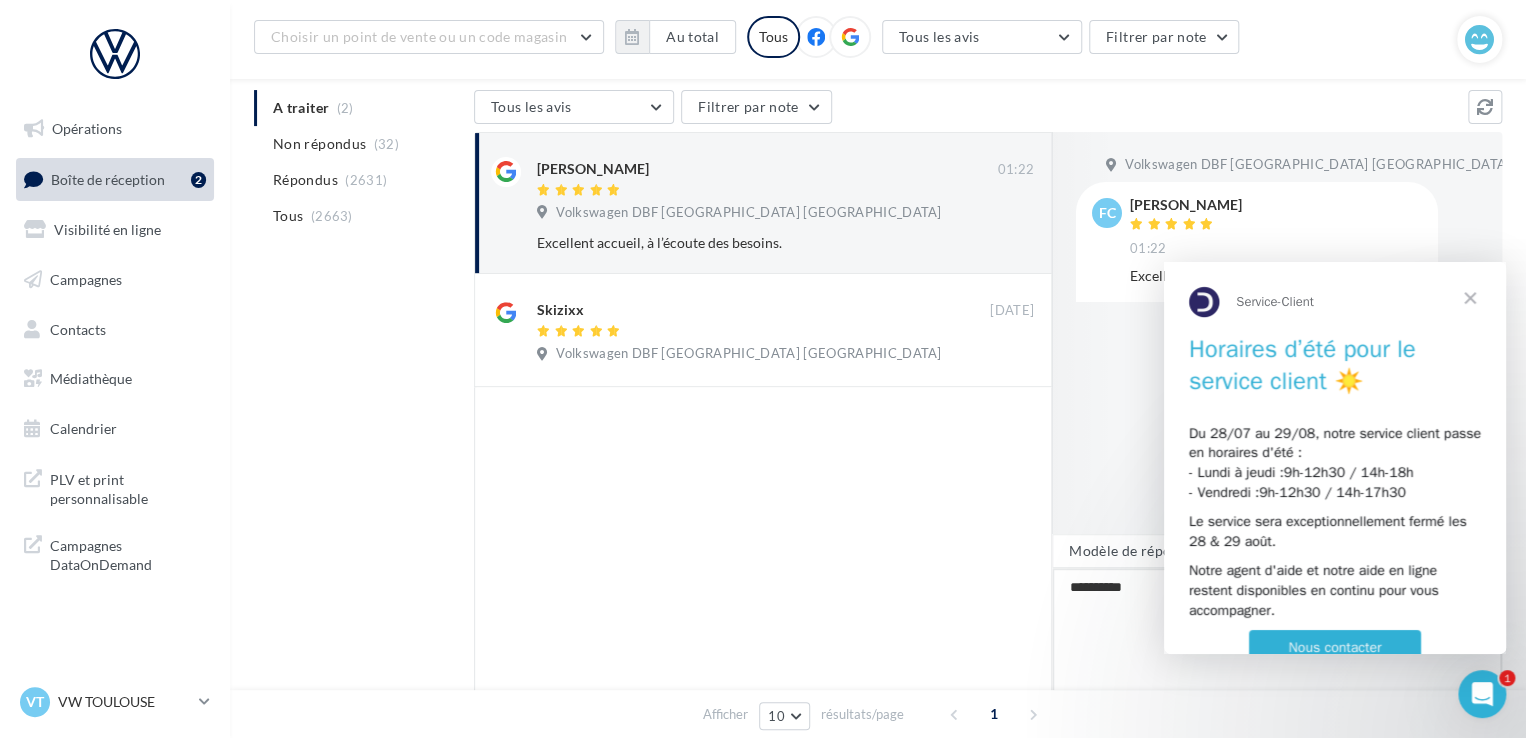 type on "**********" 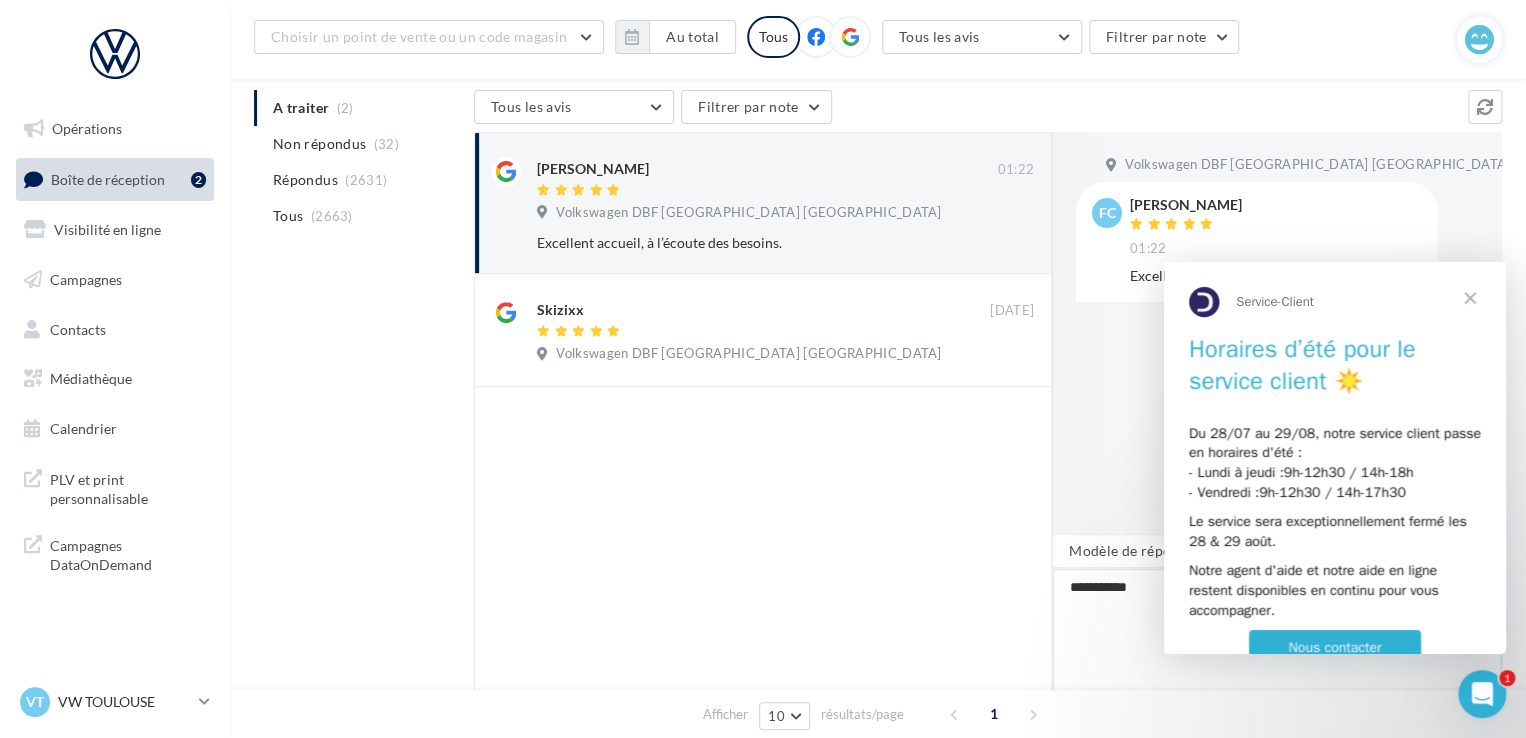 type on "**********" 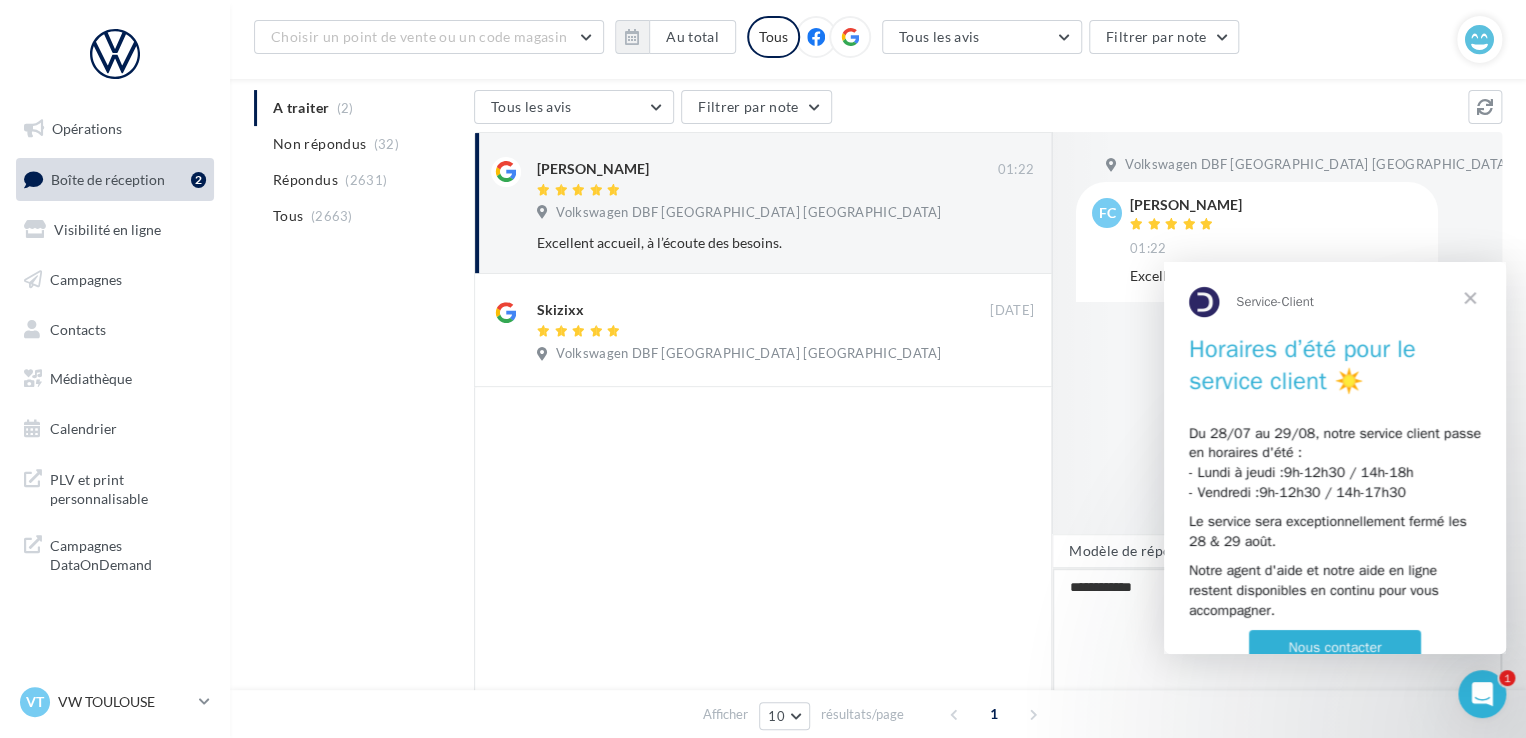 type on "**********" 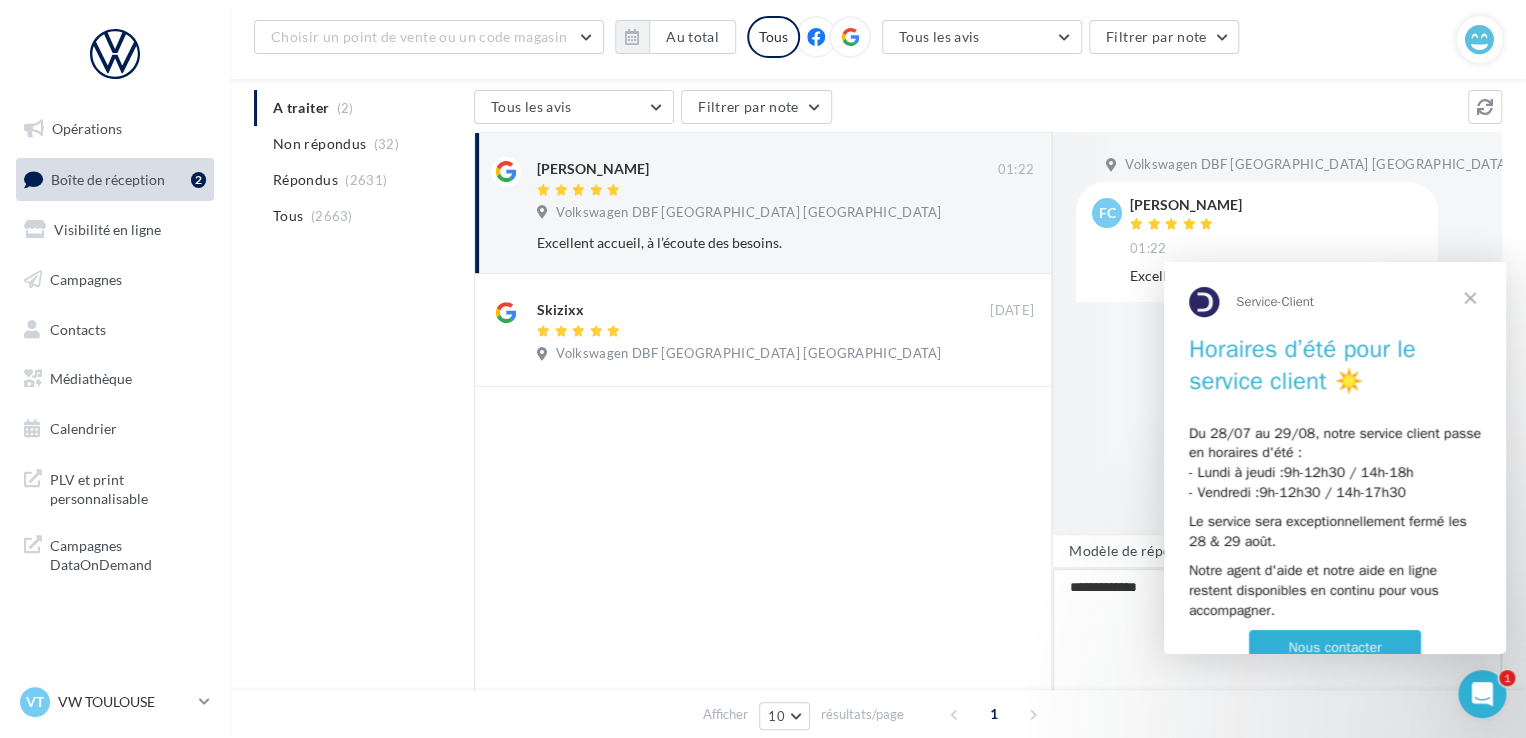 type on "**********" 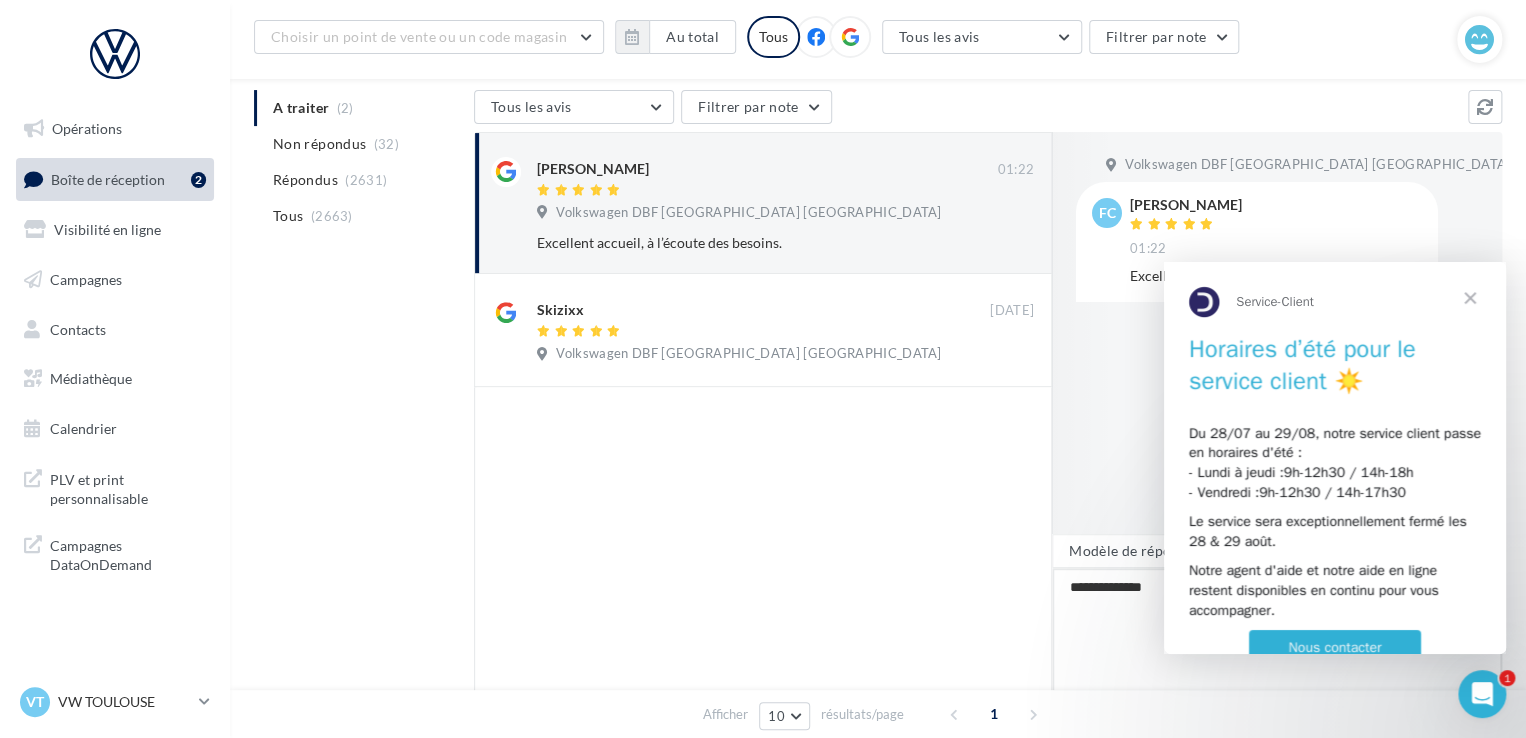 type on "**********" 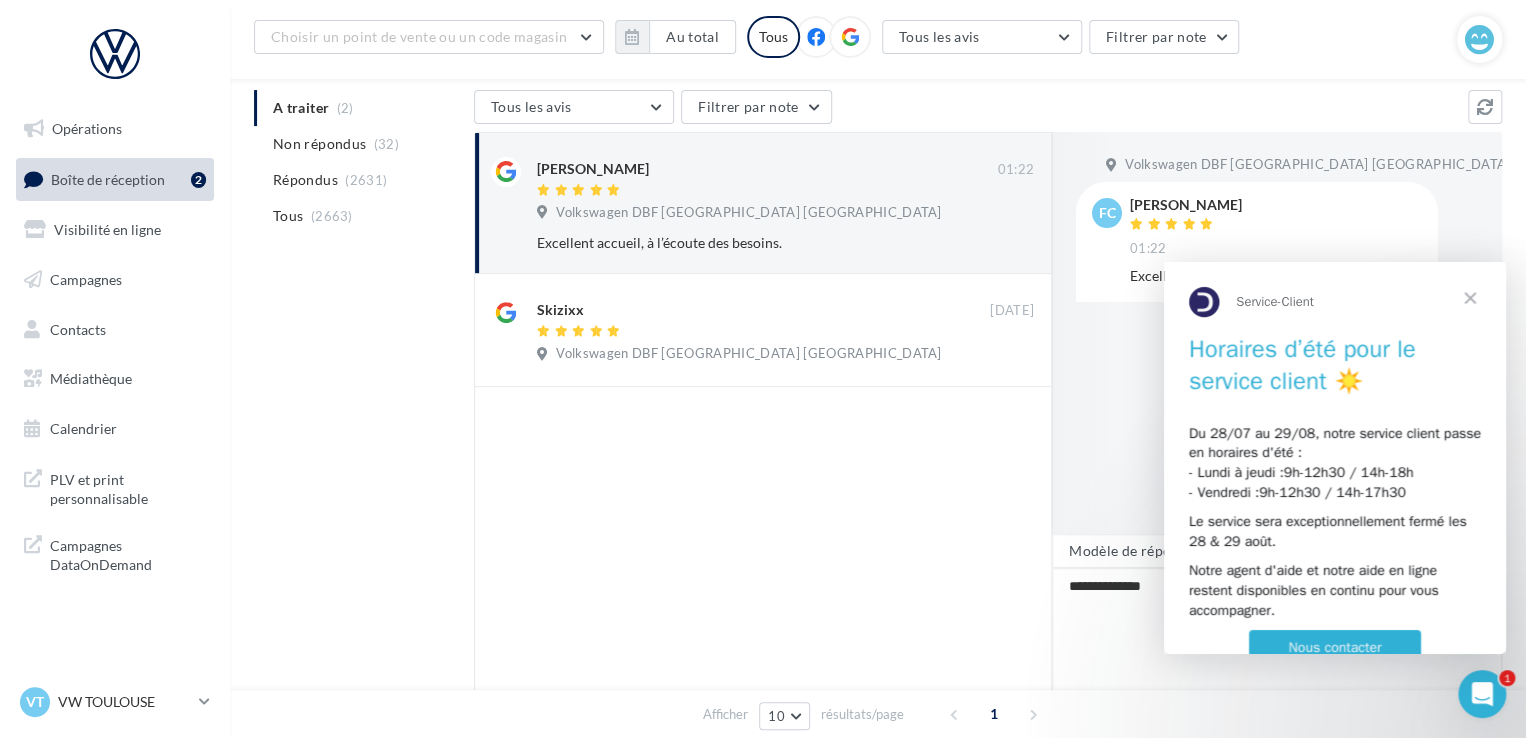 click at bounding box center [1470, 298] 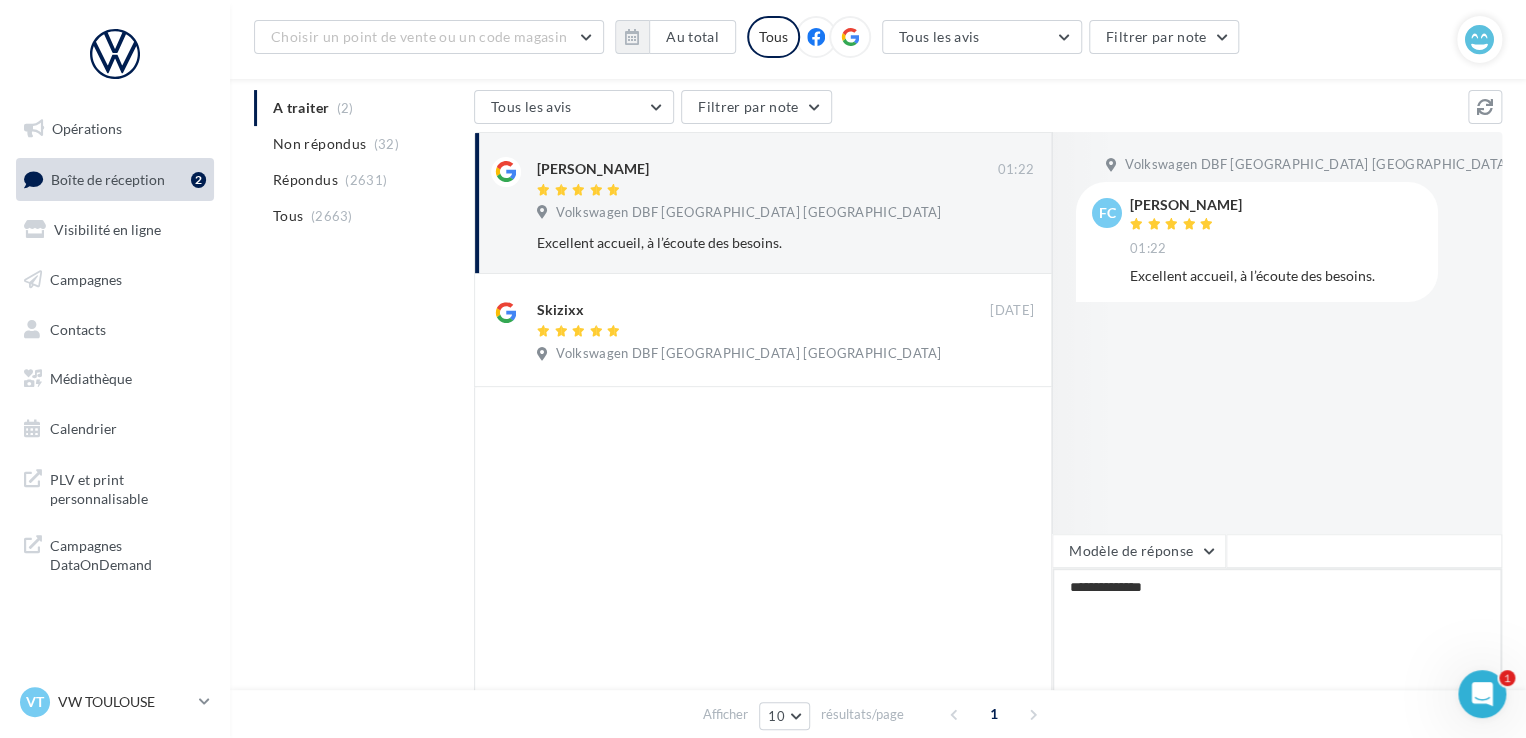 click on "**********" at bounding box center [1277, 630] 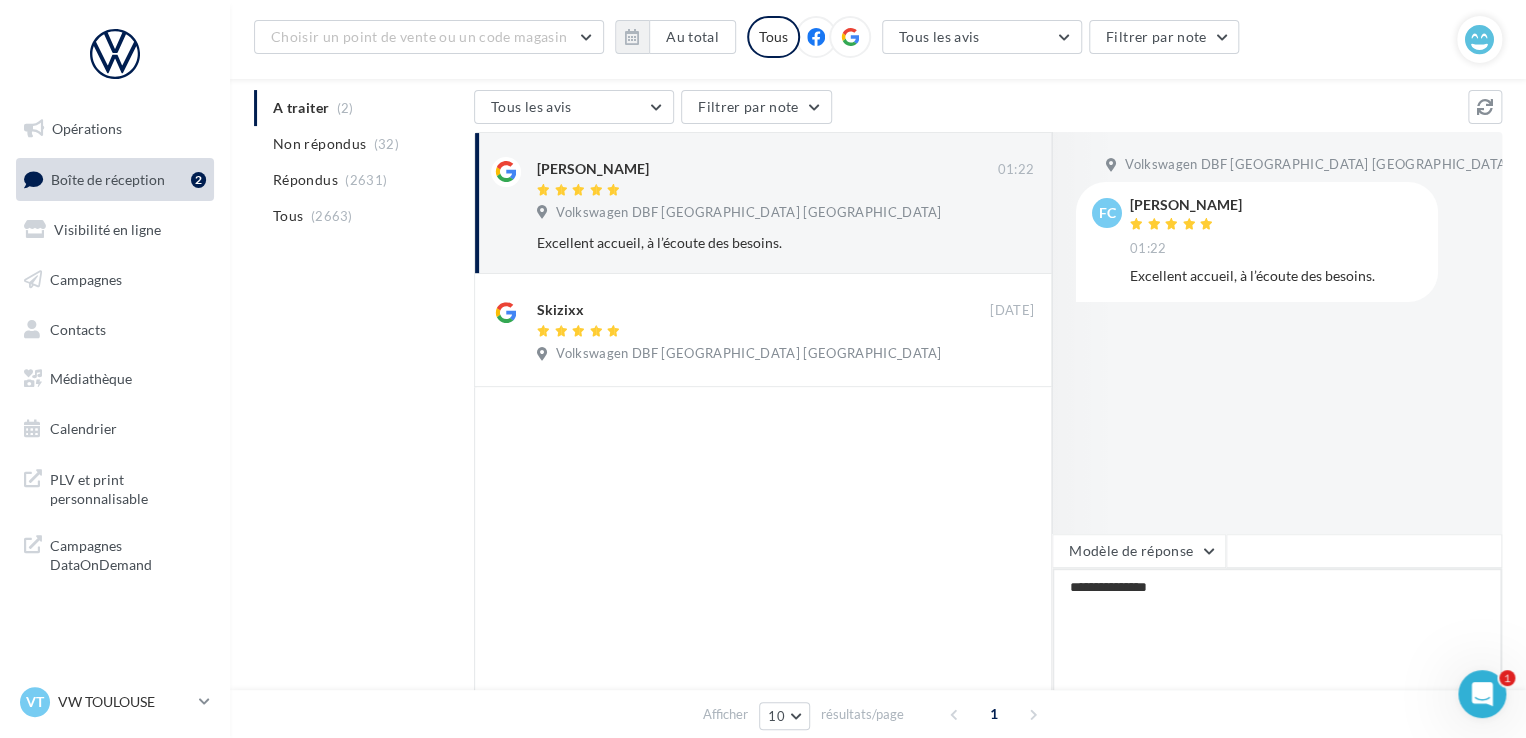 type on "**********" 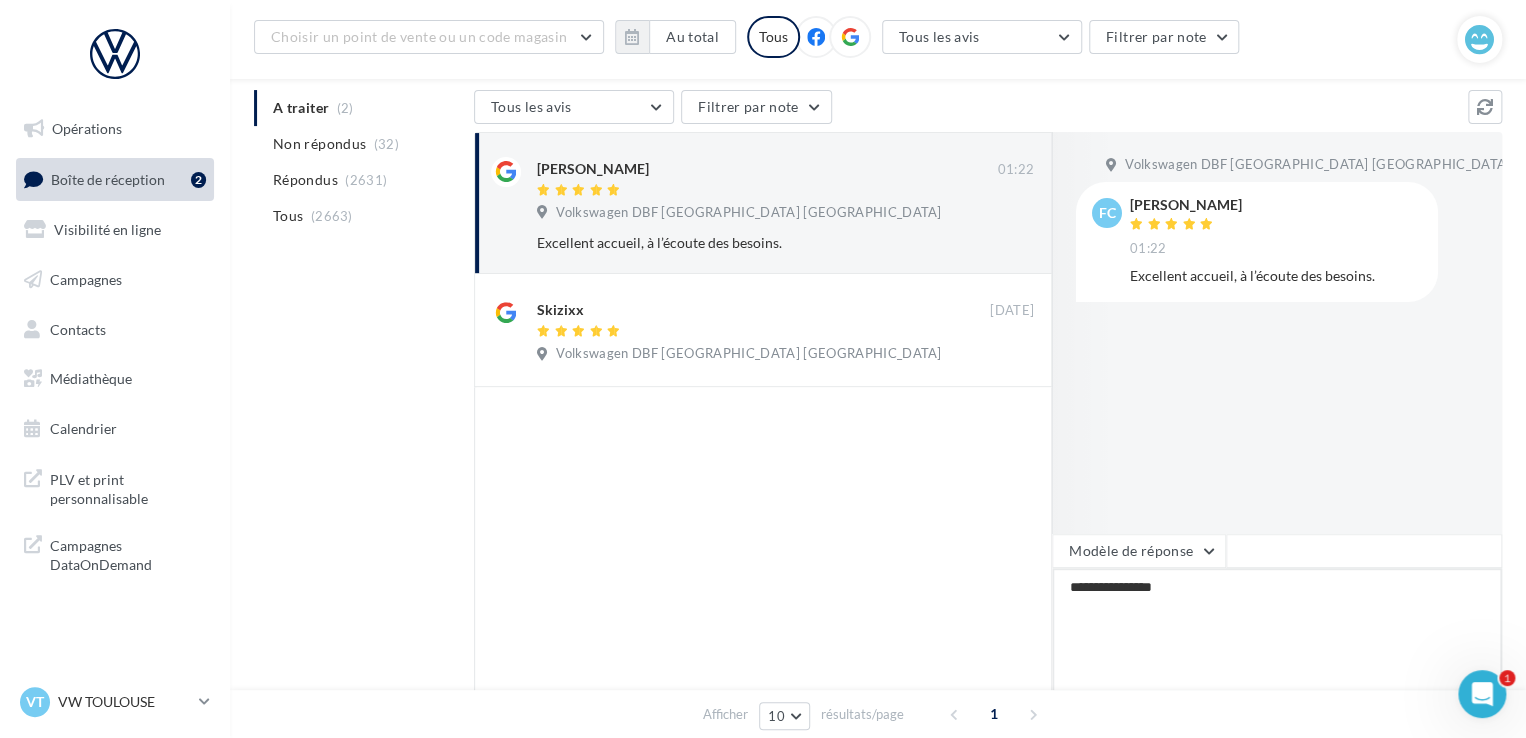 type on "**********" 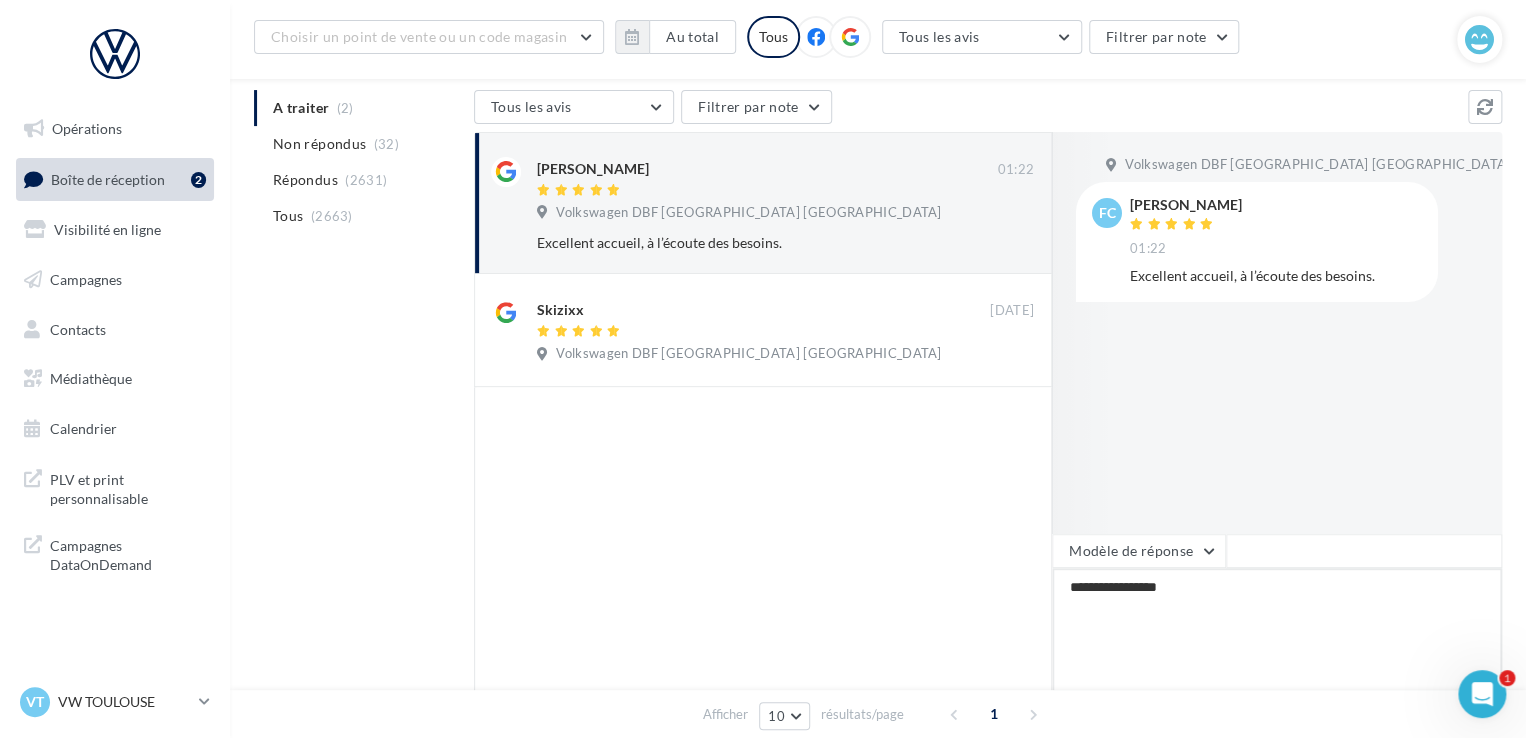 type on "**********" 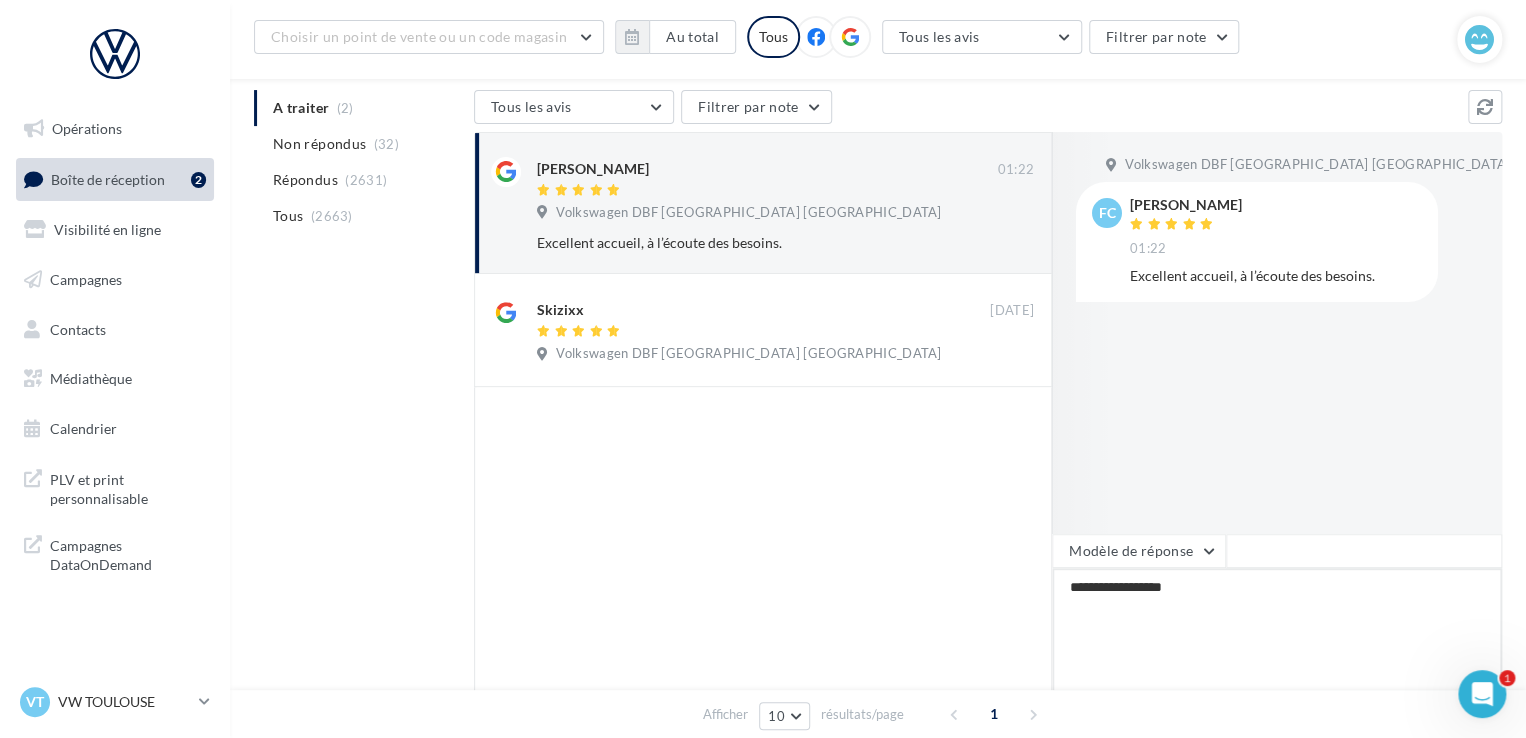 type on "**********" 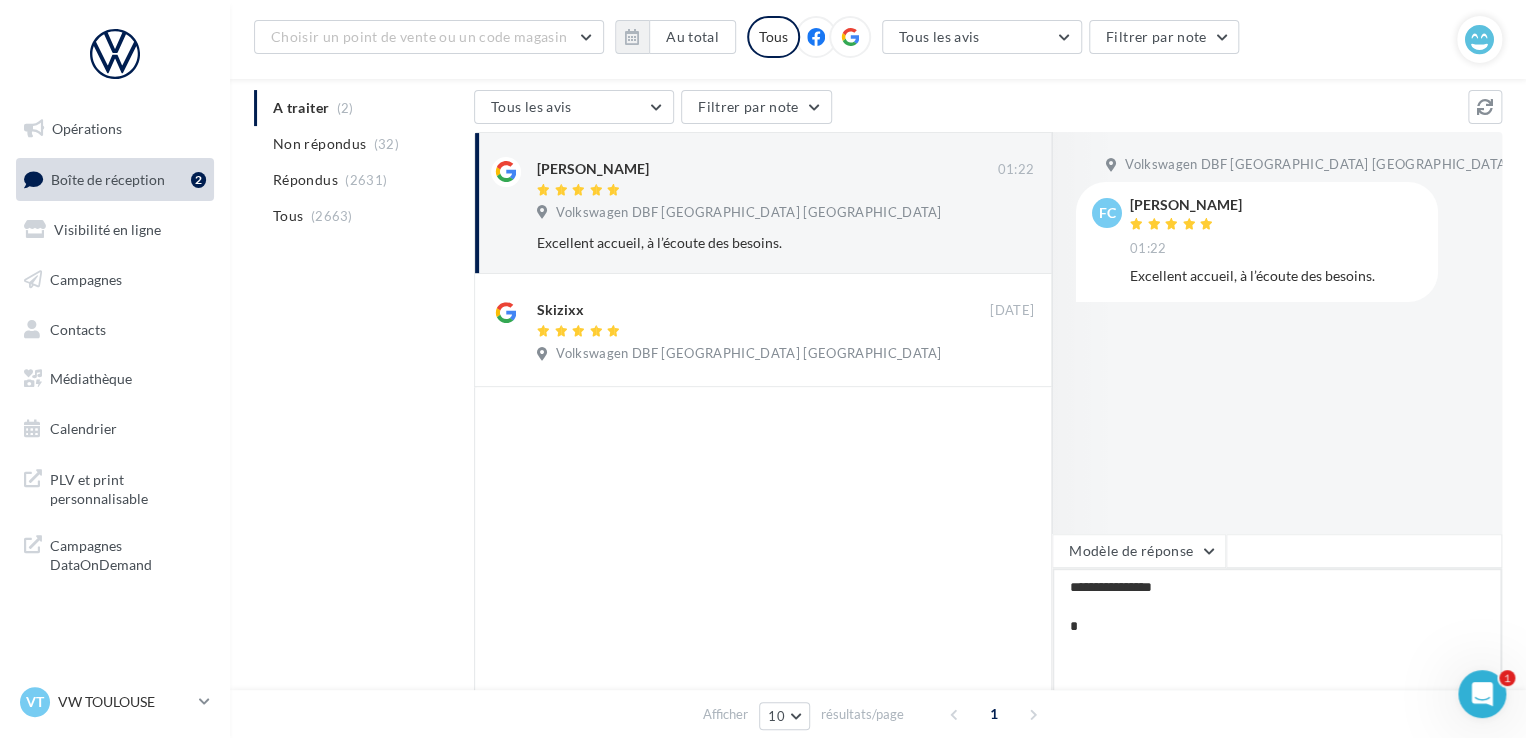 type on "**********" 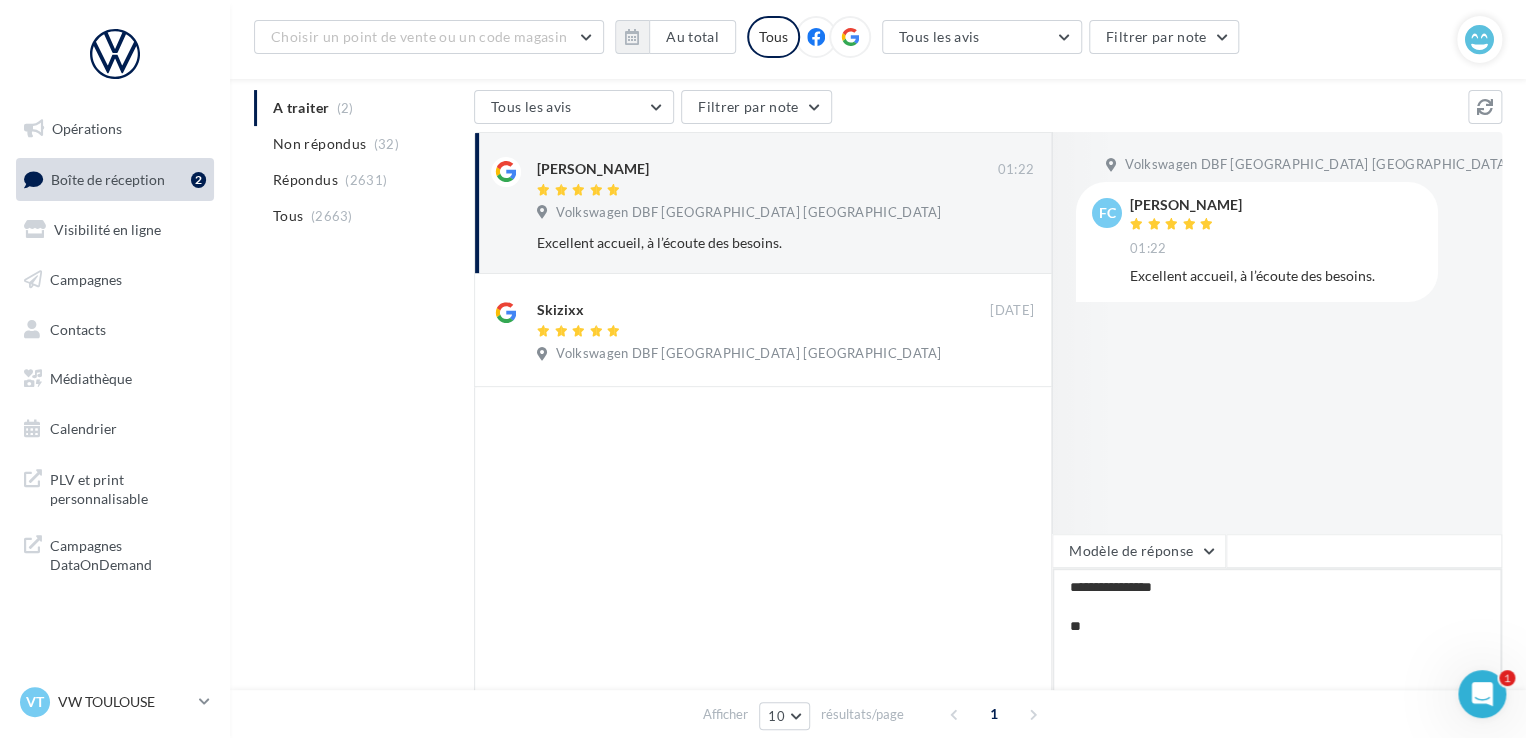 type on "**********" 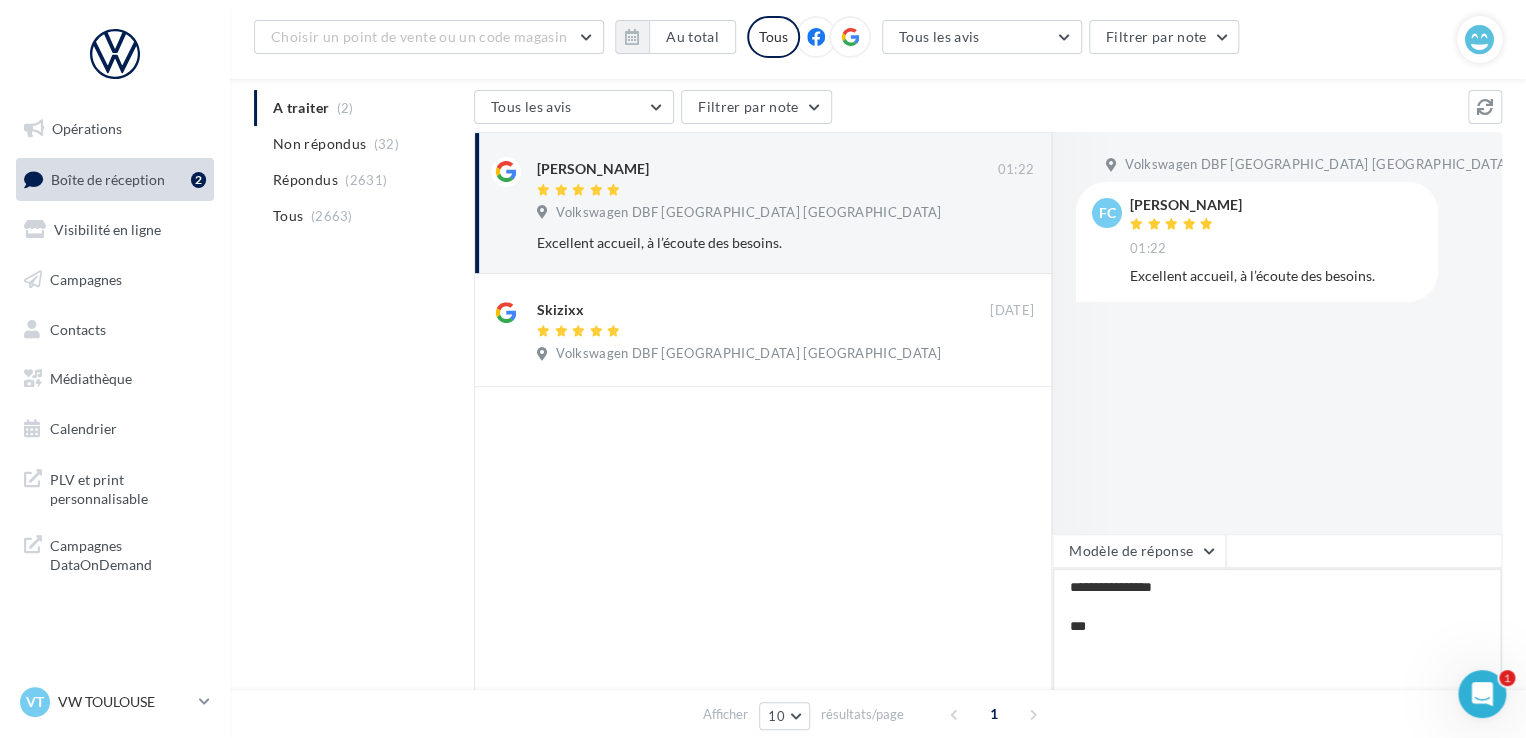 type on "**********" 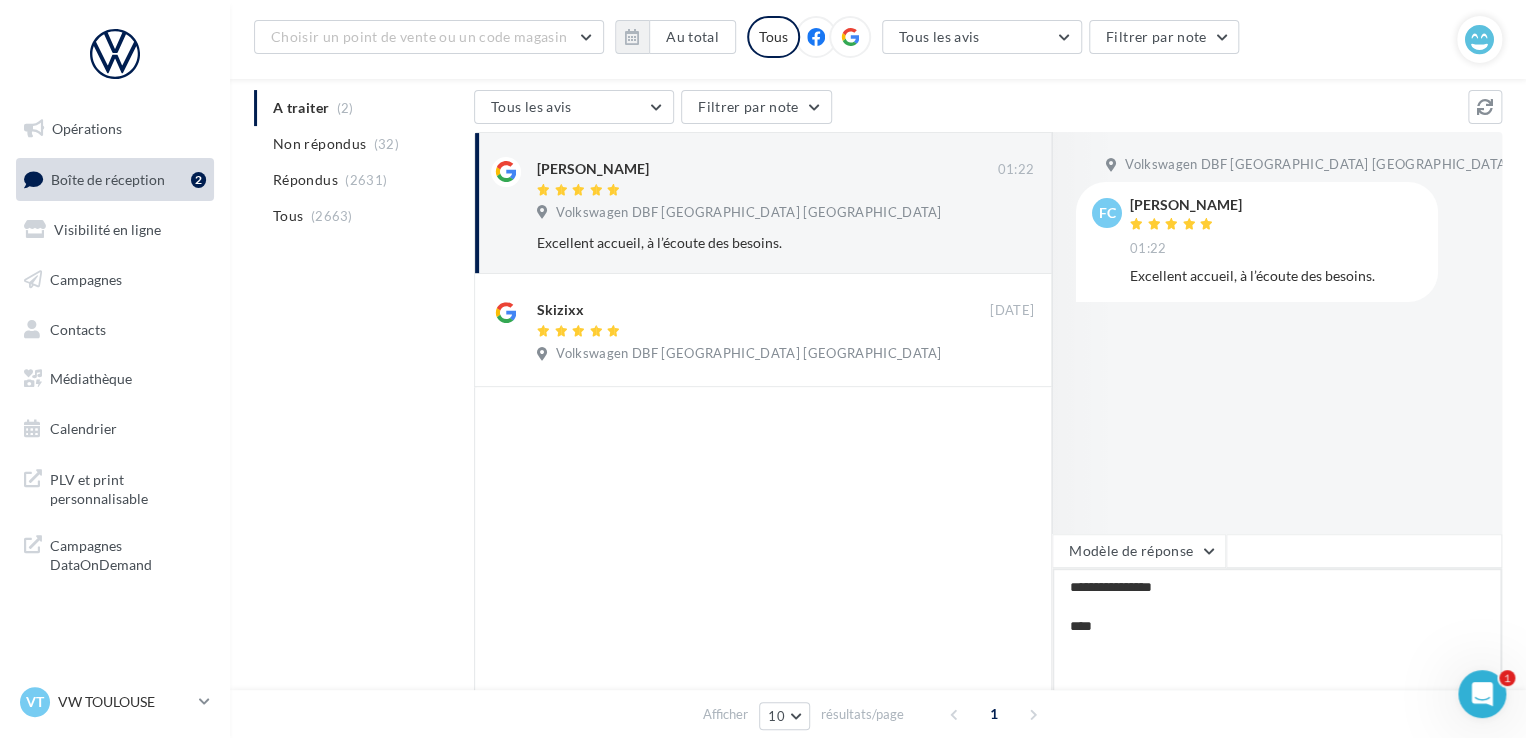 type on "**********" 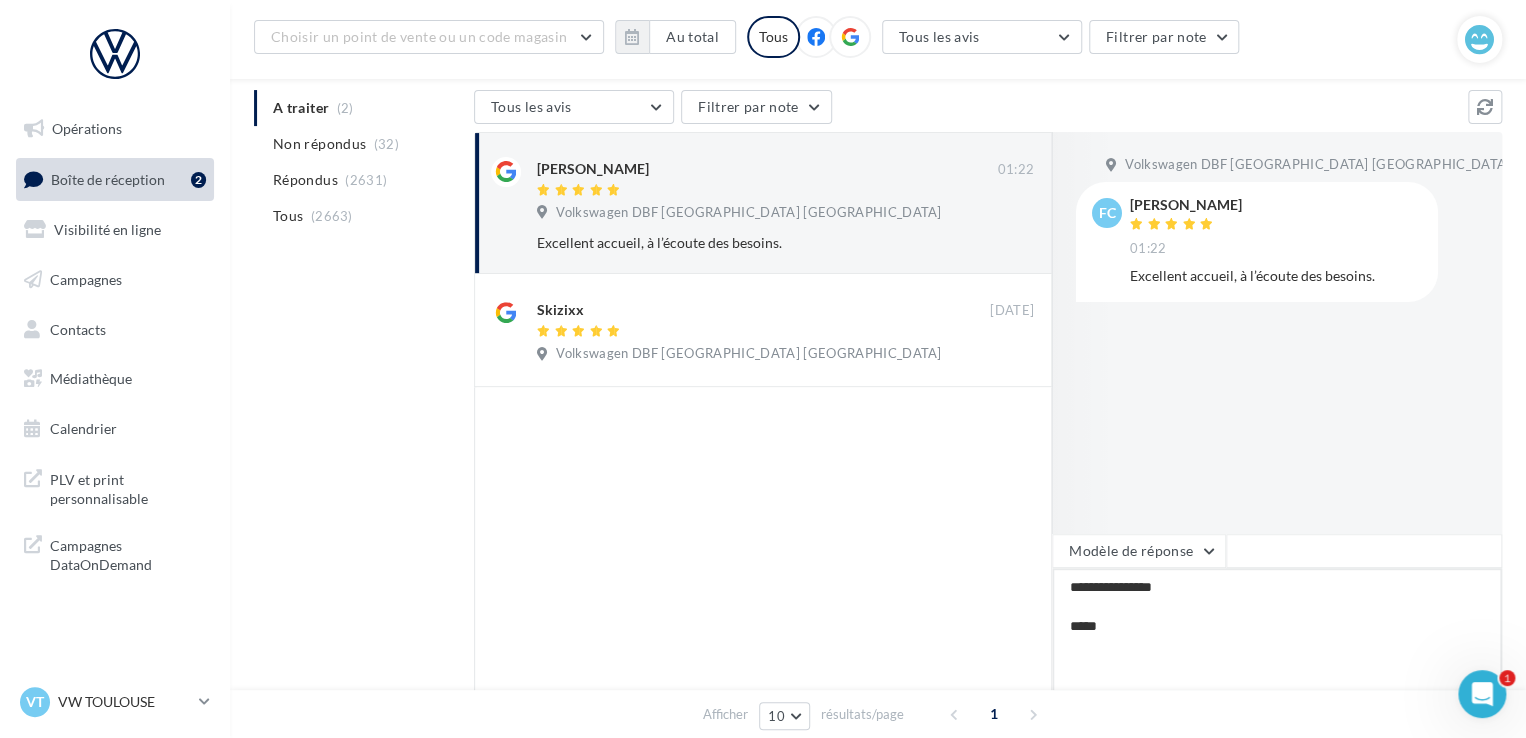 type on "**********" 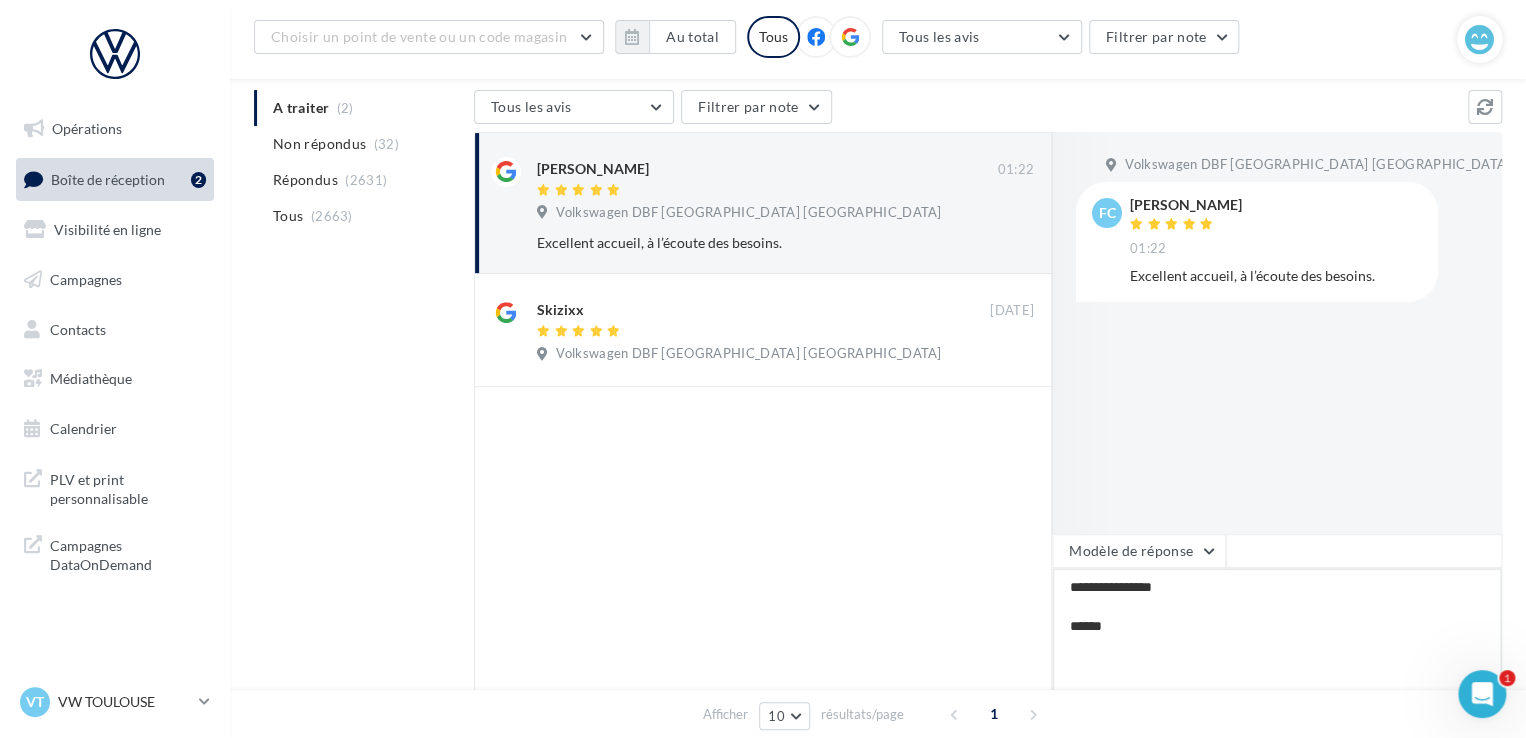 type on "**********" 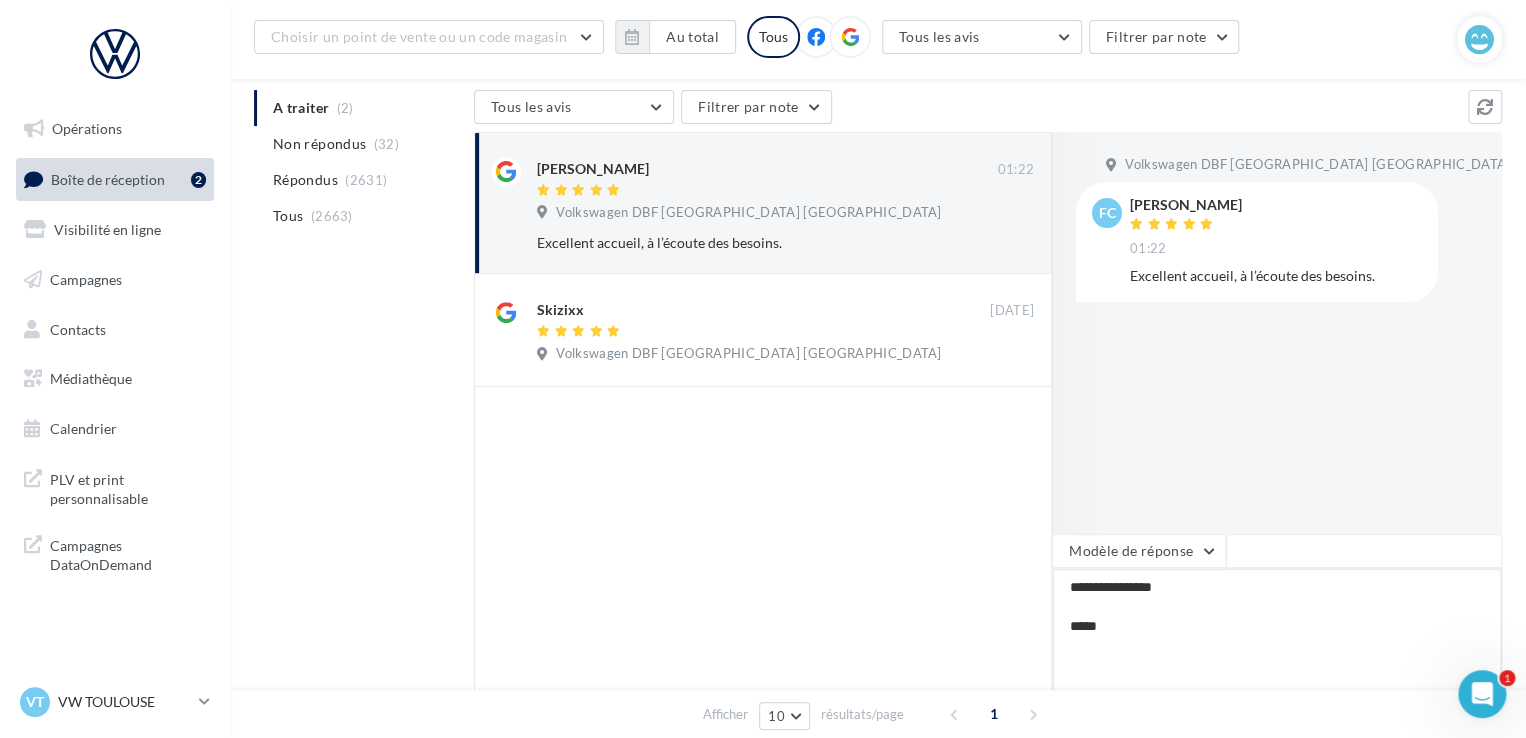 type on "**********" 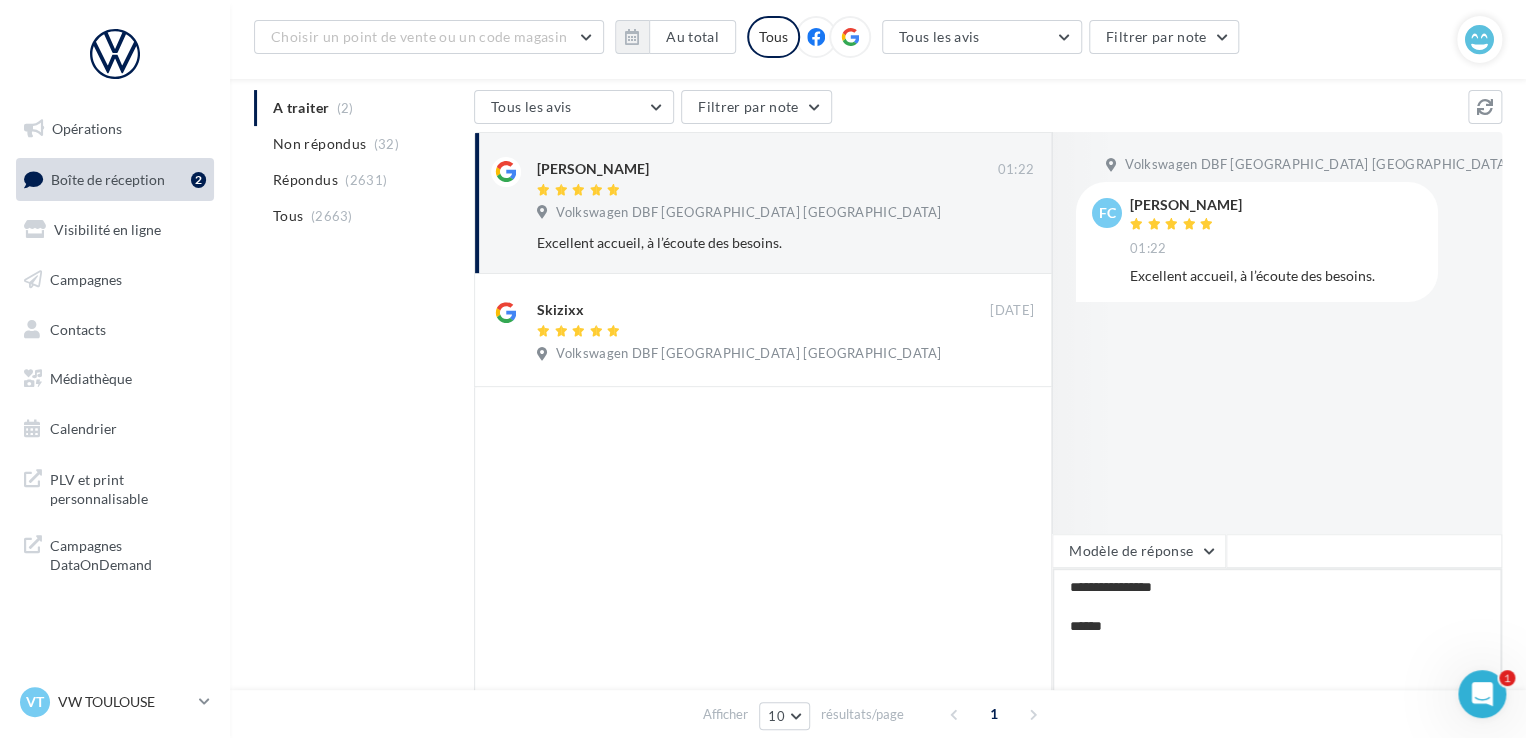 type on "**********" 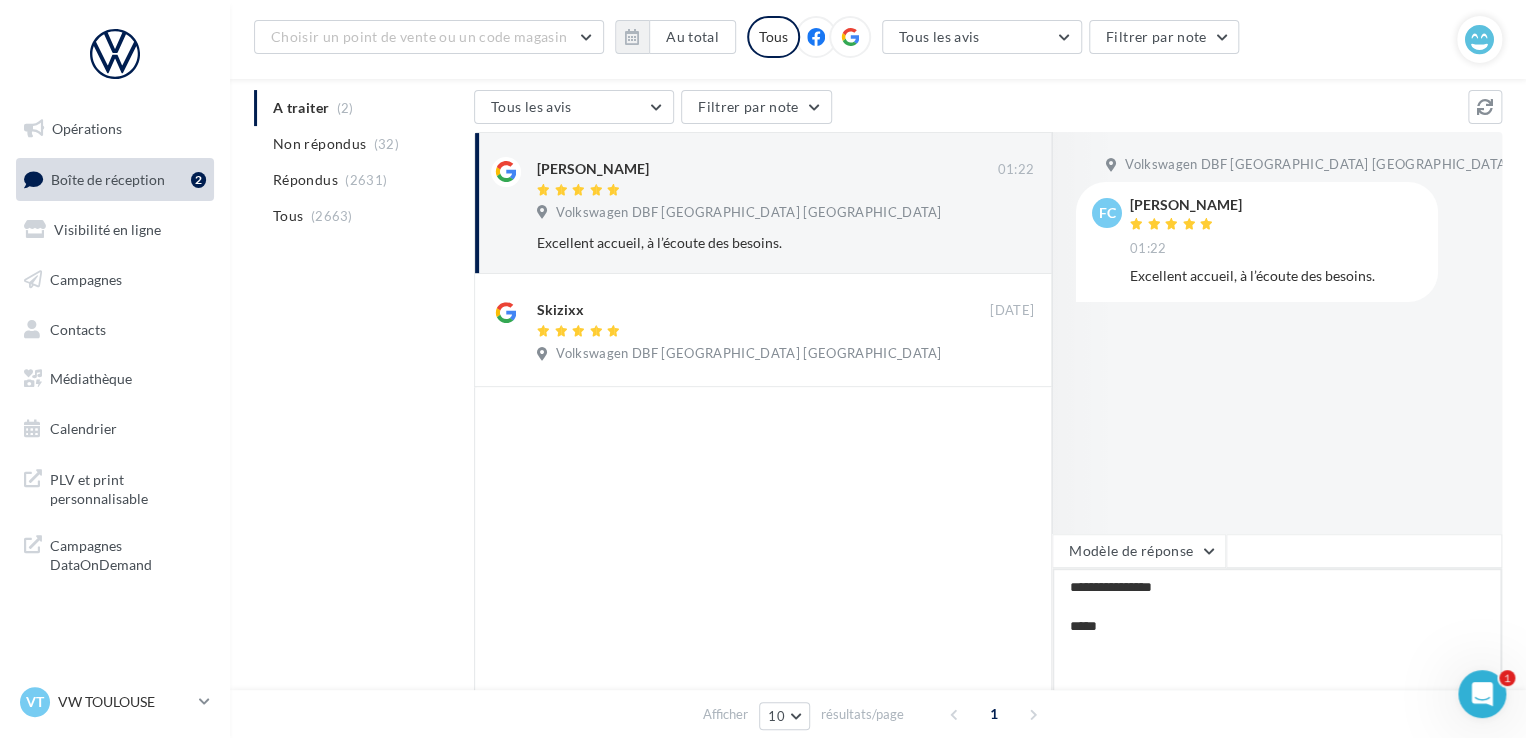 type on "**********" 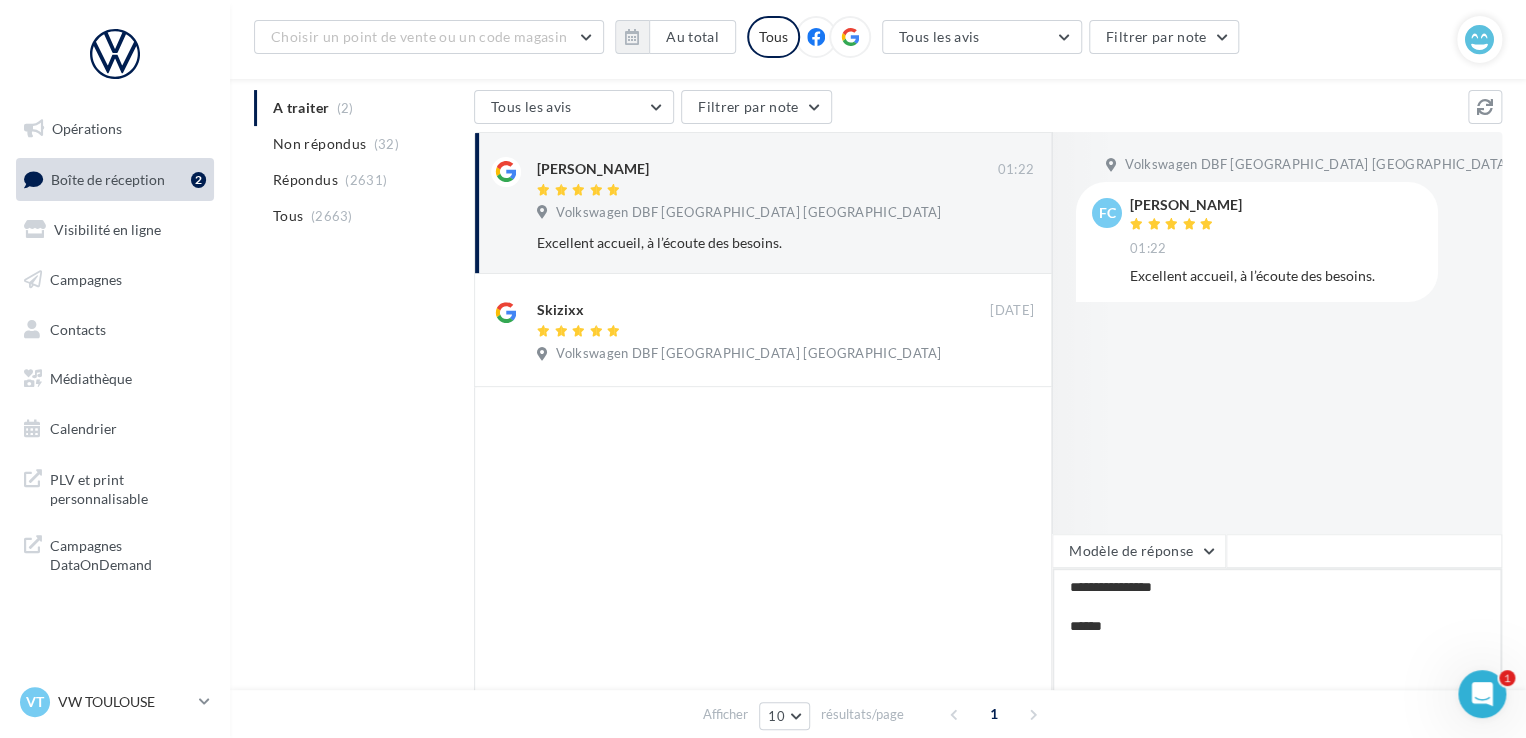 type on "**********" 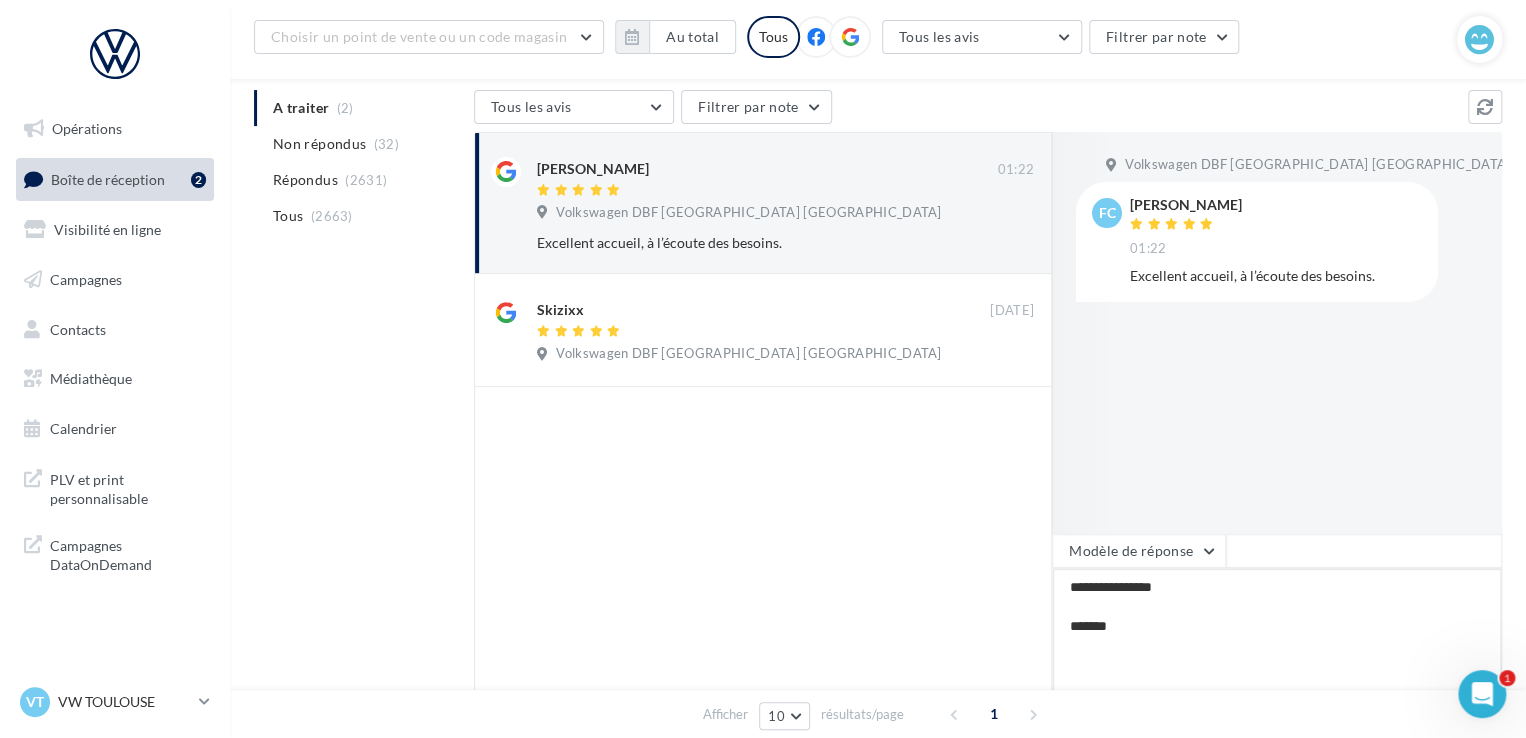 type on "**********" 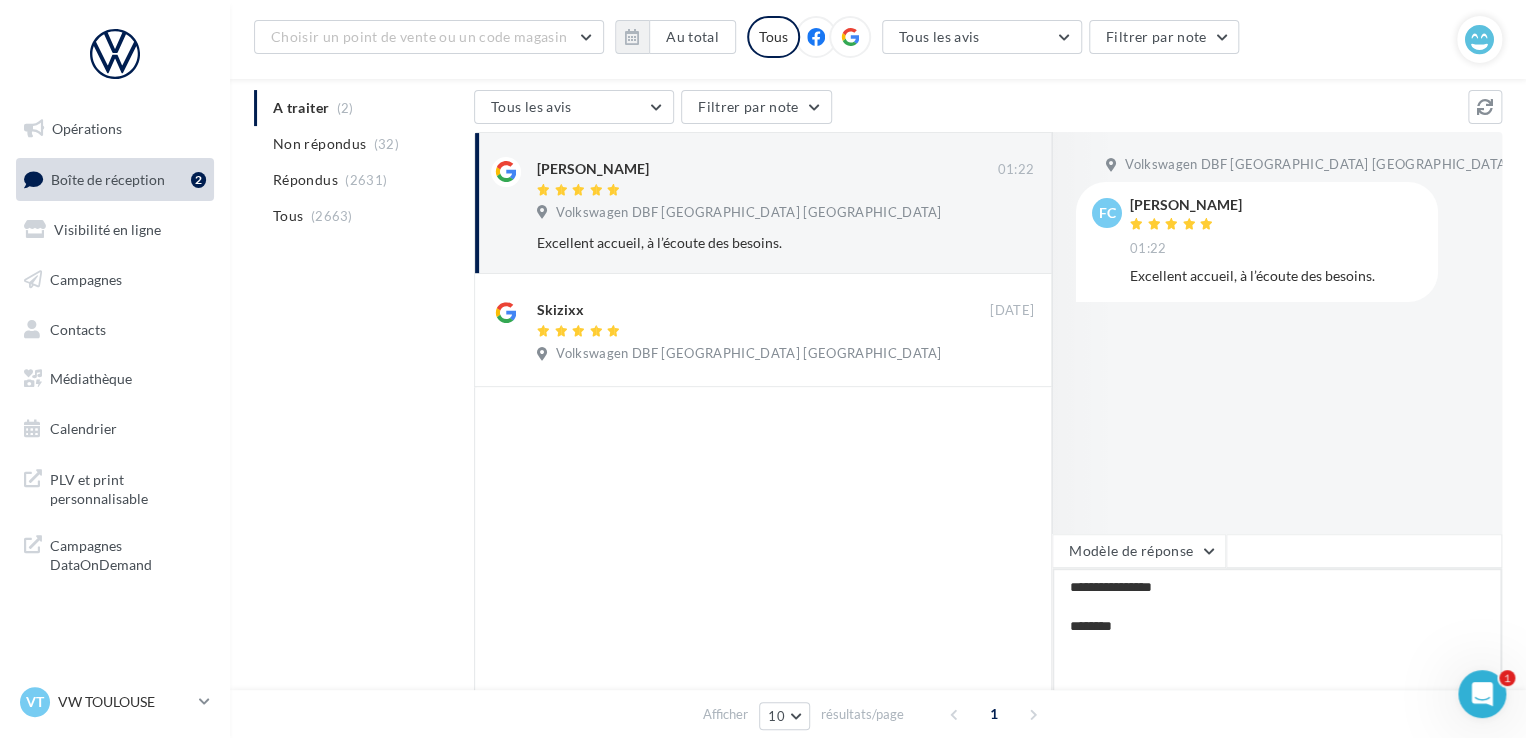 type on "**********" 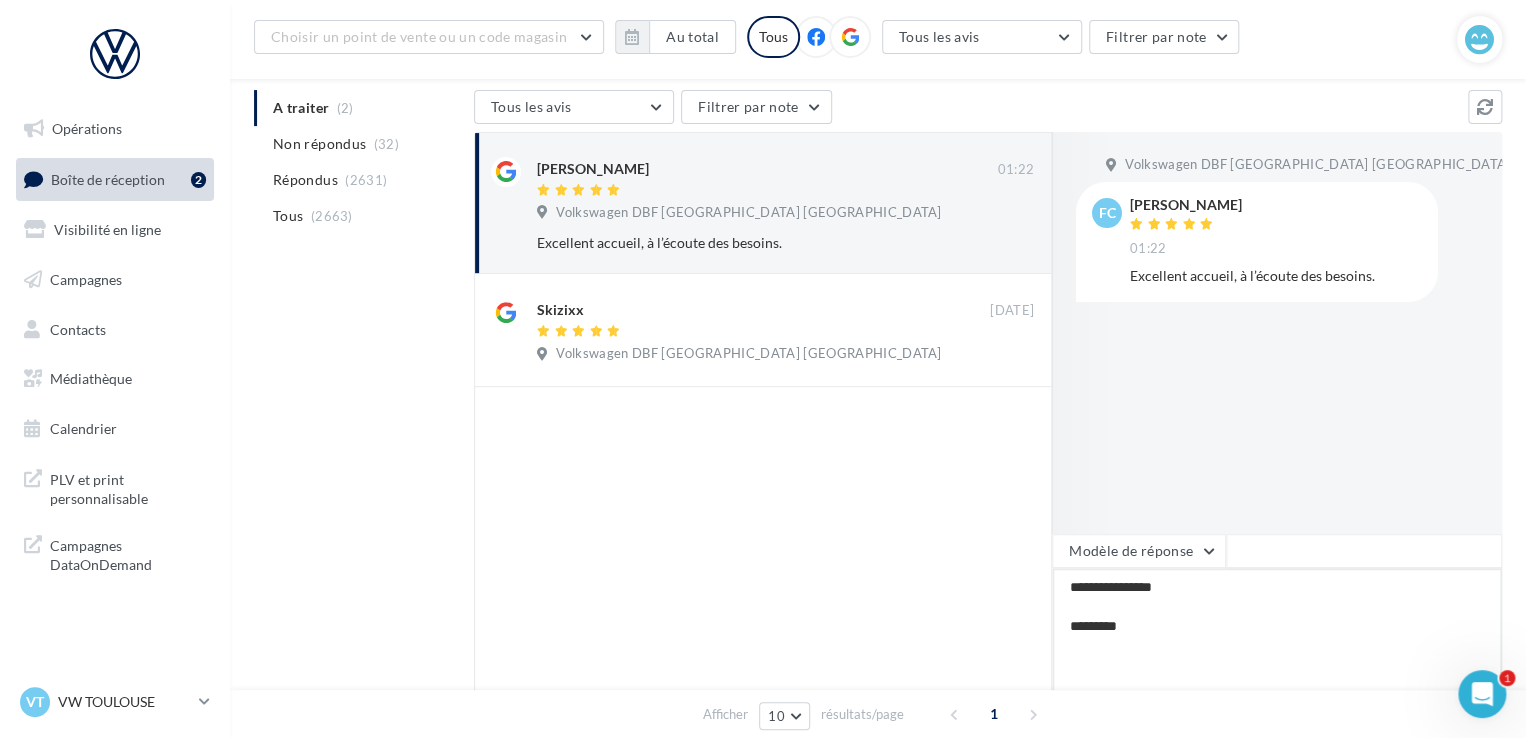 type on "**********" 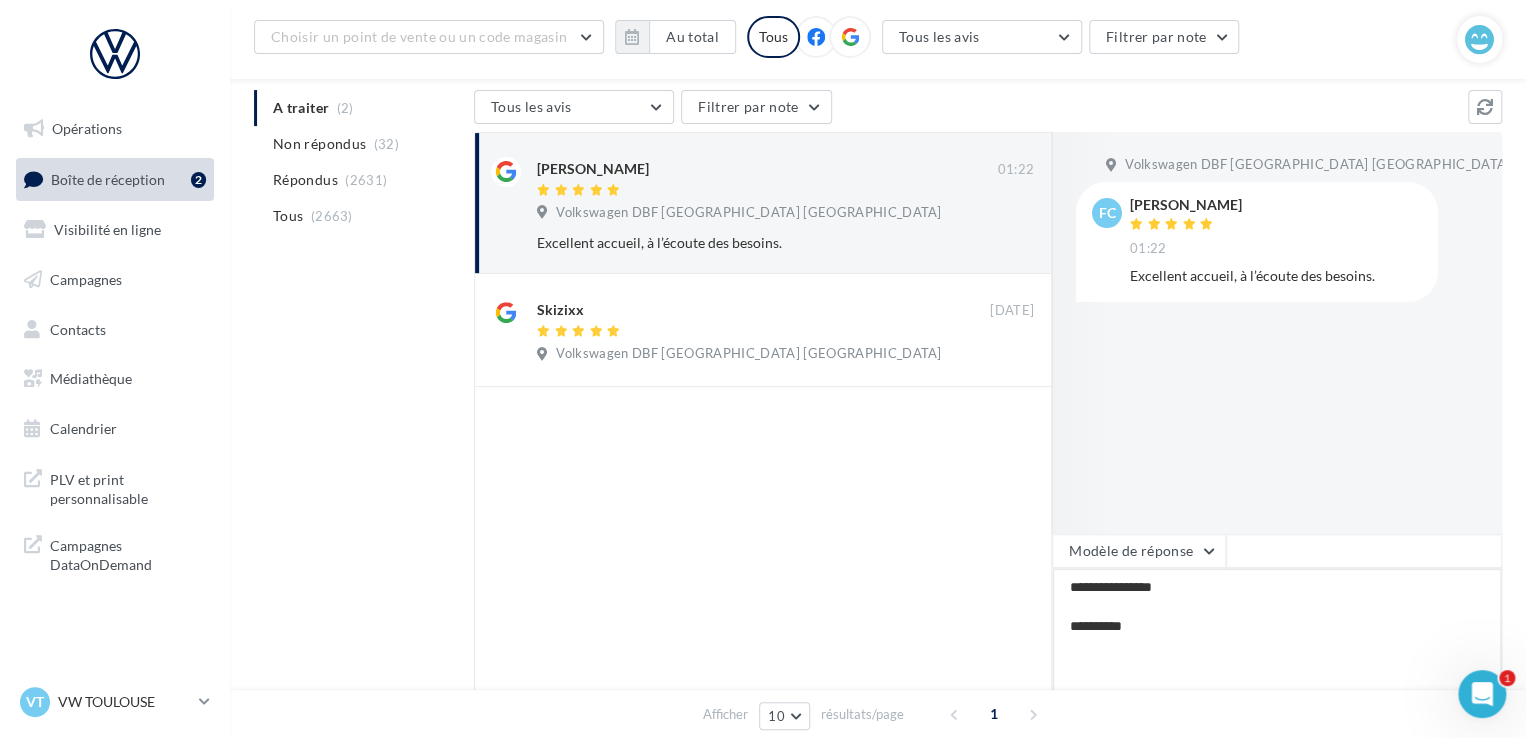 type on "**********" 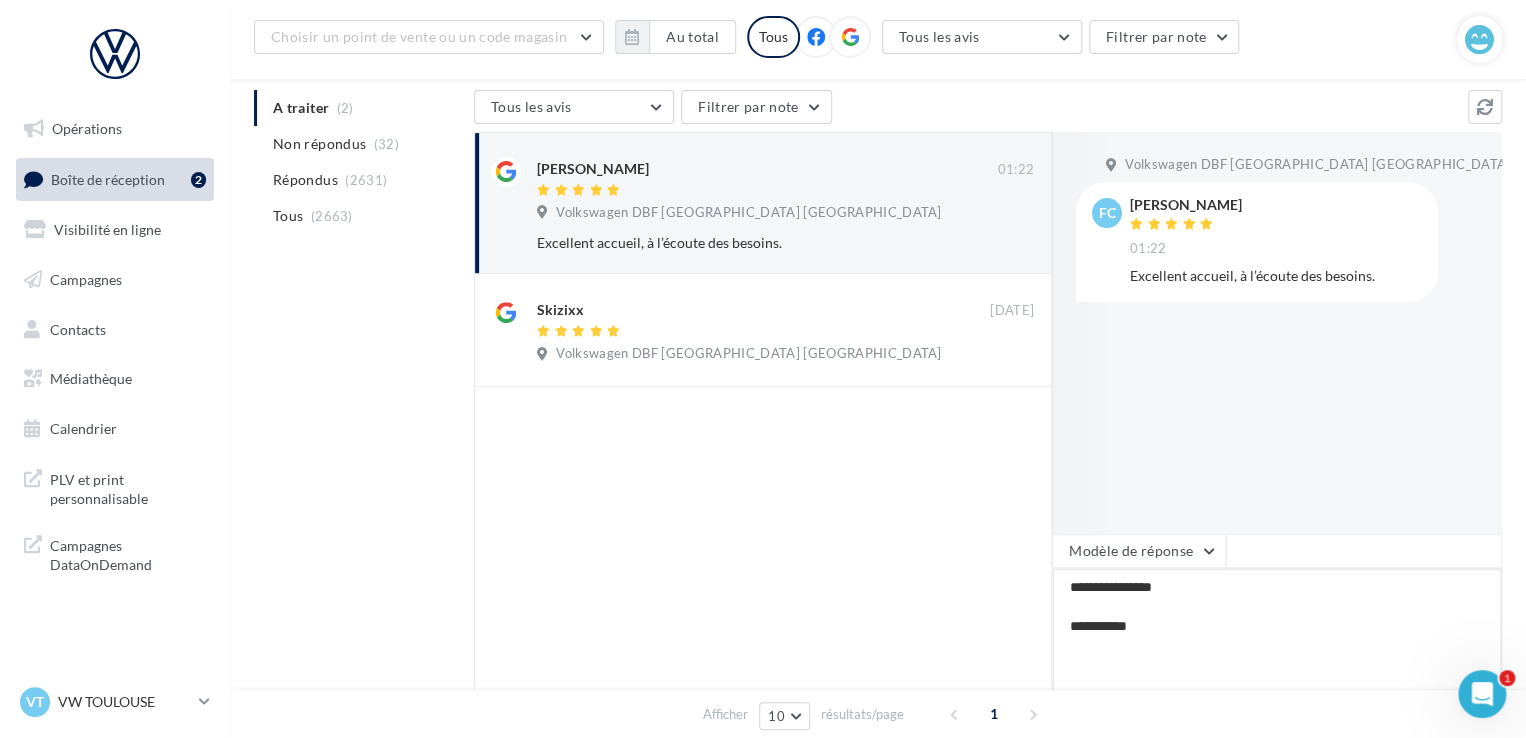 type on "**********" 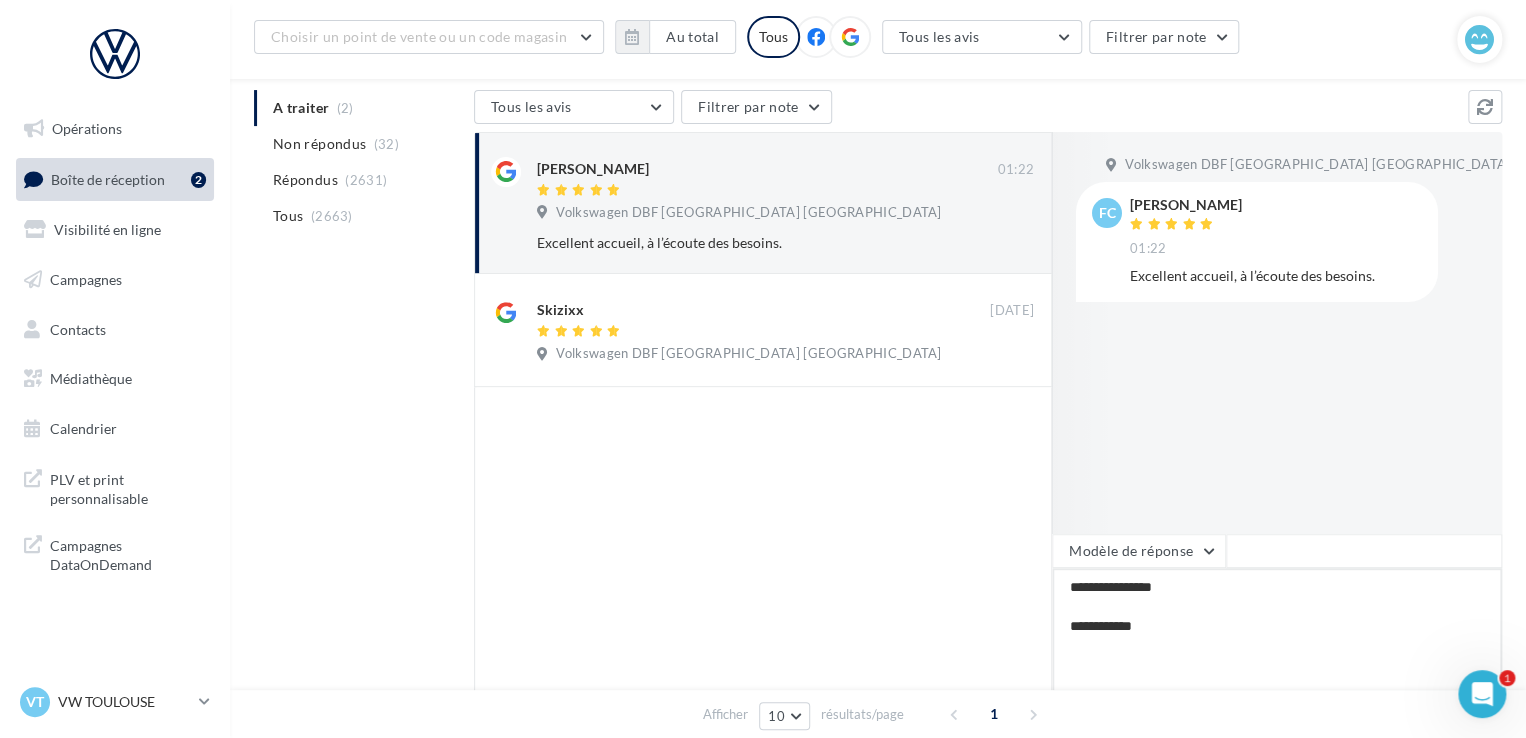 type on "**********" 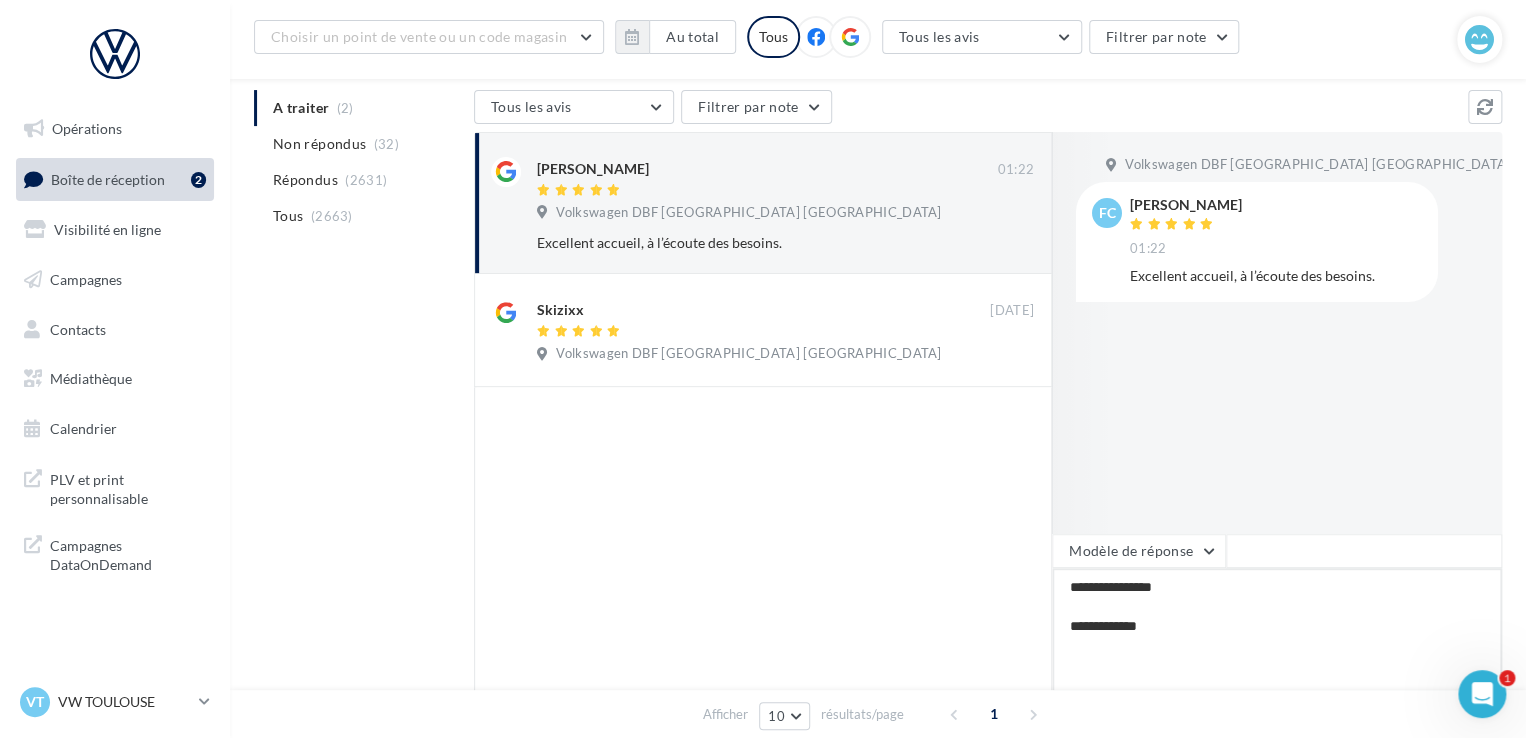 type on "**********" 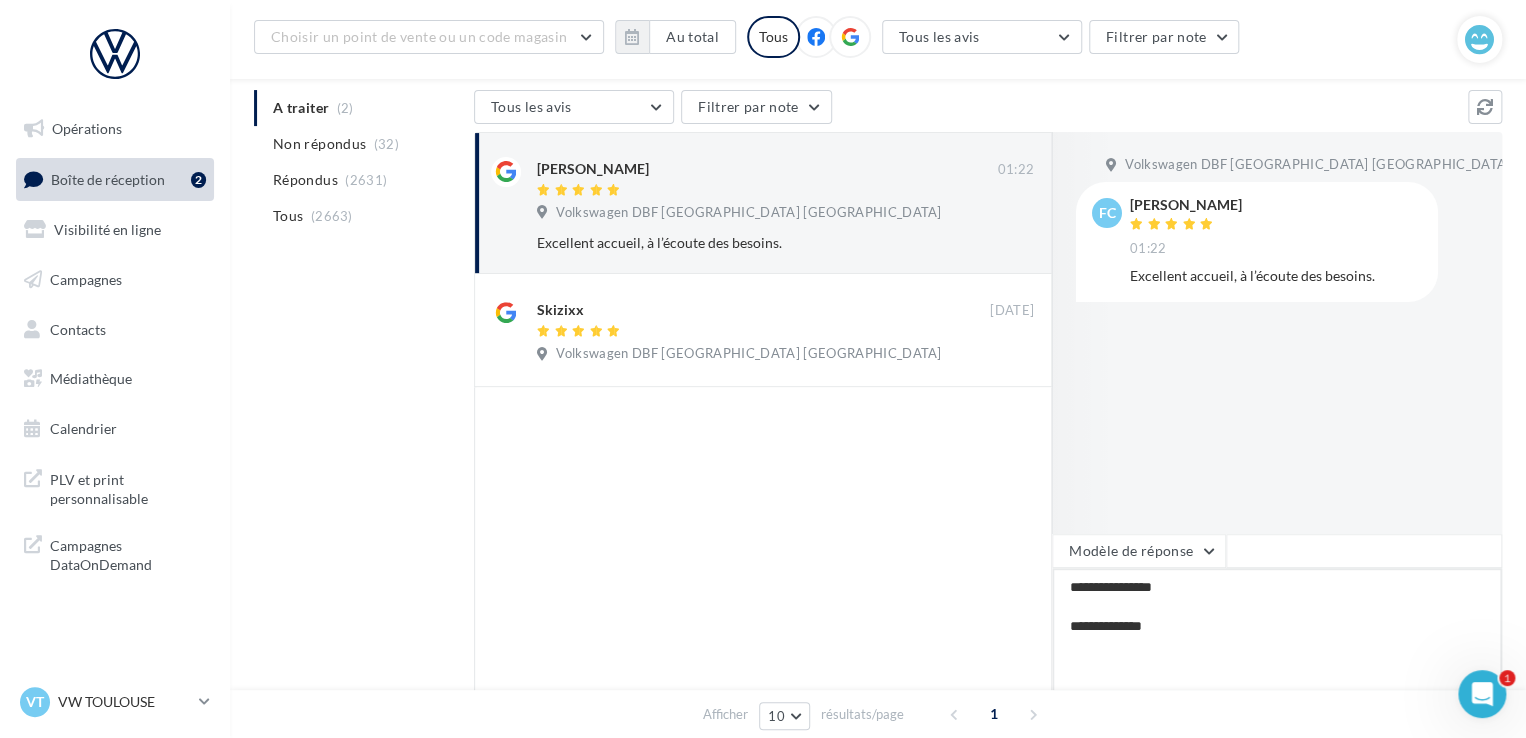 type on "**********" 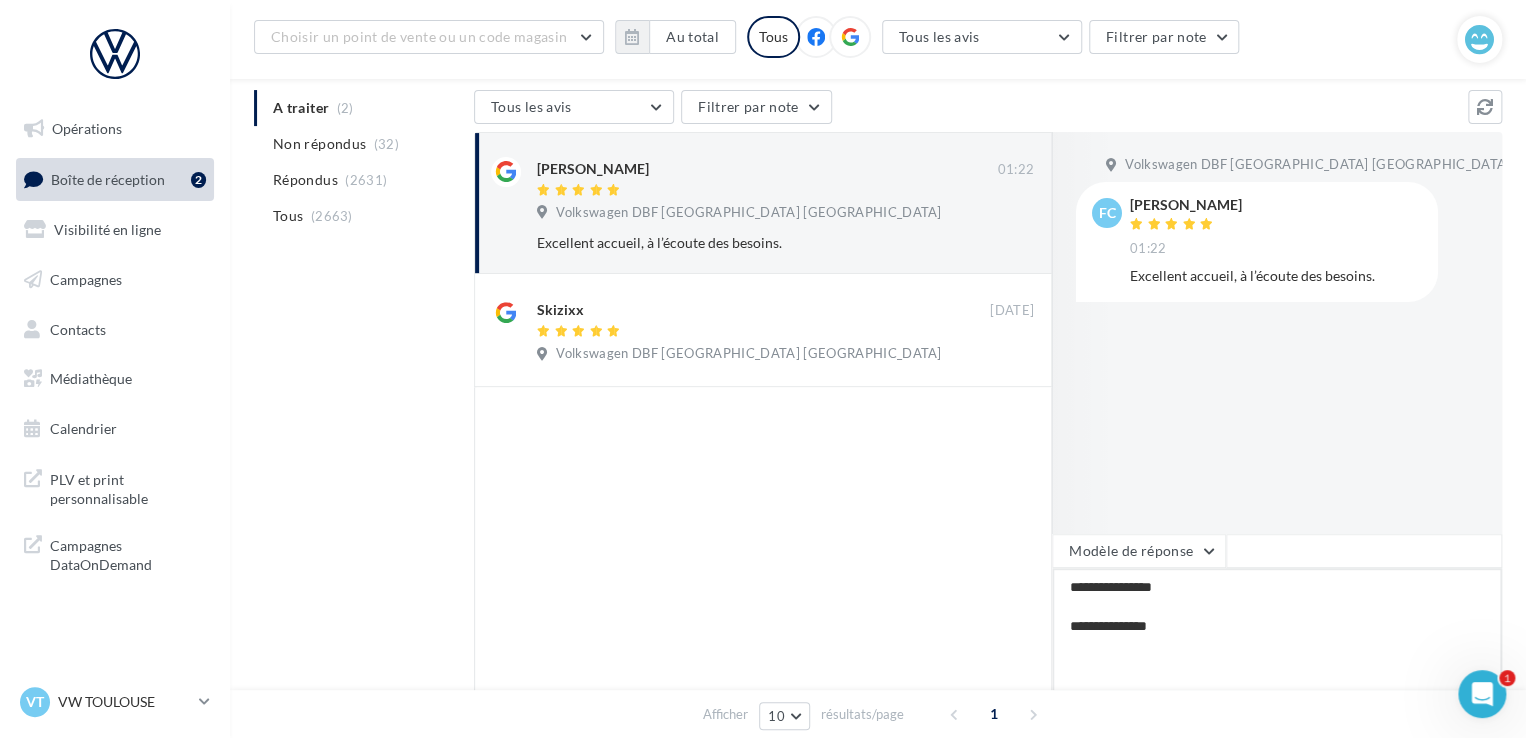 type on "**********" 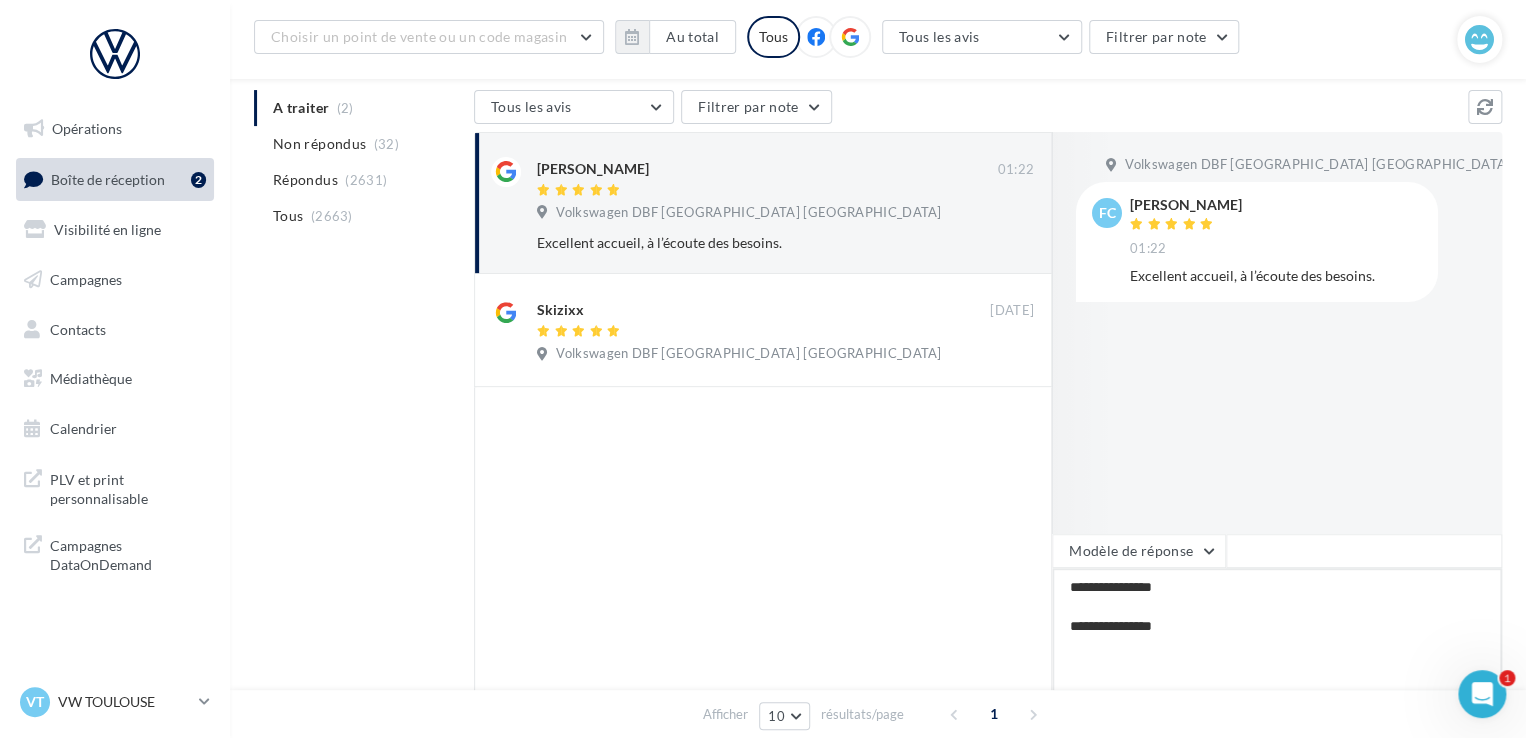 type on "**********" 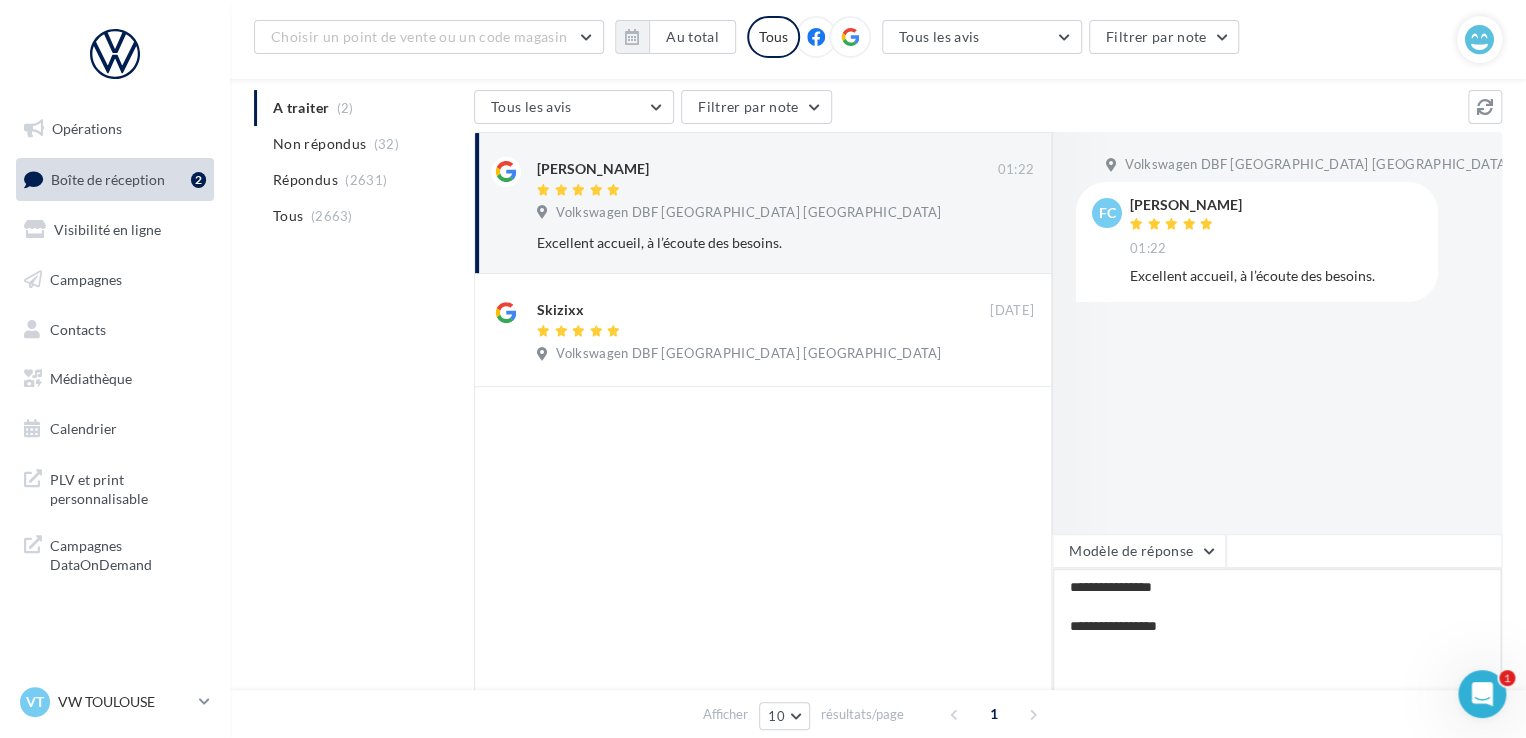 type on "**********" 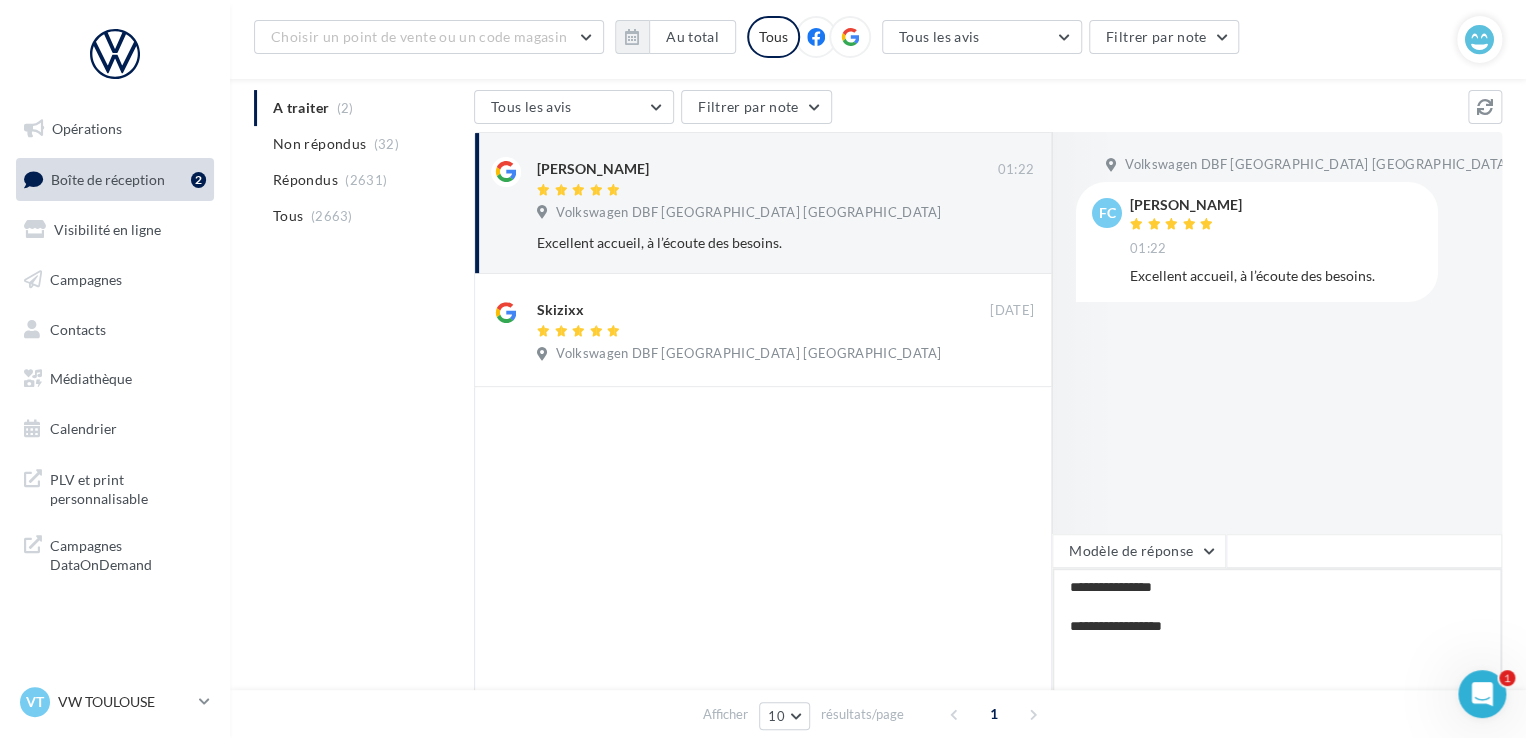 type on "**********" 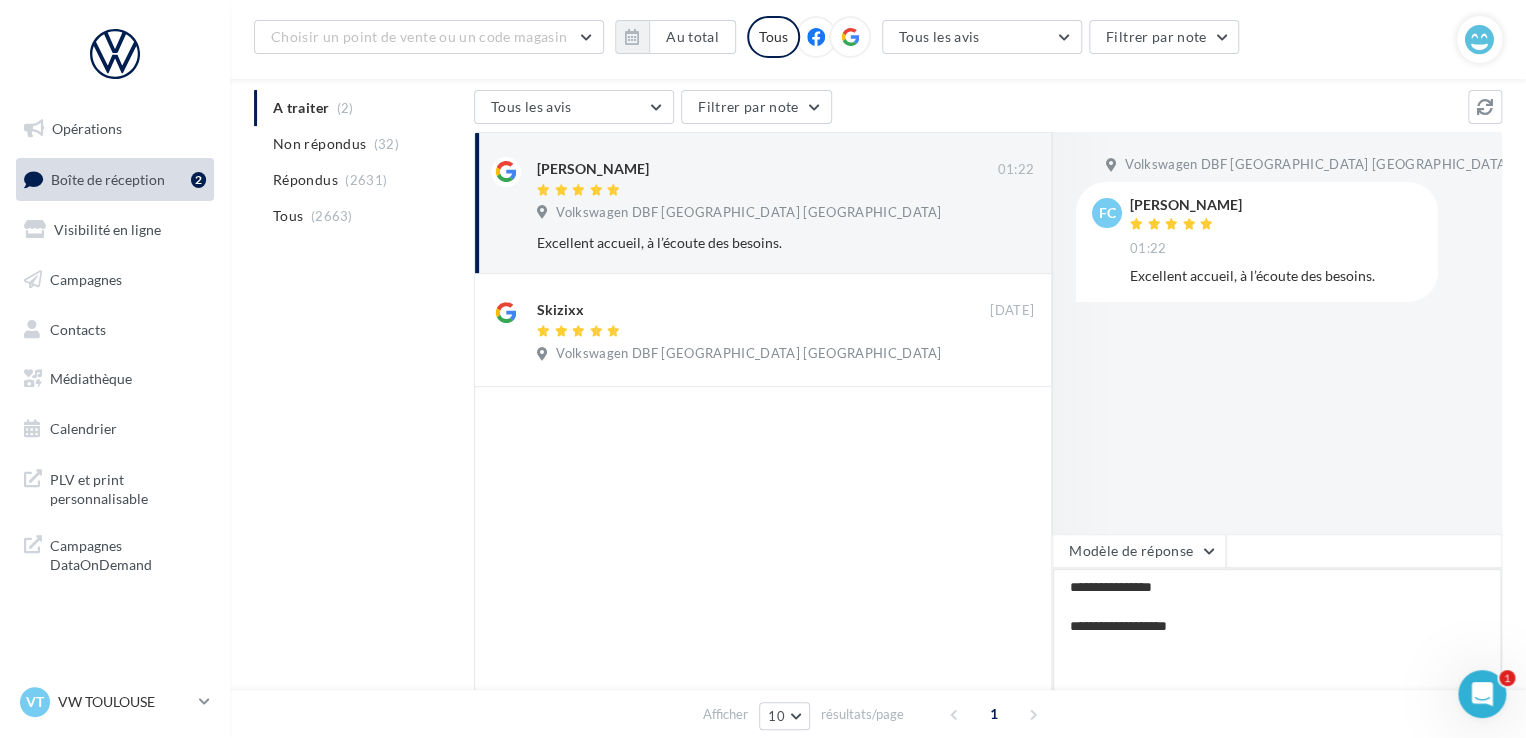 type on "**********" 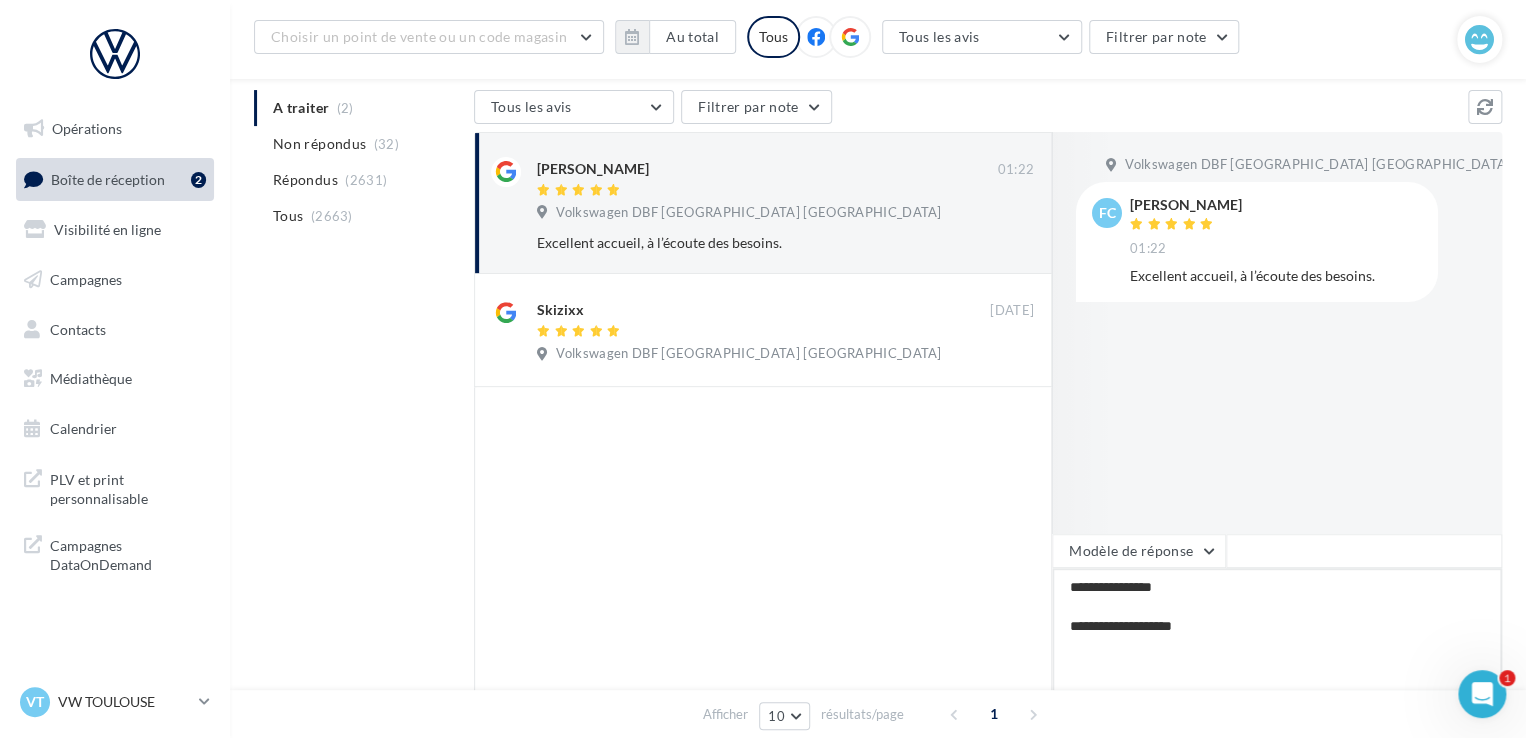 type on "**********" 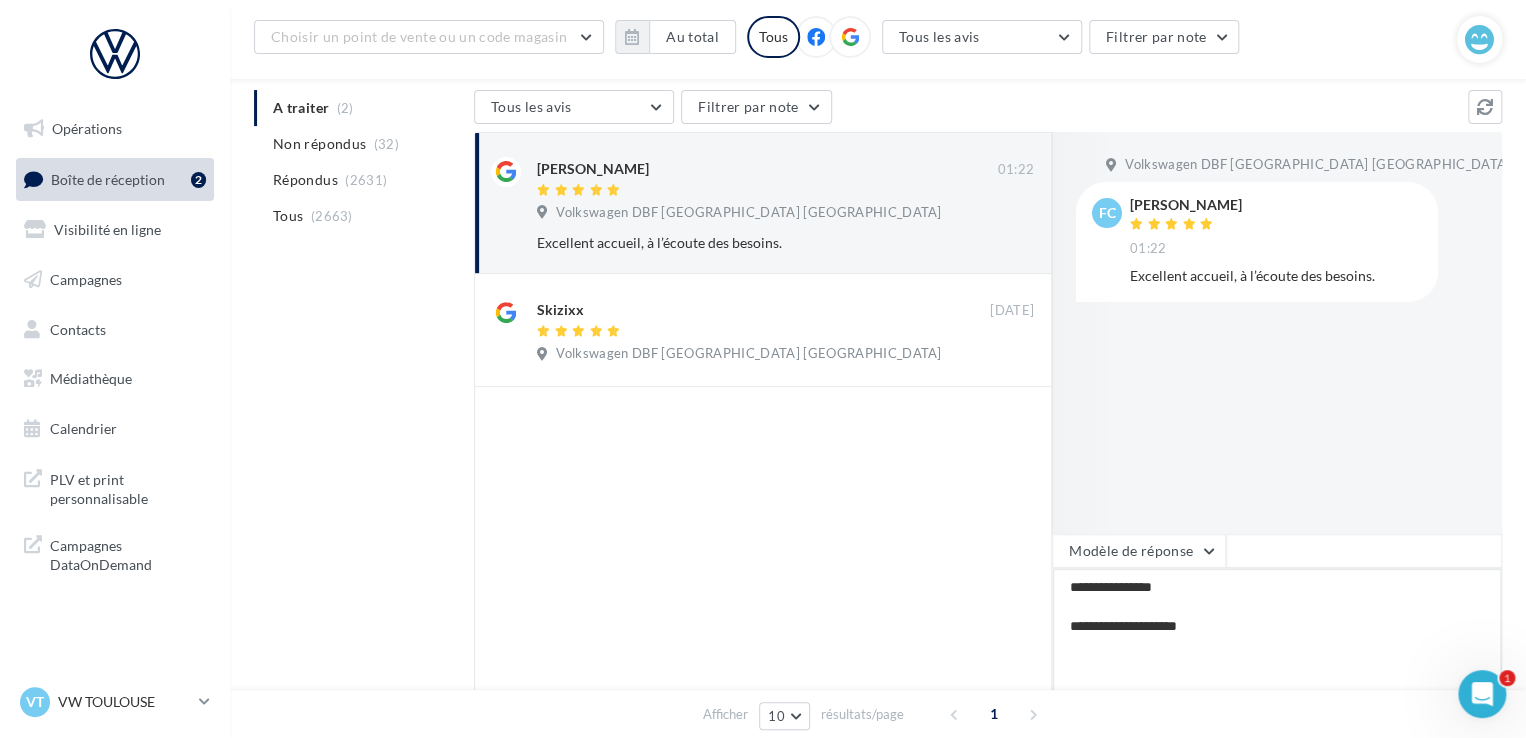 type on "**********" 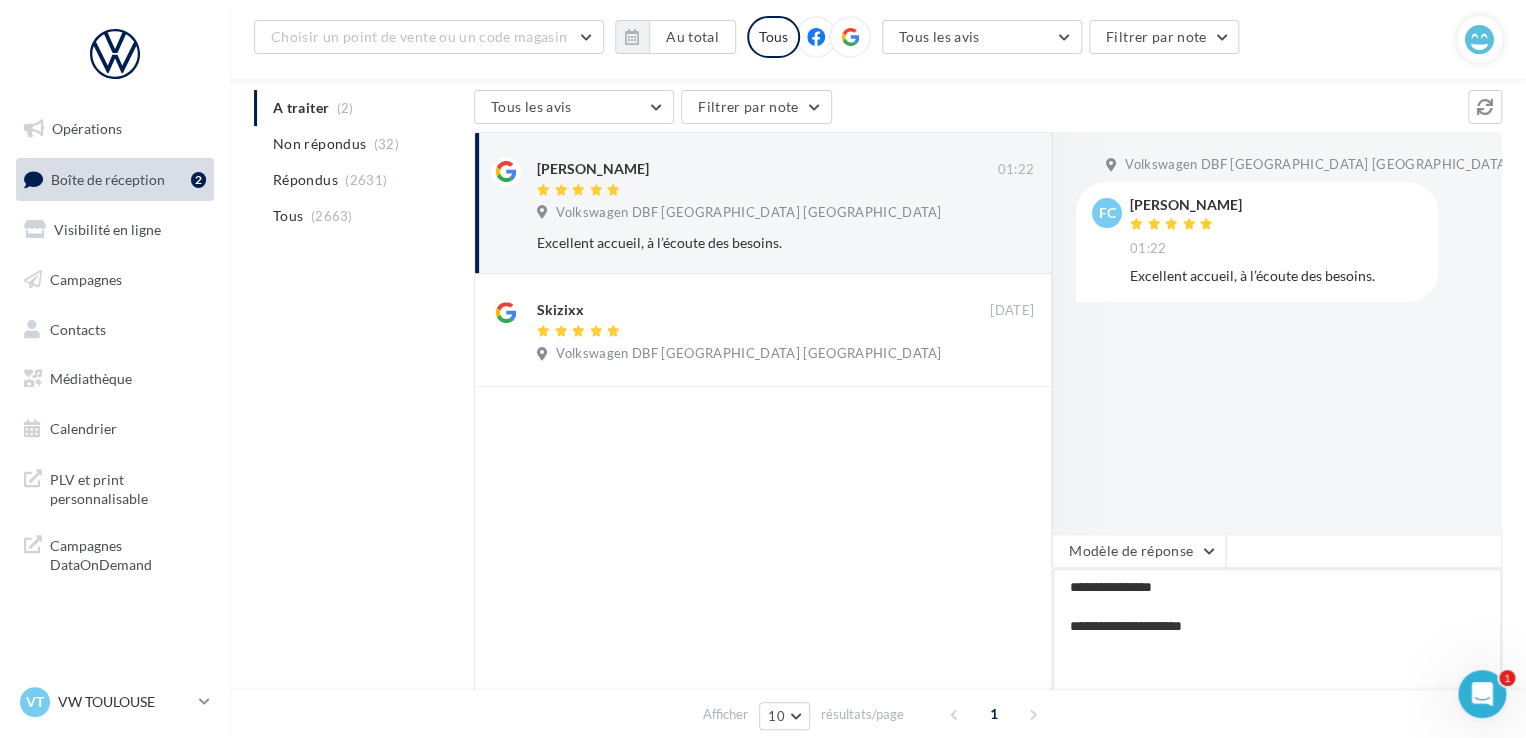 type on "**********" 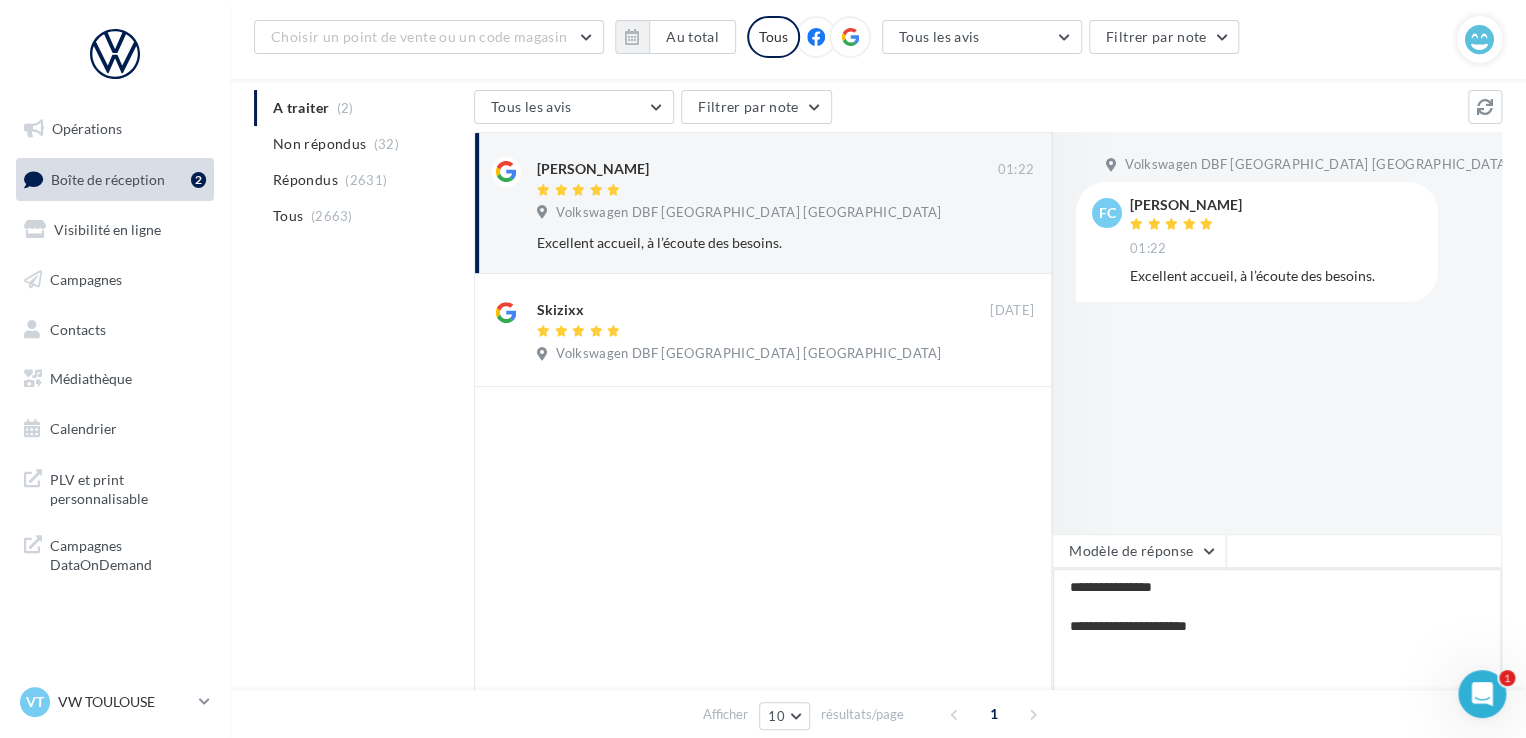 type on "**********" 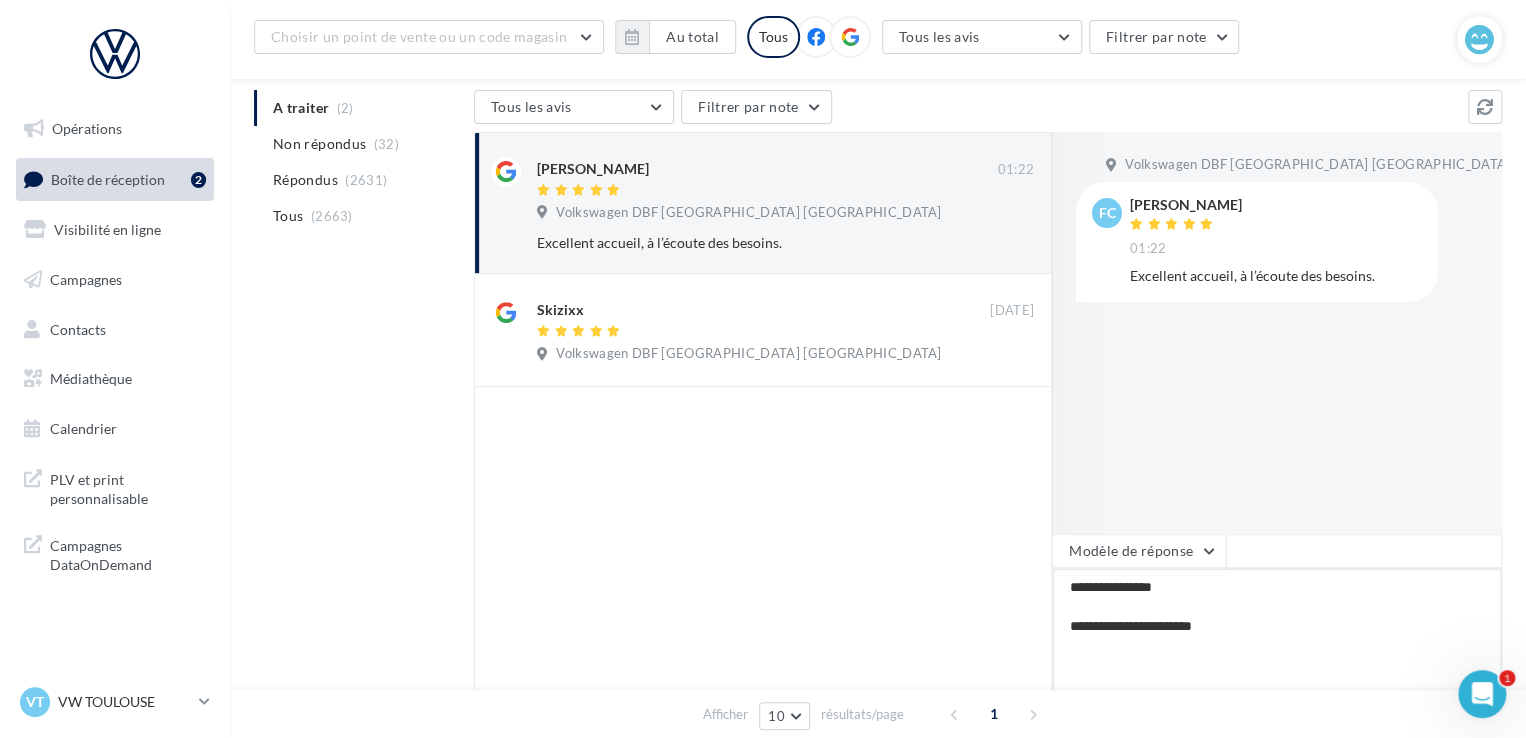 type on "**********" 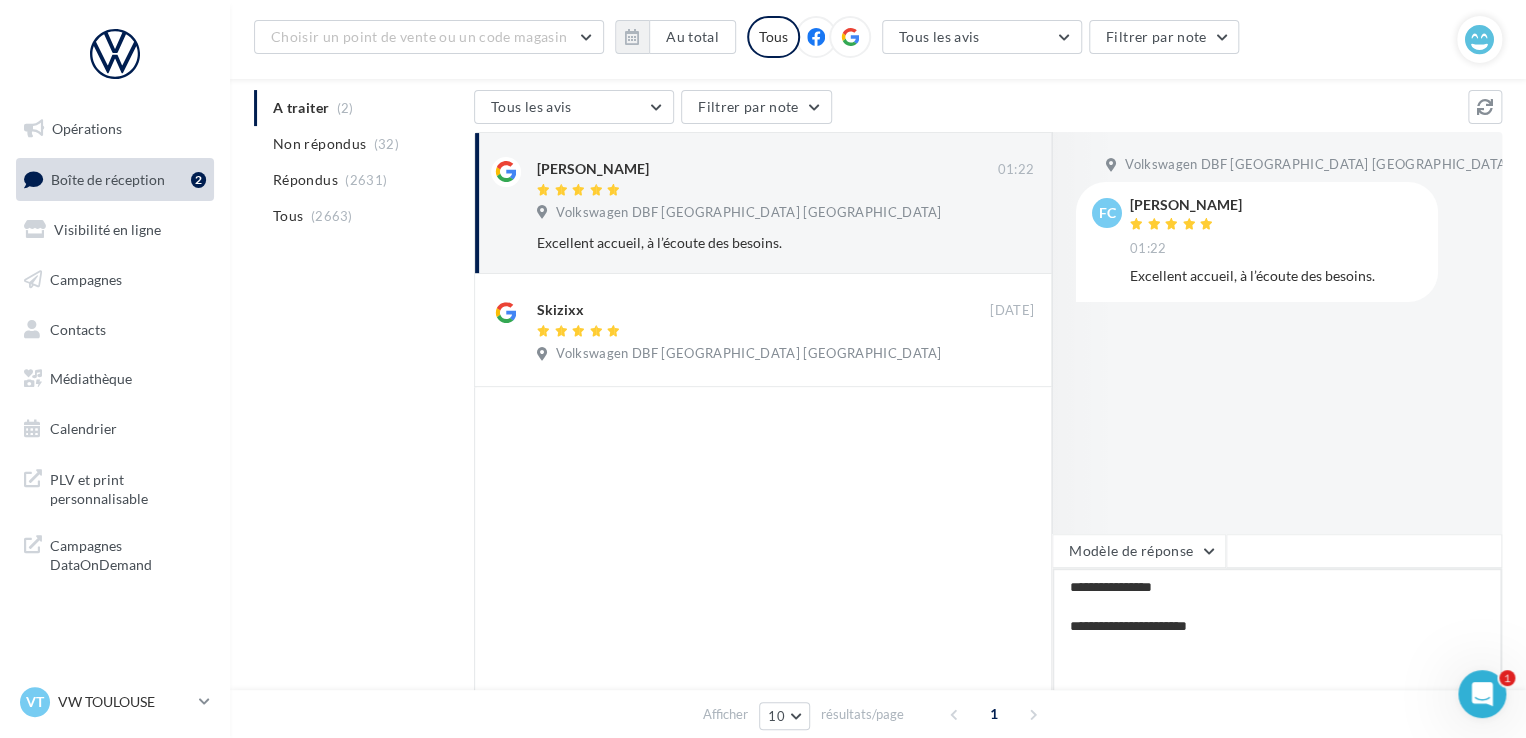type on "**********" 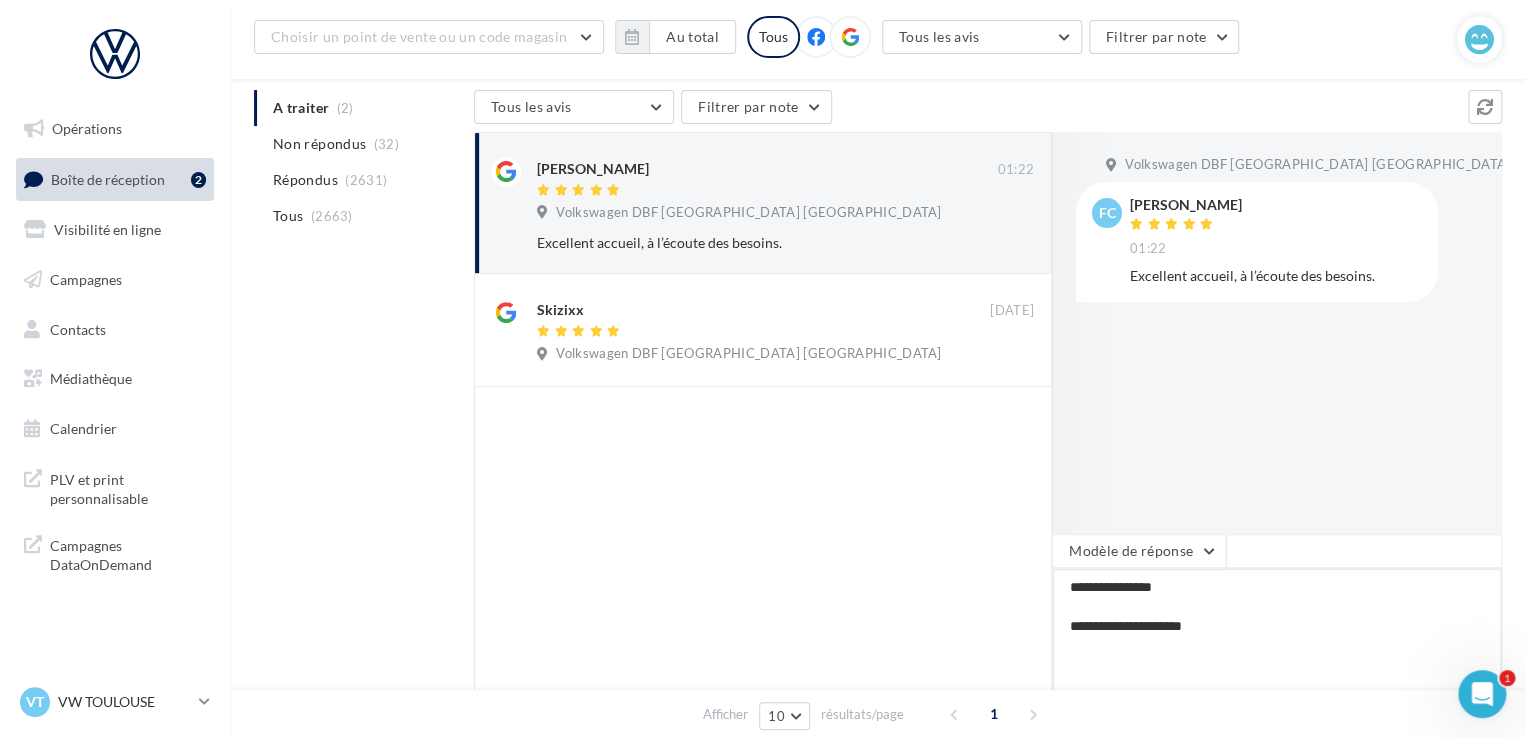 type on "**********" 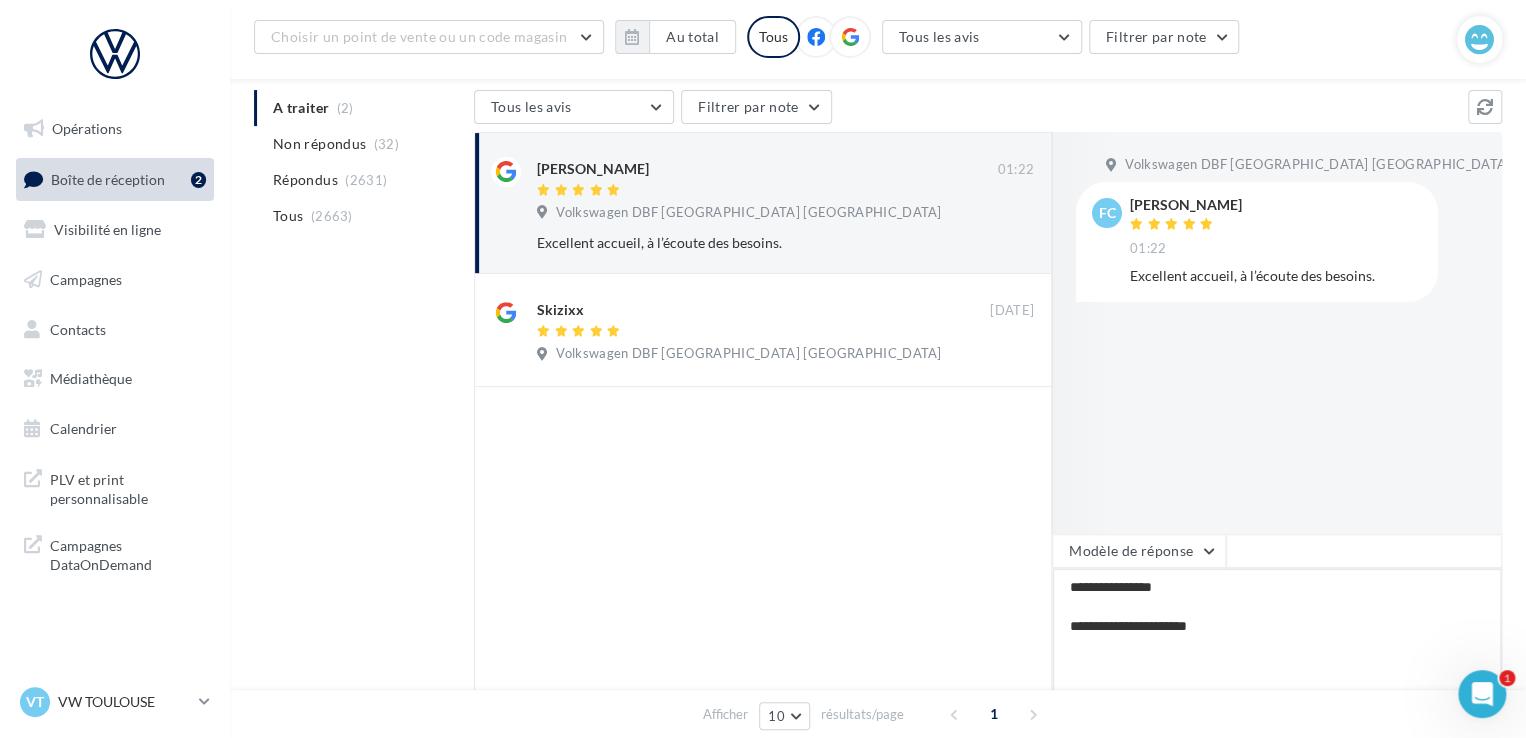type on "**********" 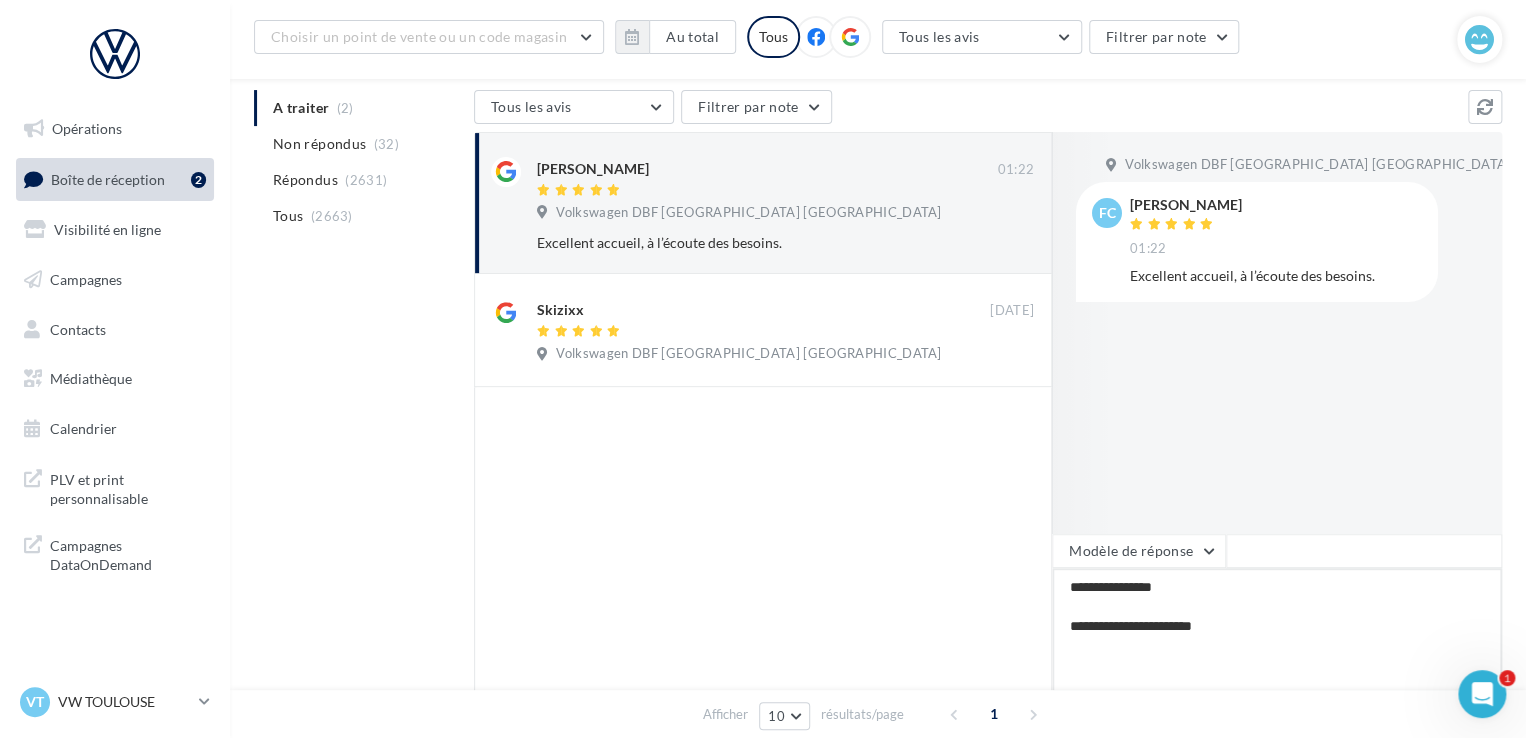 type on "**********" 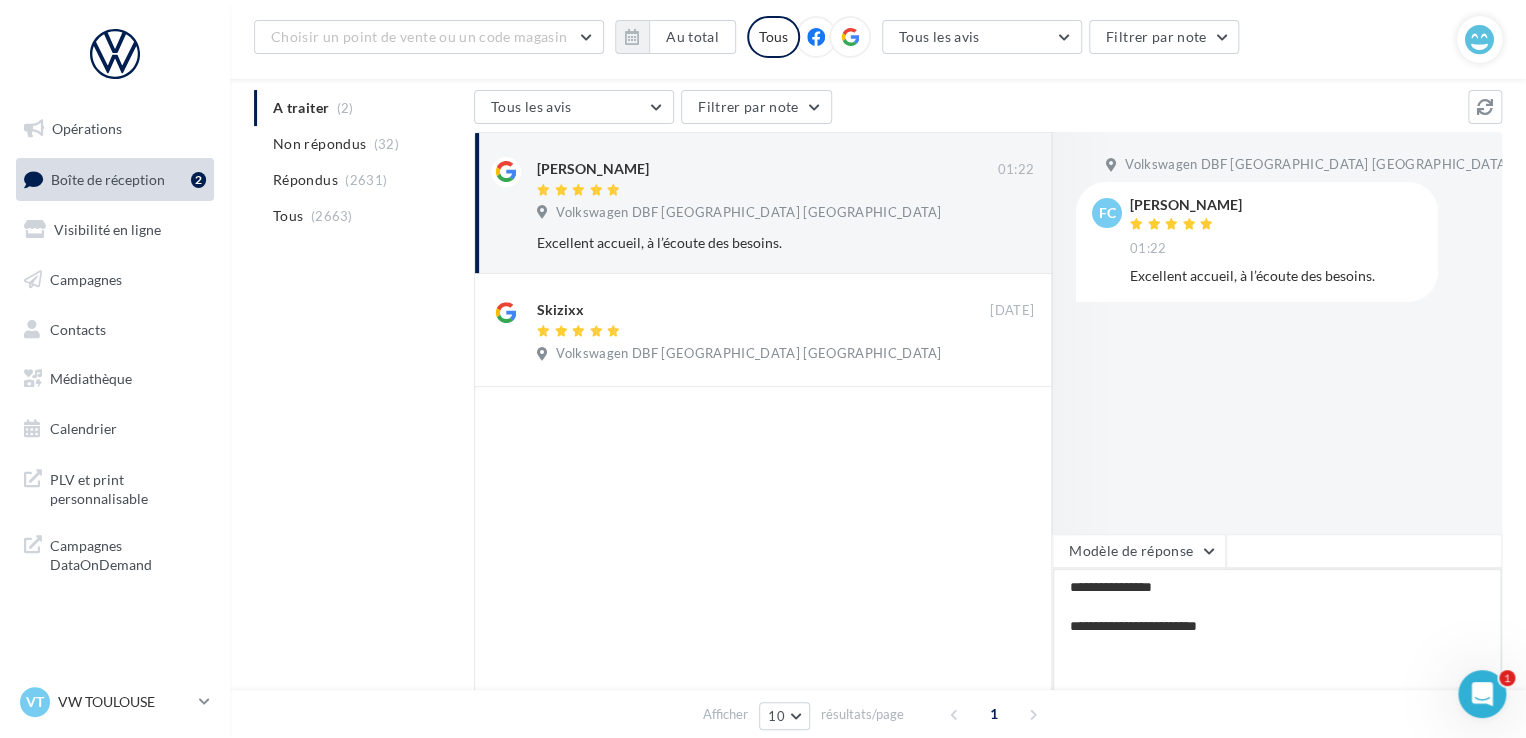 type on "**********" 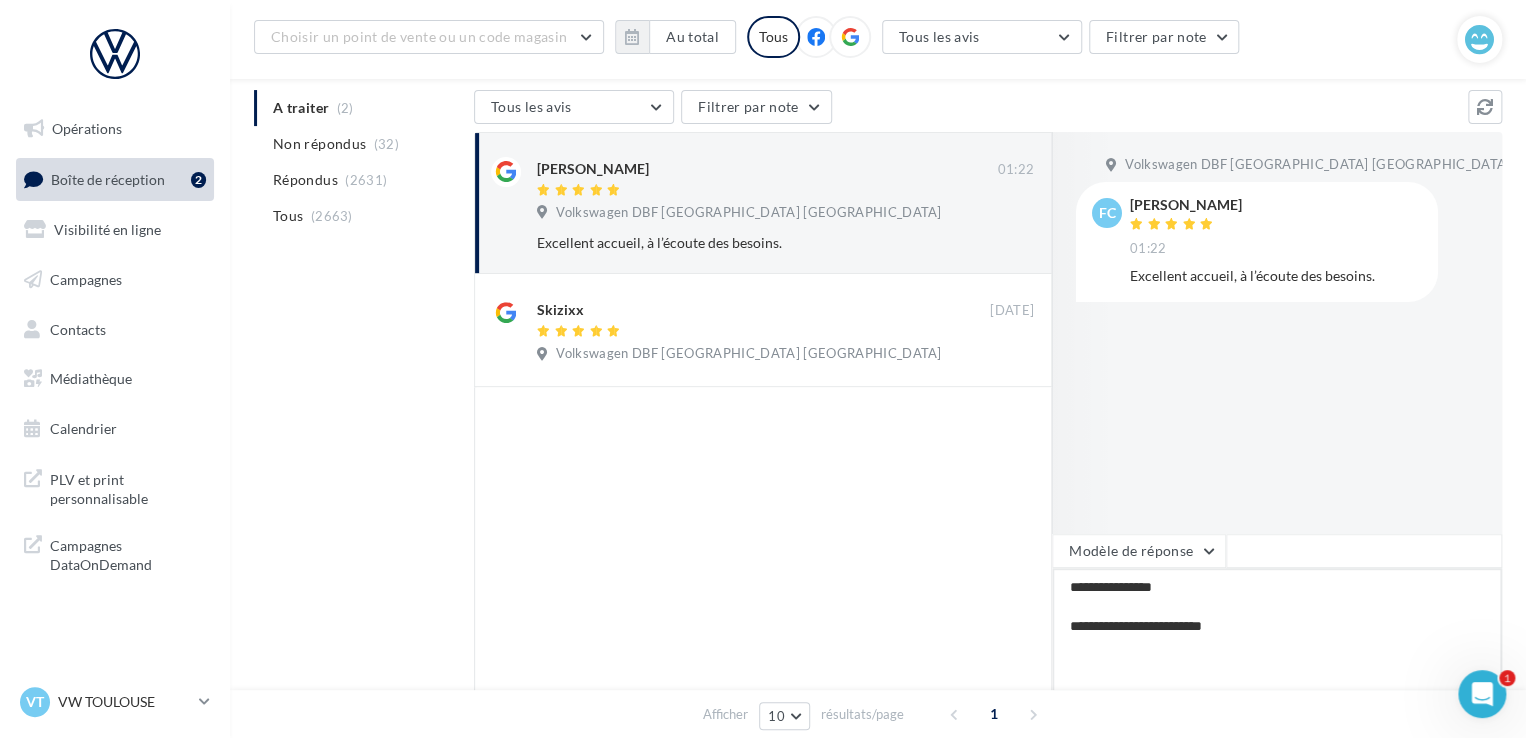 type on "**********" 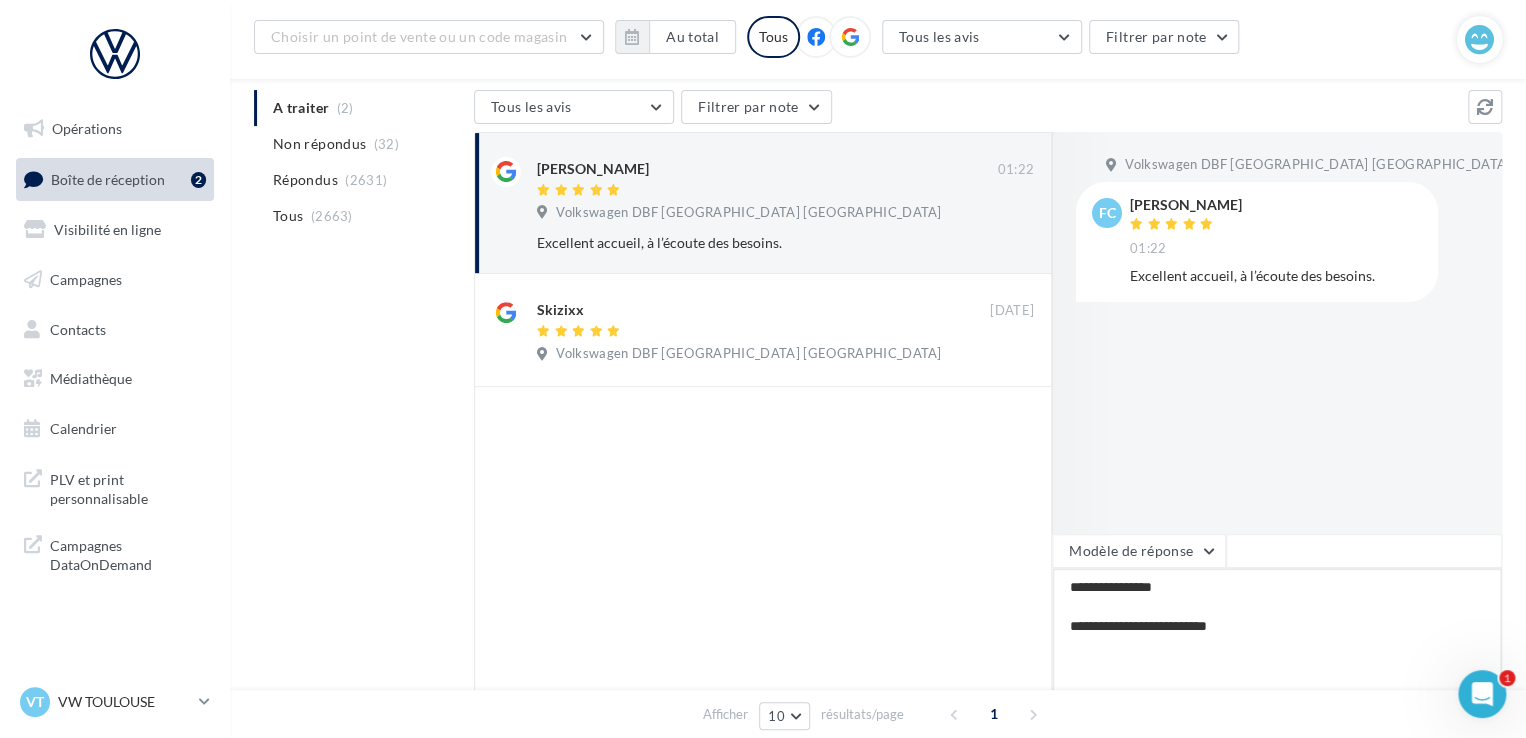 type on "**********" 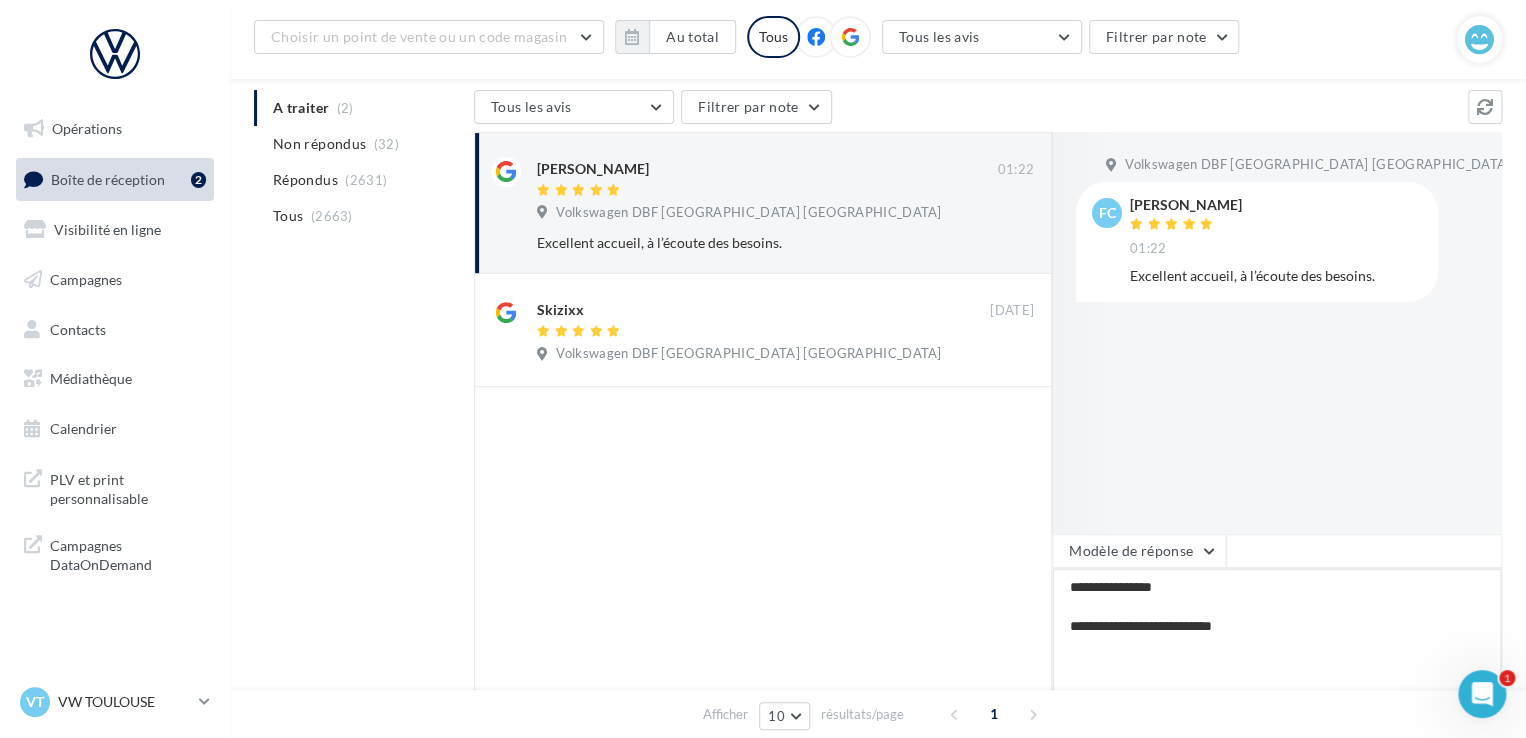 type on "**********" 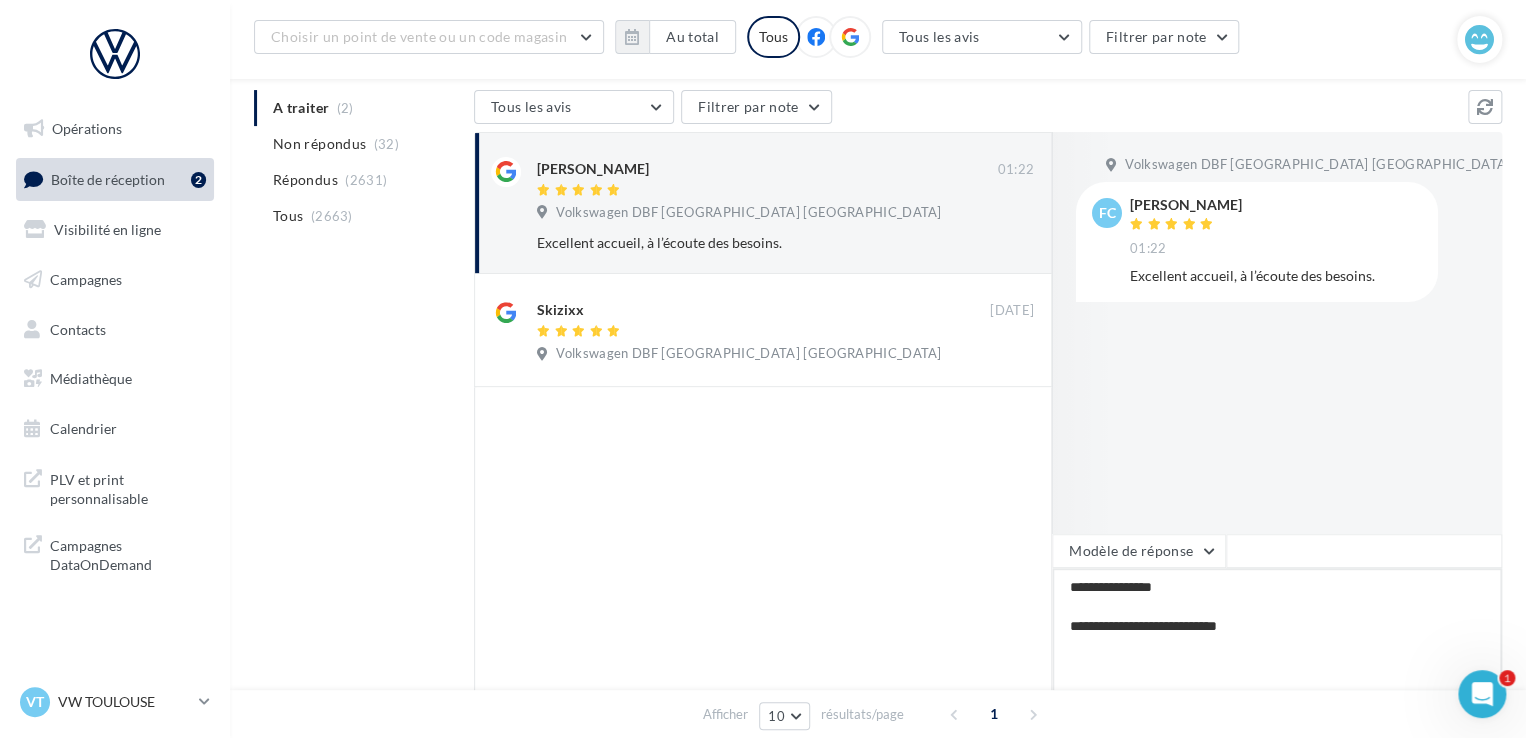 type on "**********" 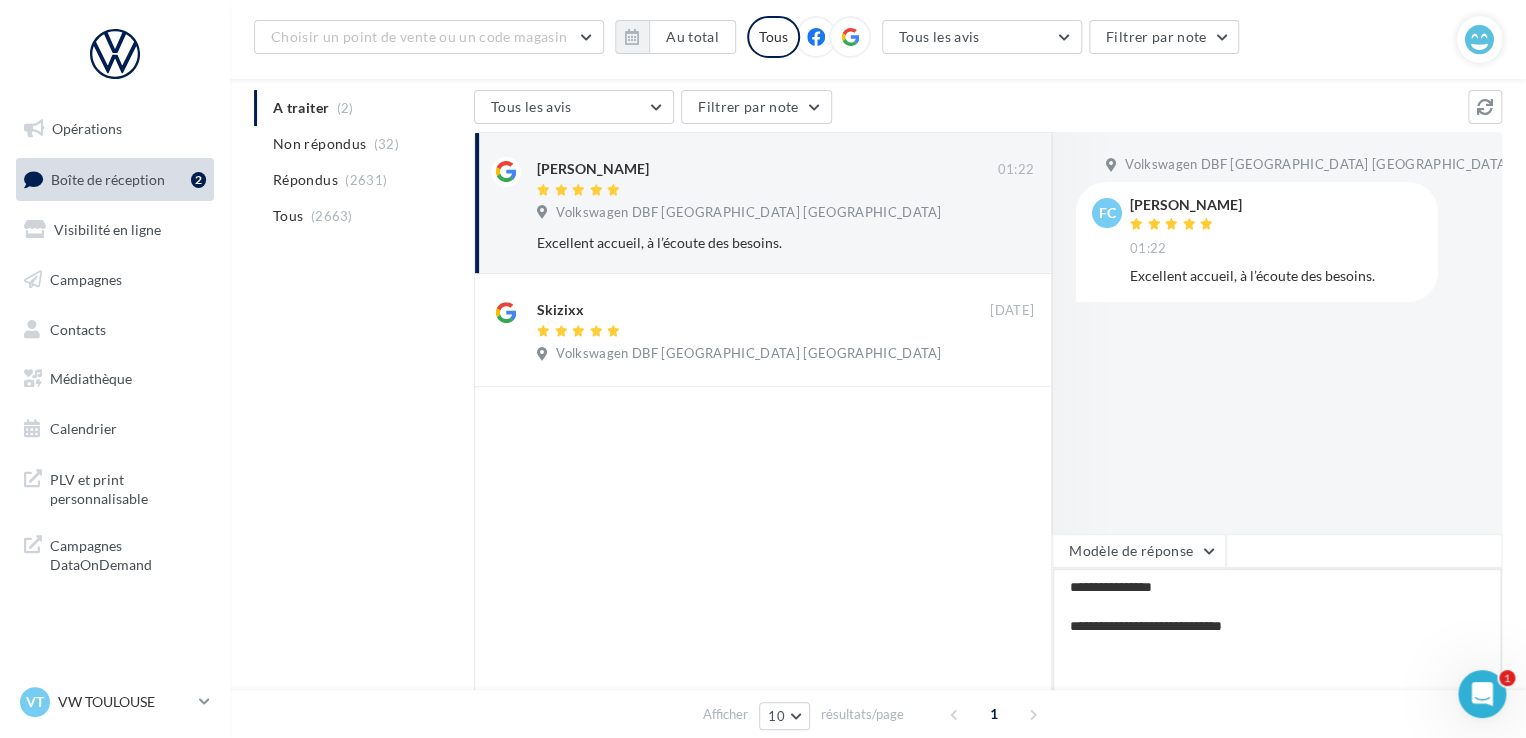type on "**********" 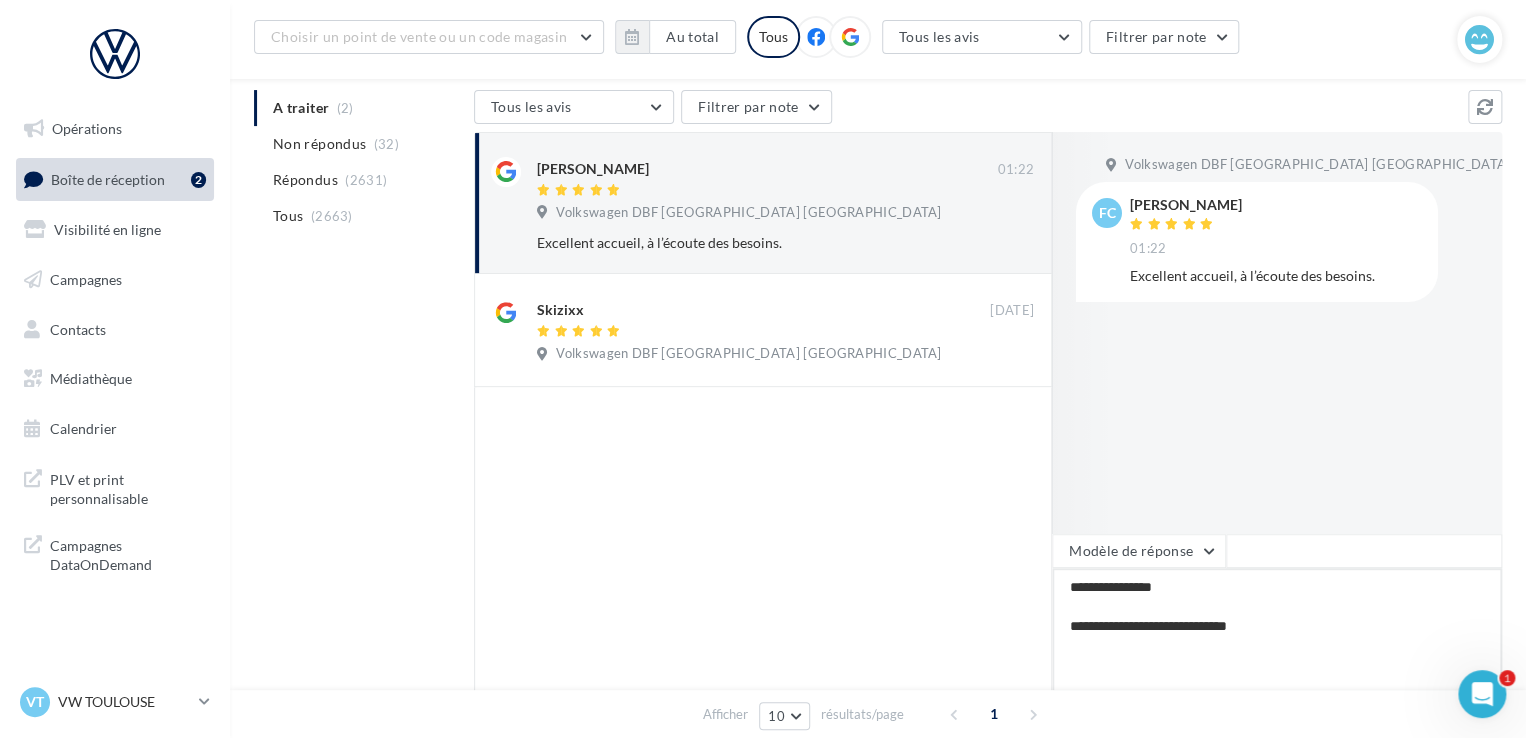 type on "**********" 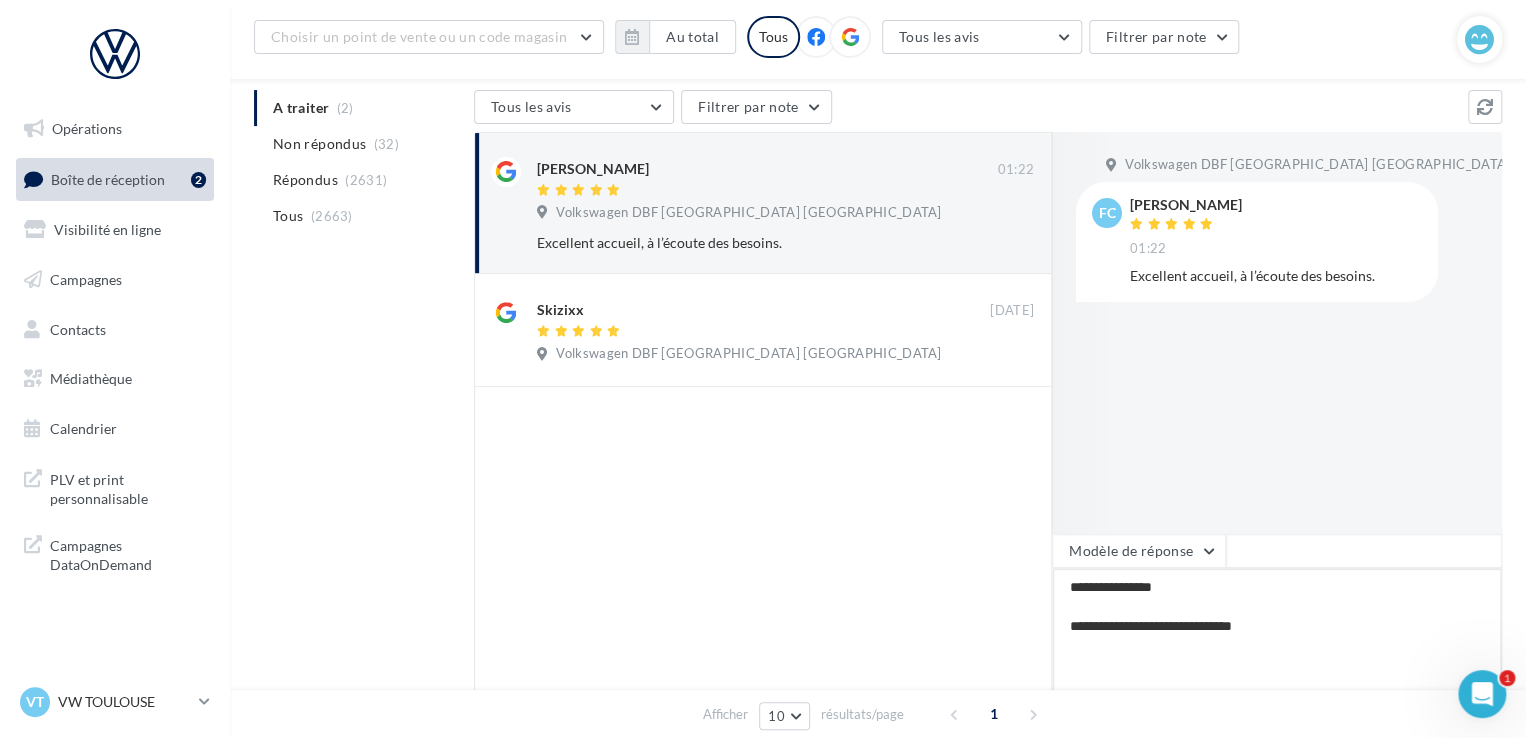 type on "**********" 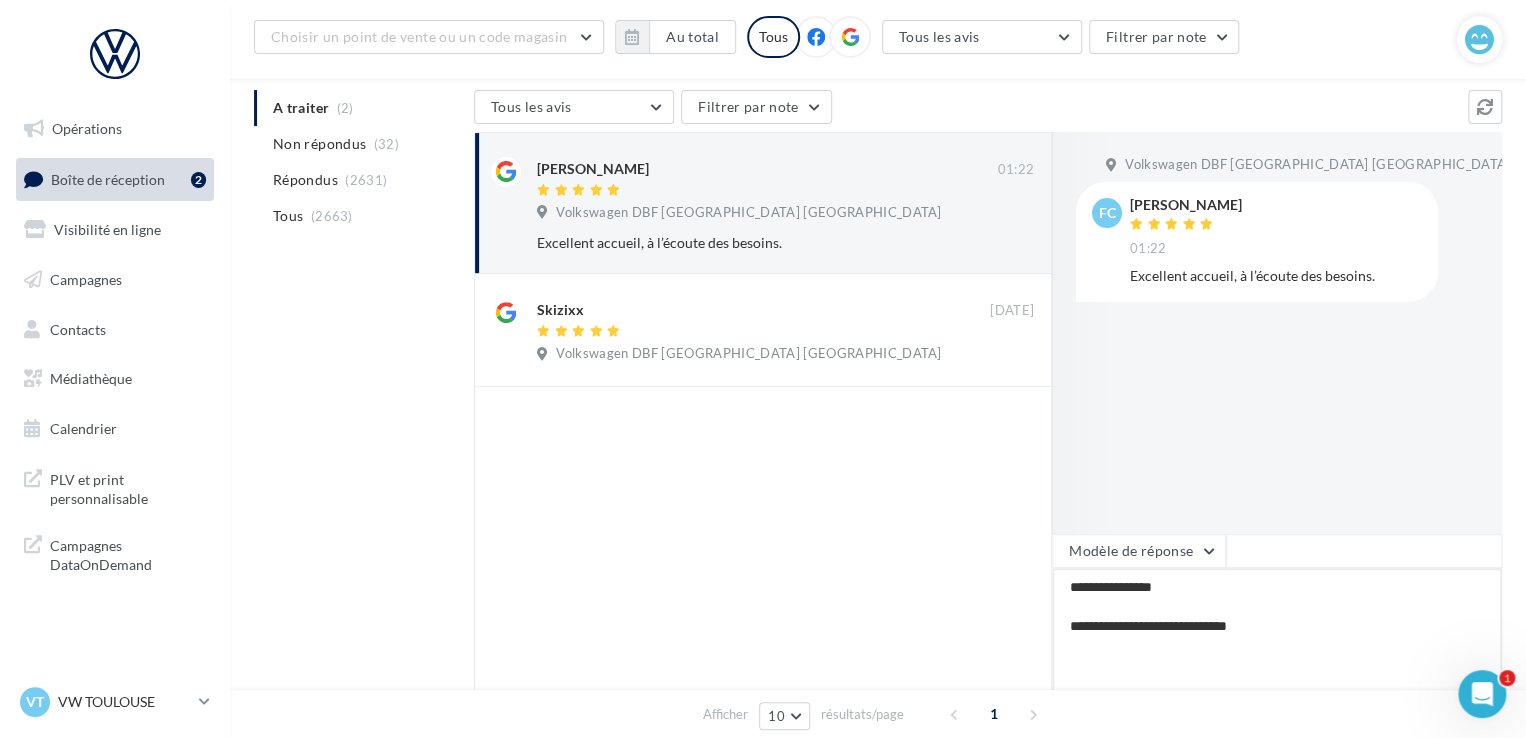 type on "**********" 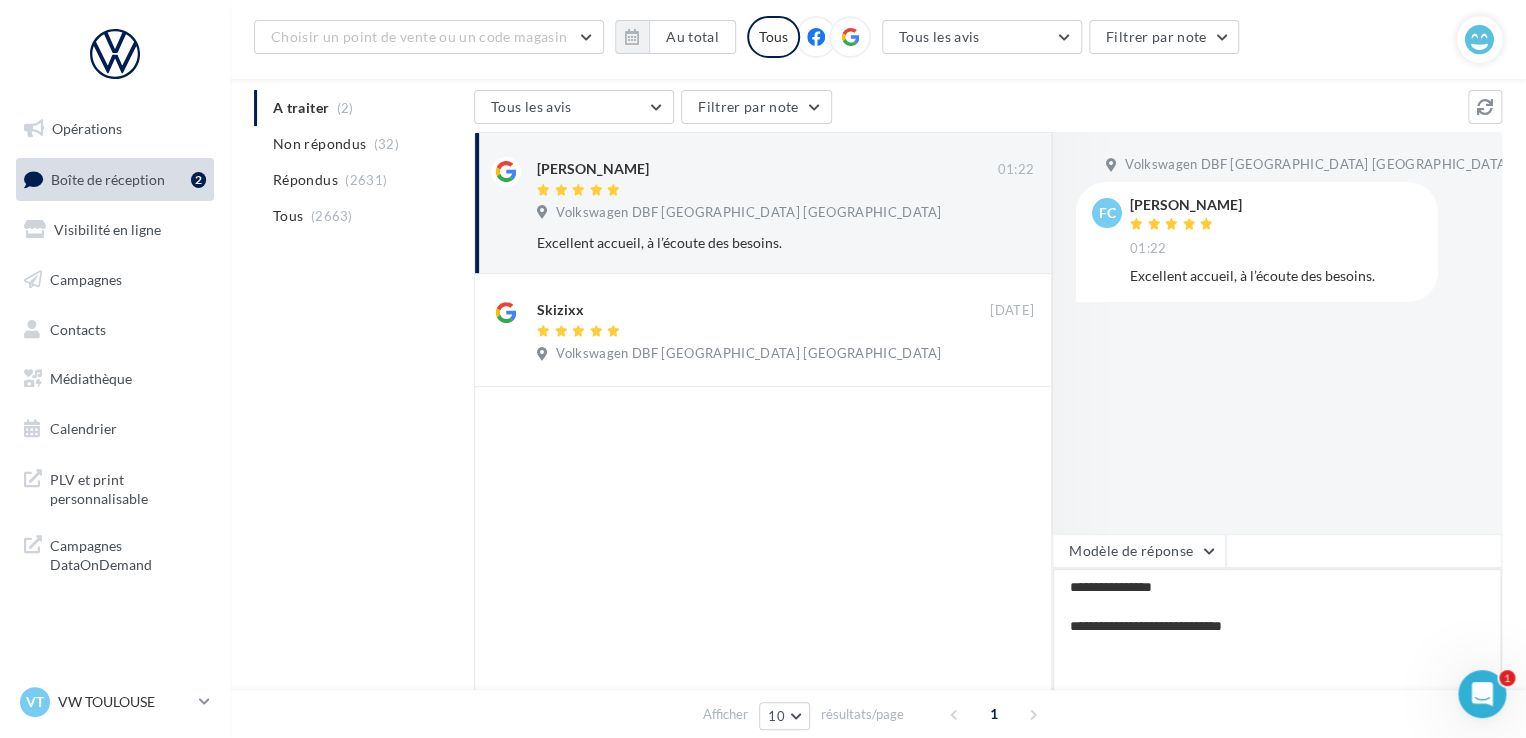 type on "**********" 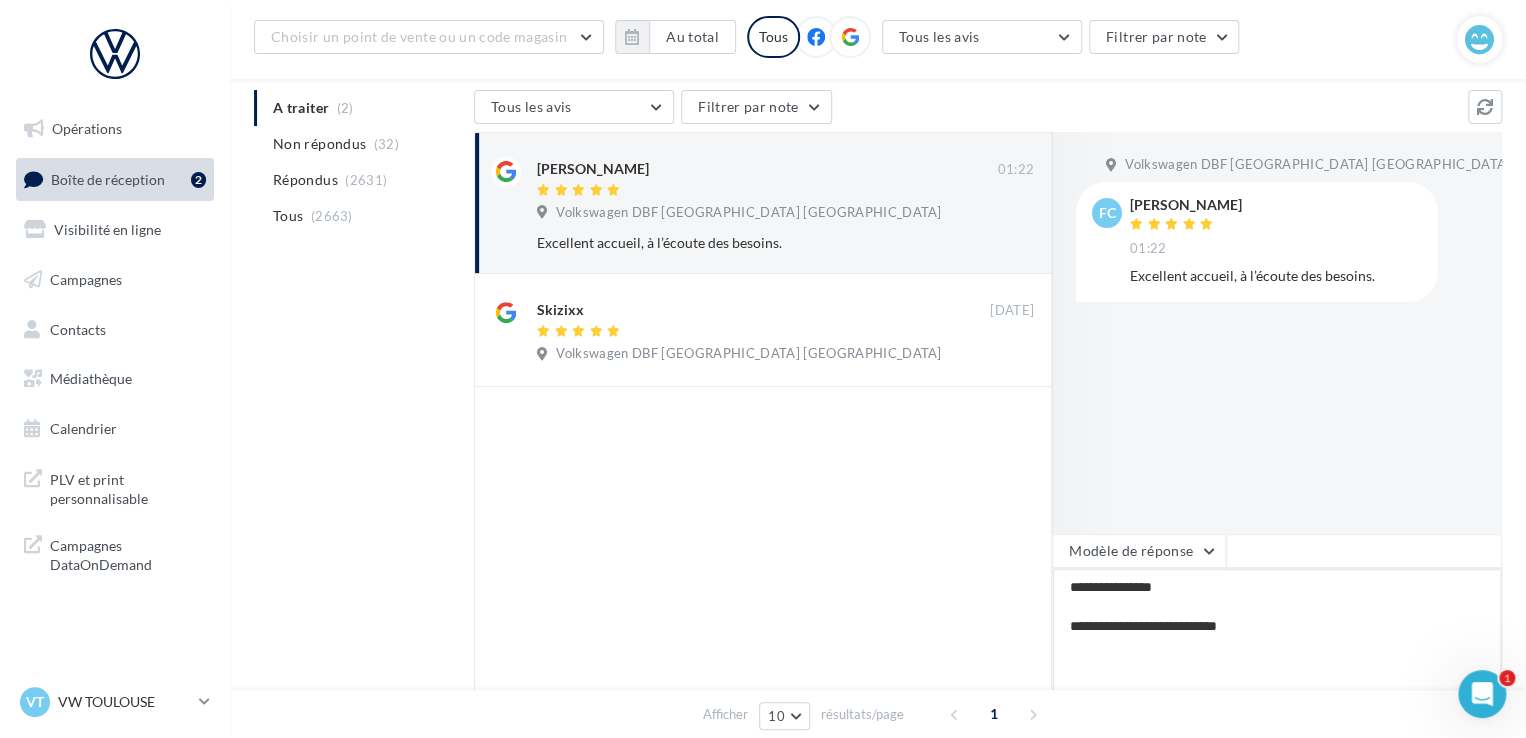 type on "**********" 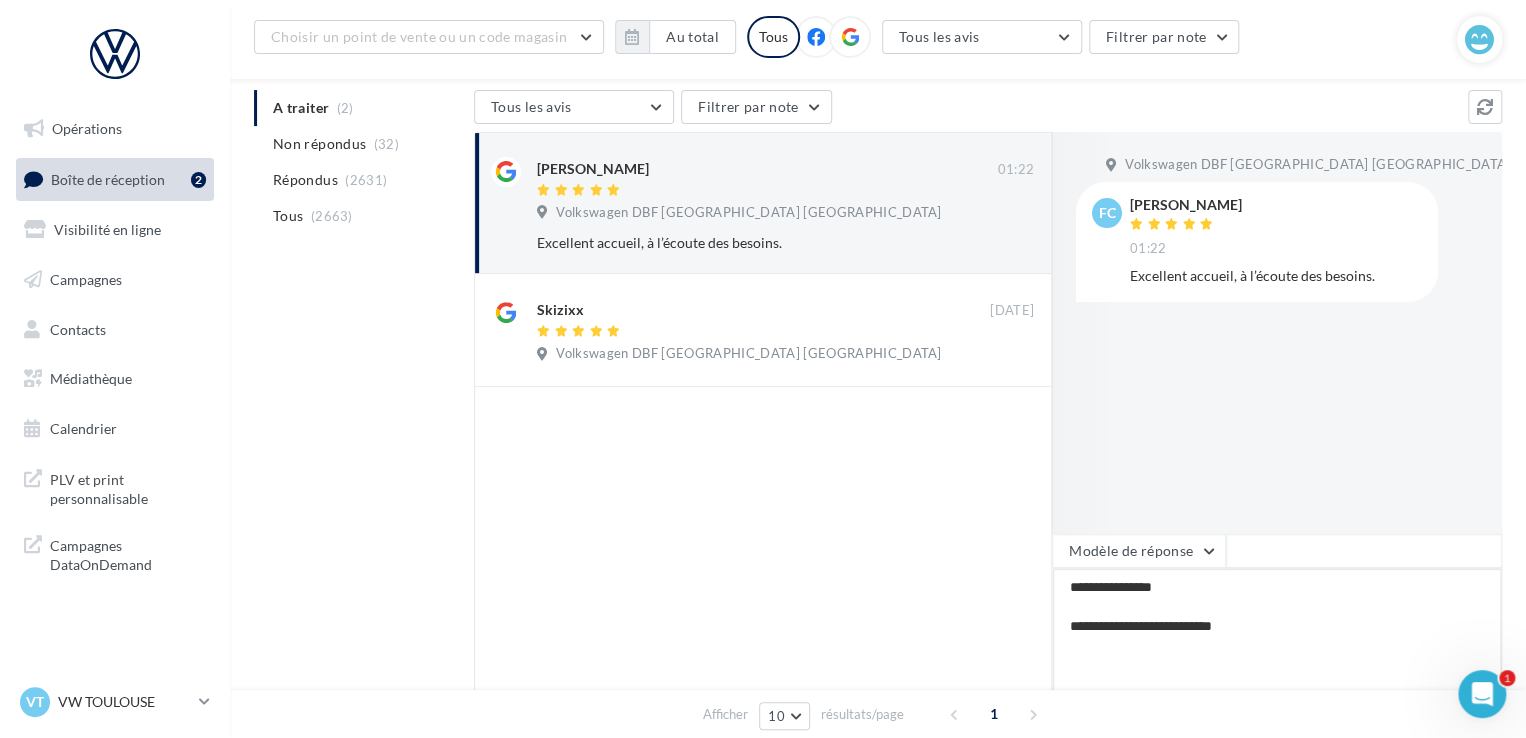 type on "**********" 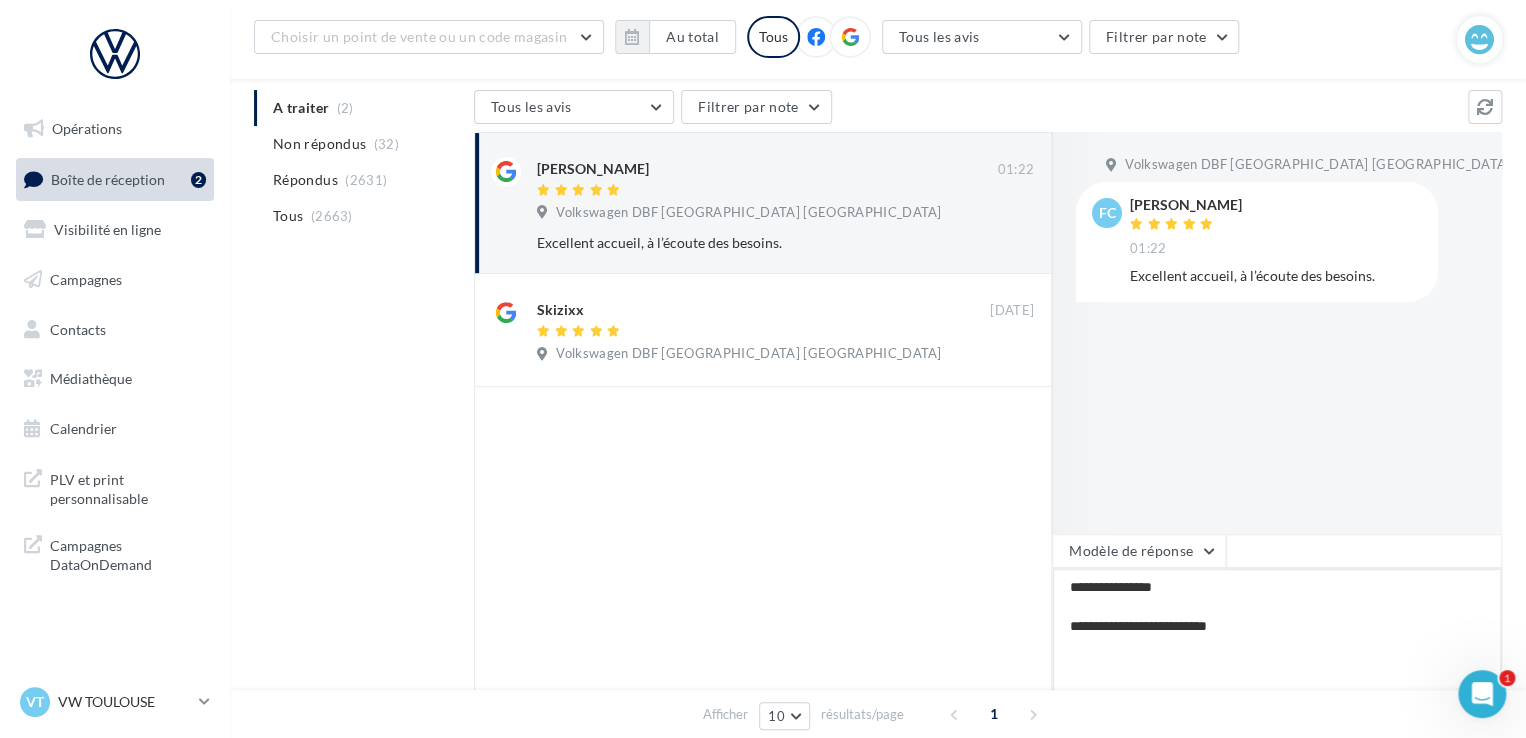 type on "**********" 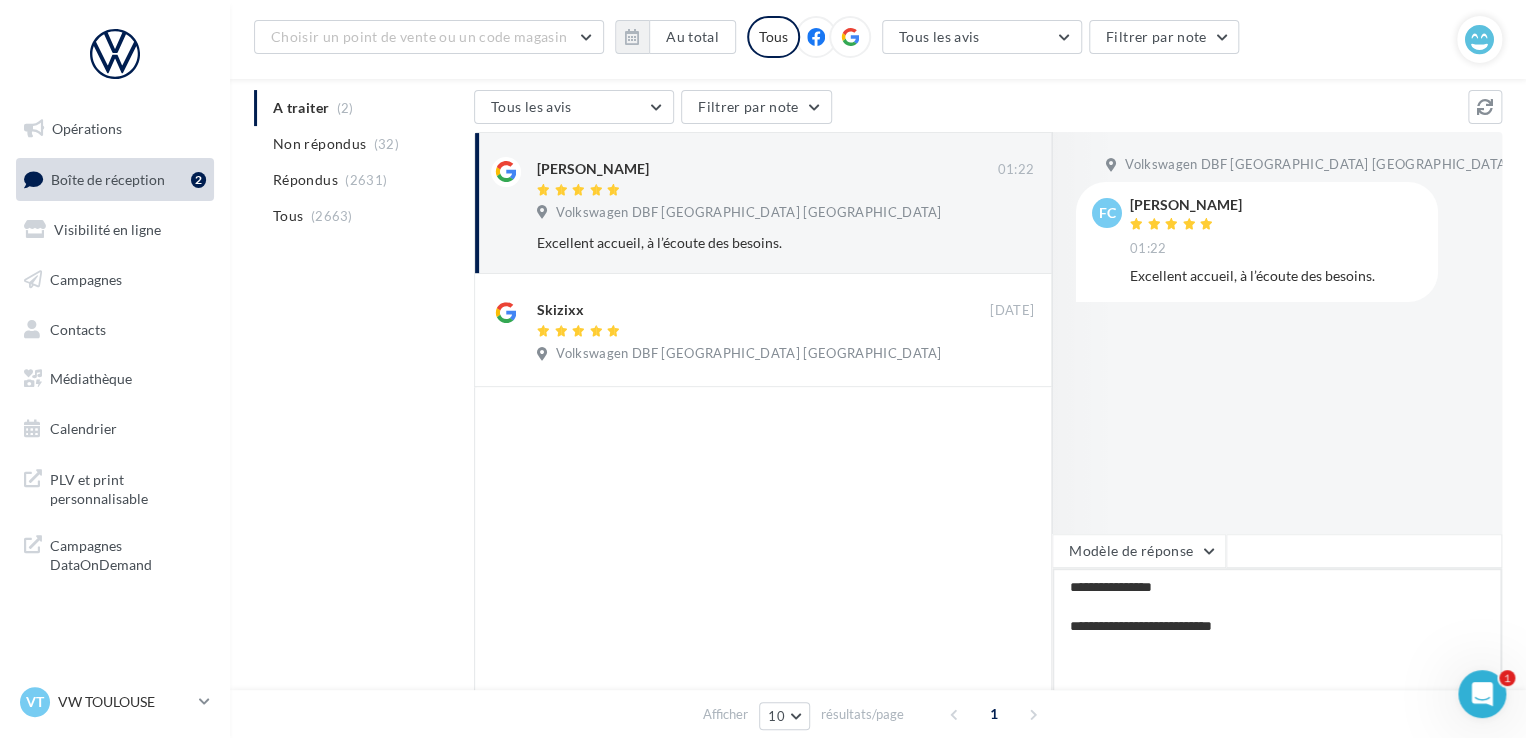 type on "**********" 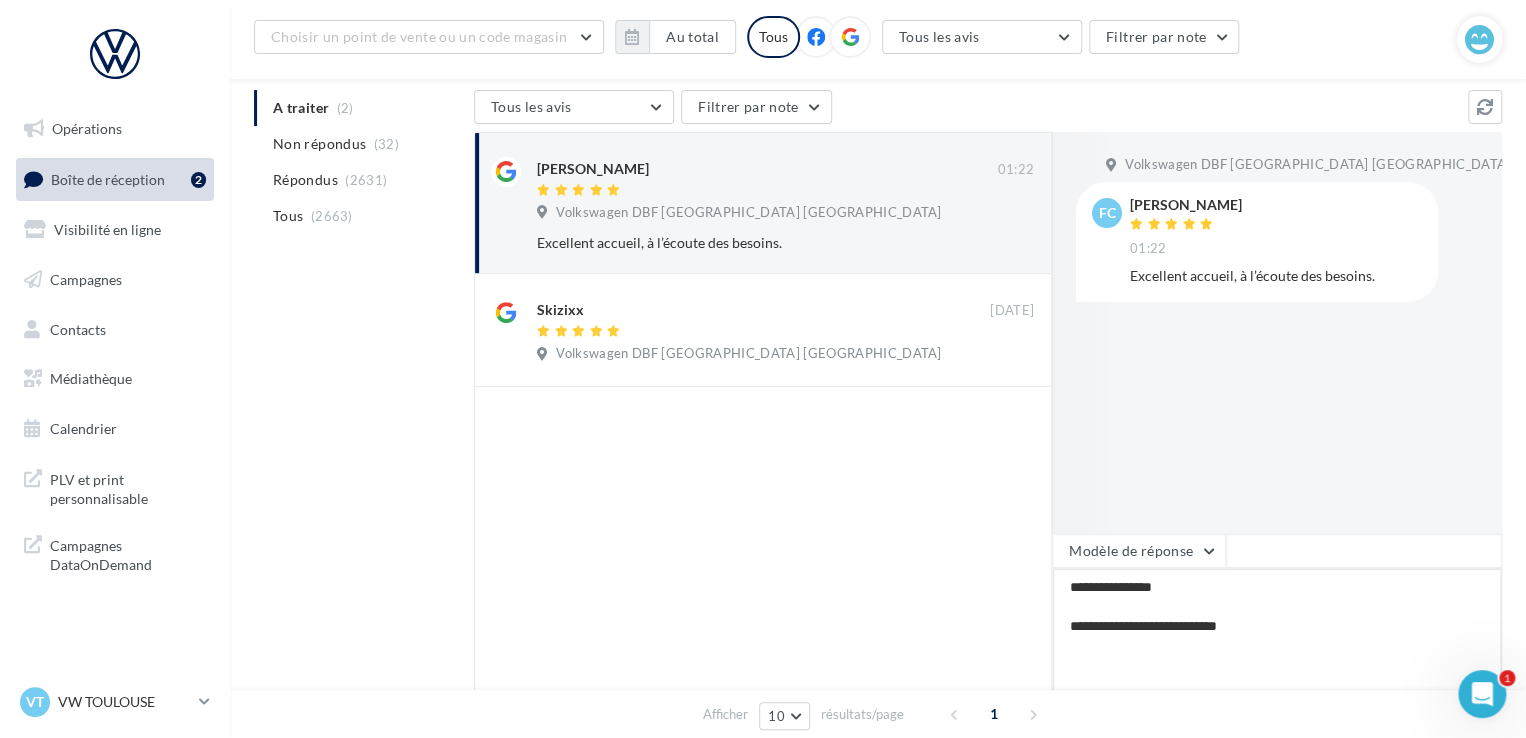 type on "**********" 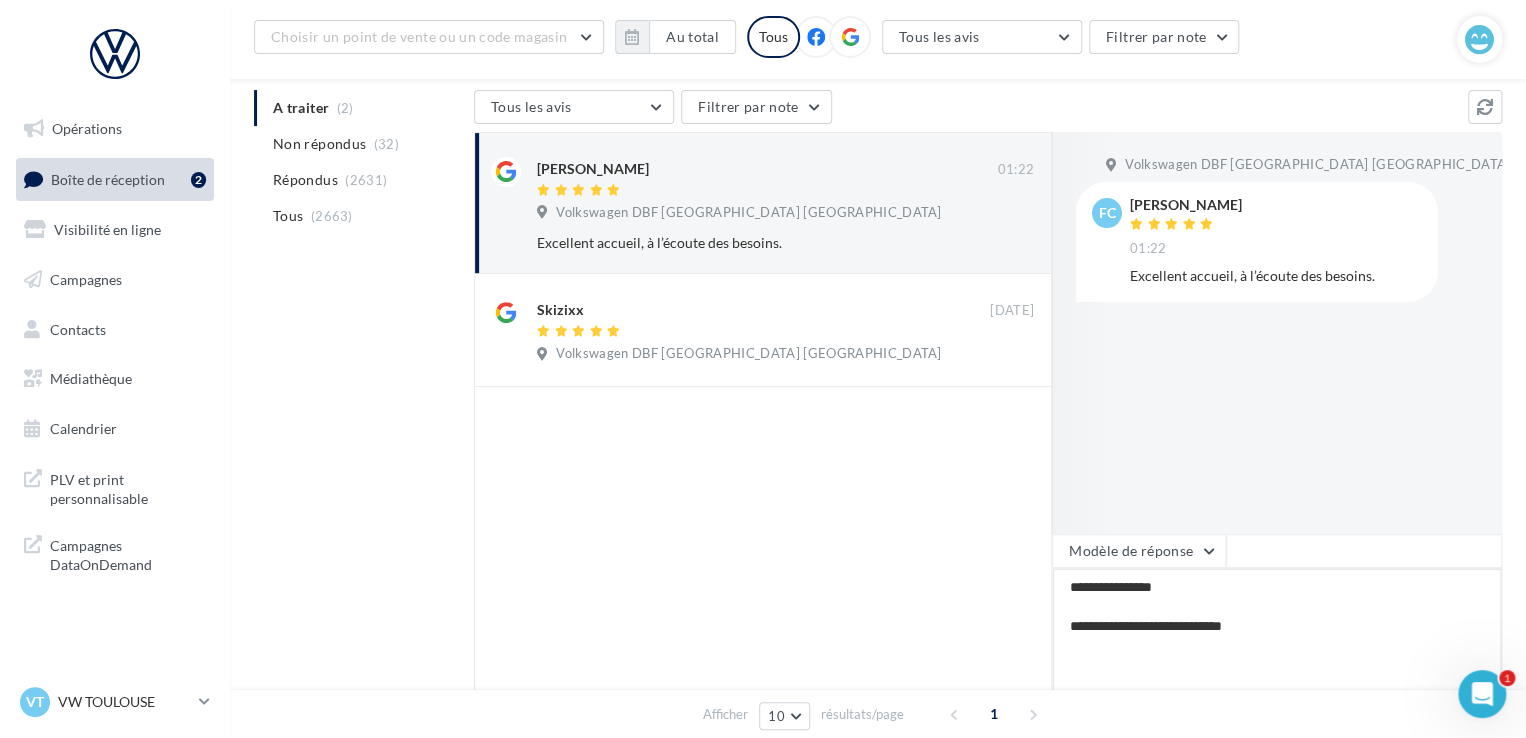 type on "**********" 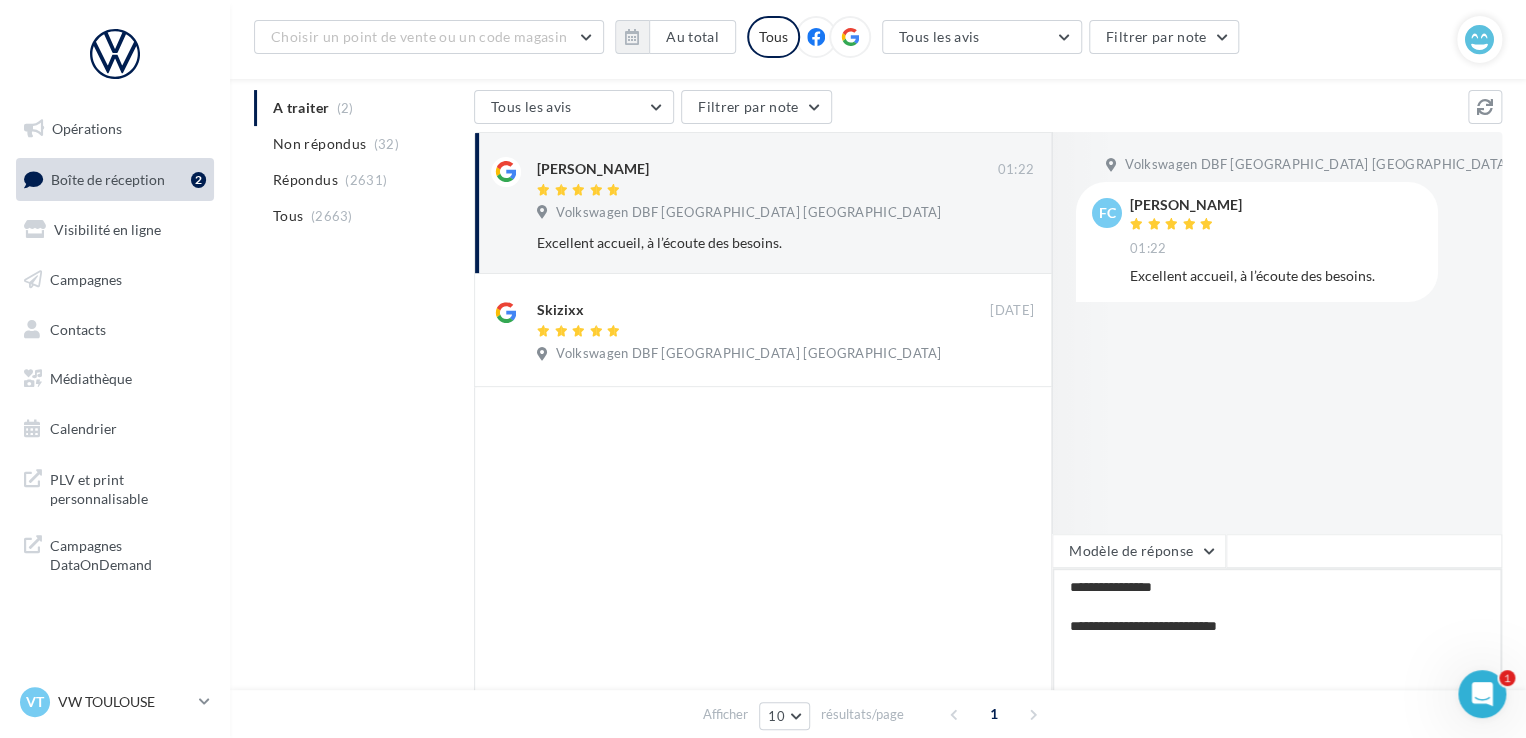 type on "**********" 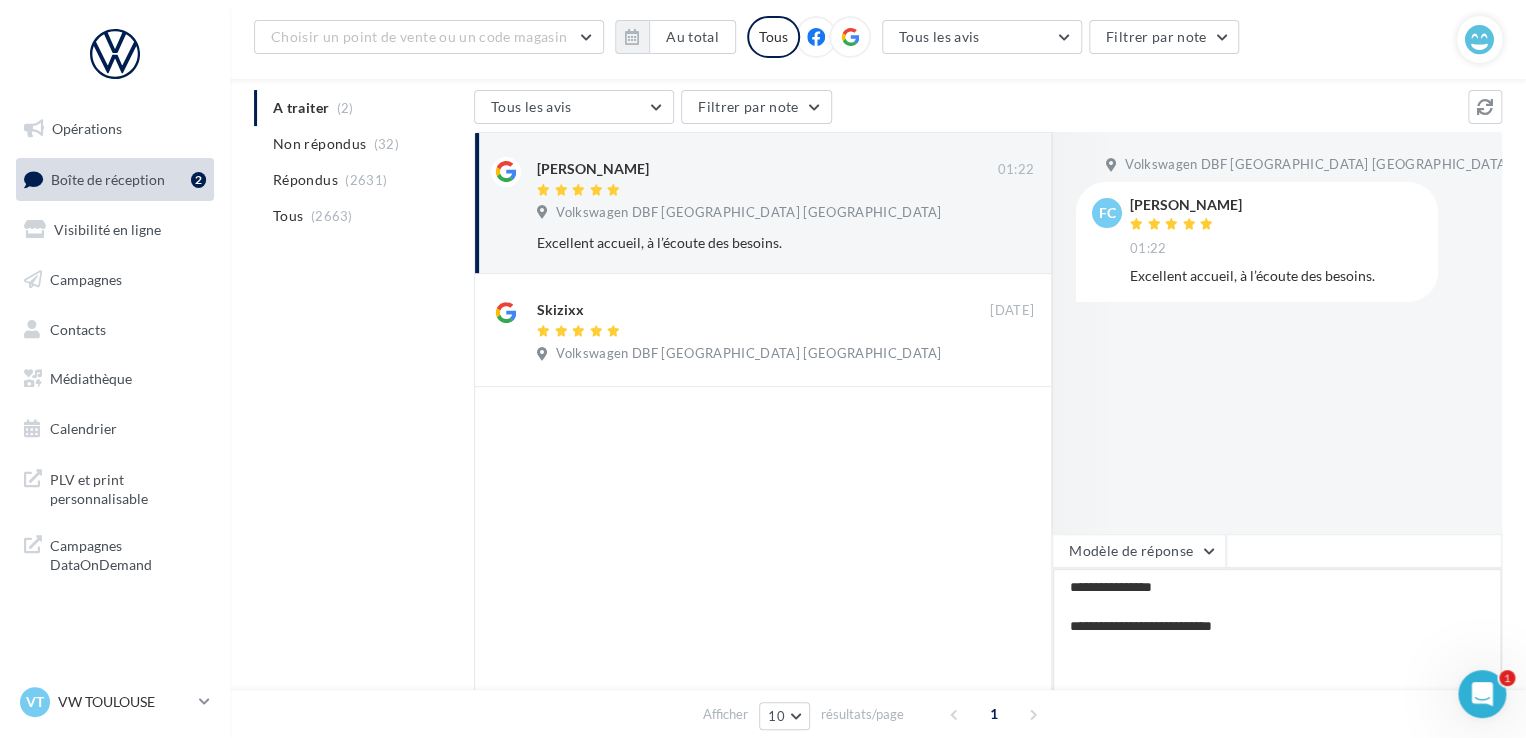 type on "**********" 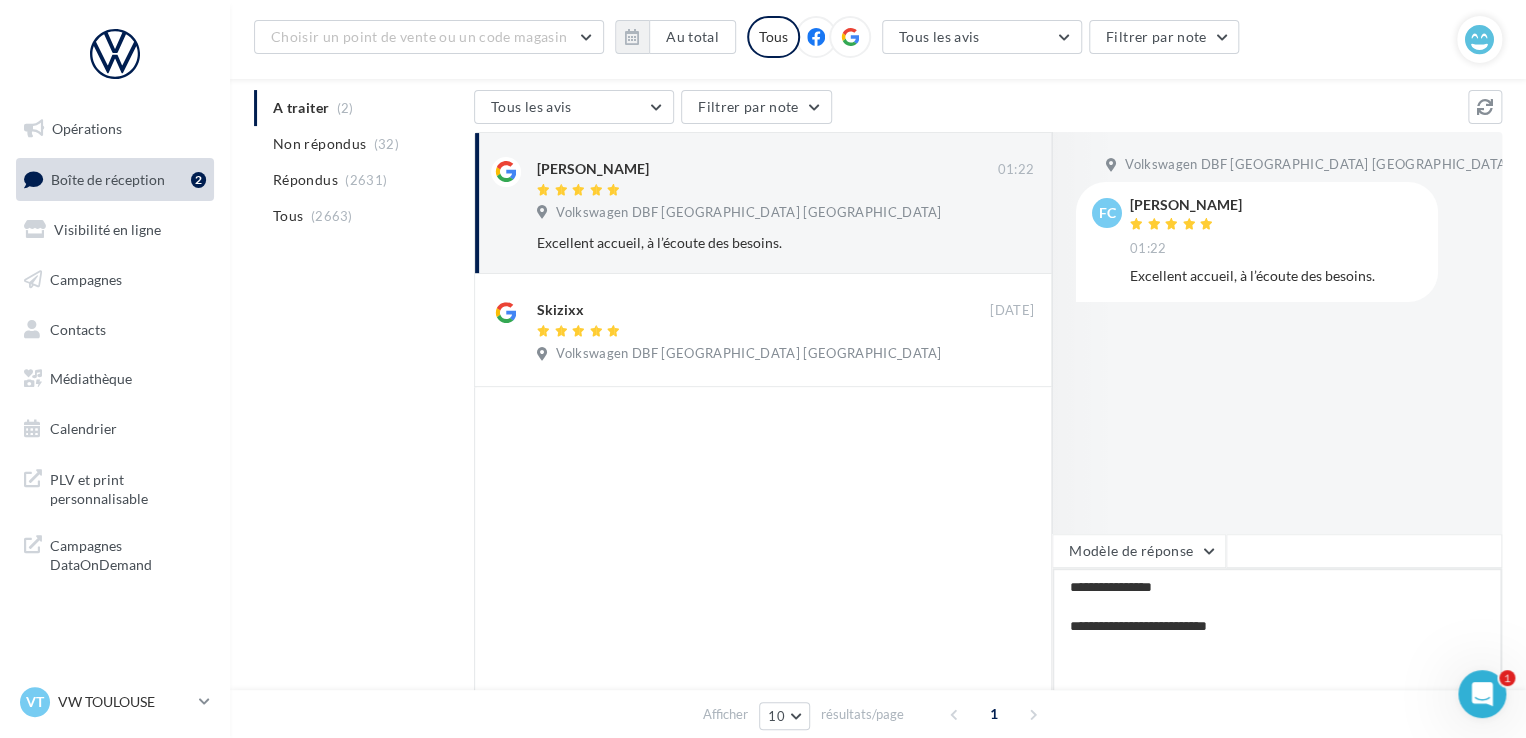 type on "**********" 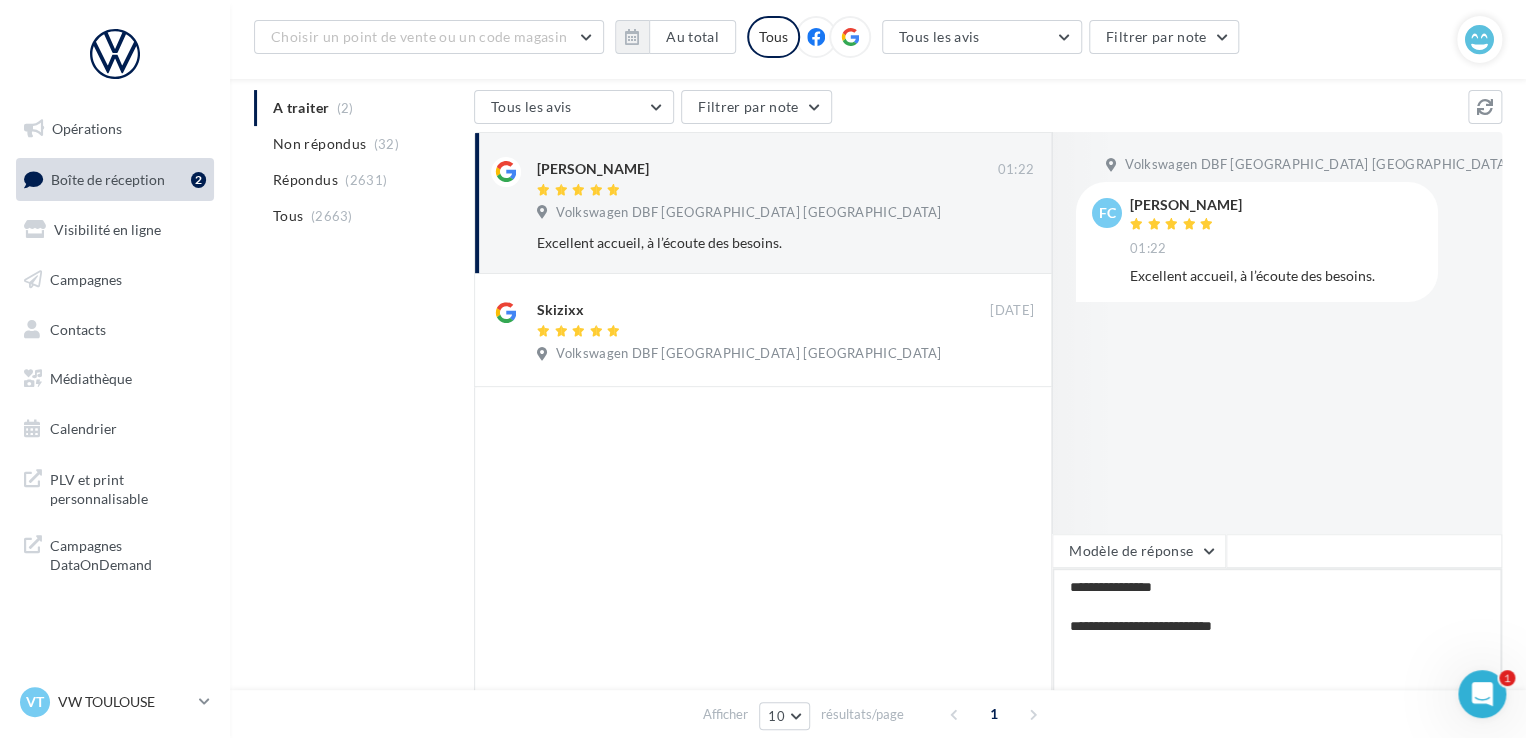 type on "**********" 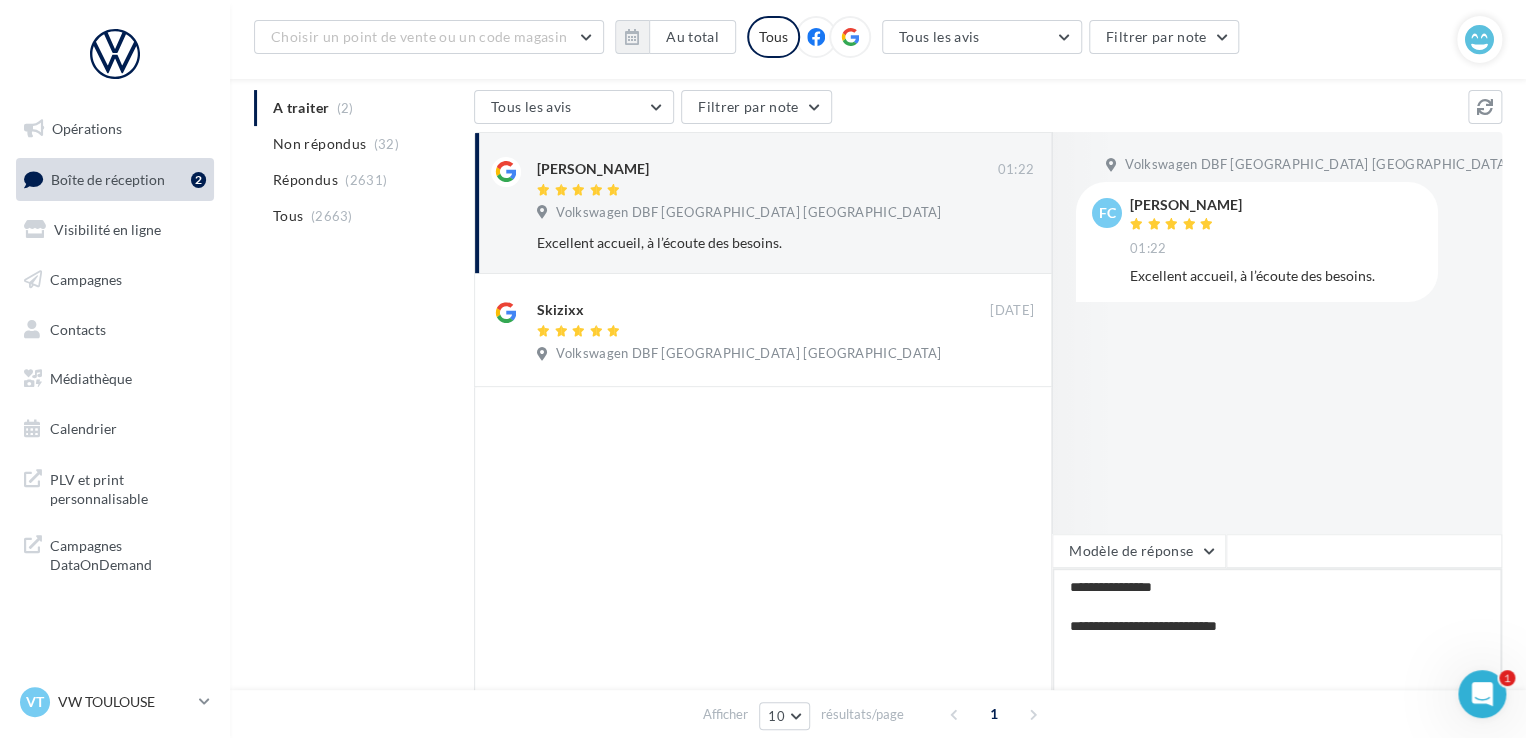 type on "**********" 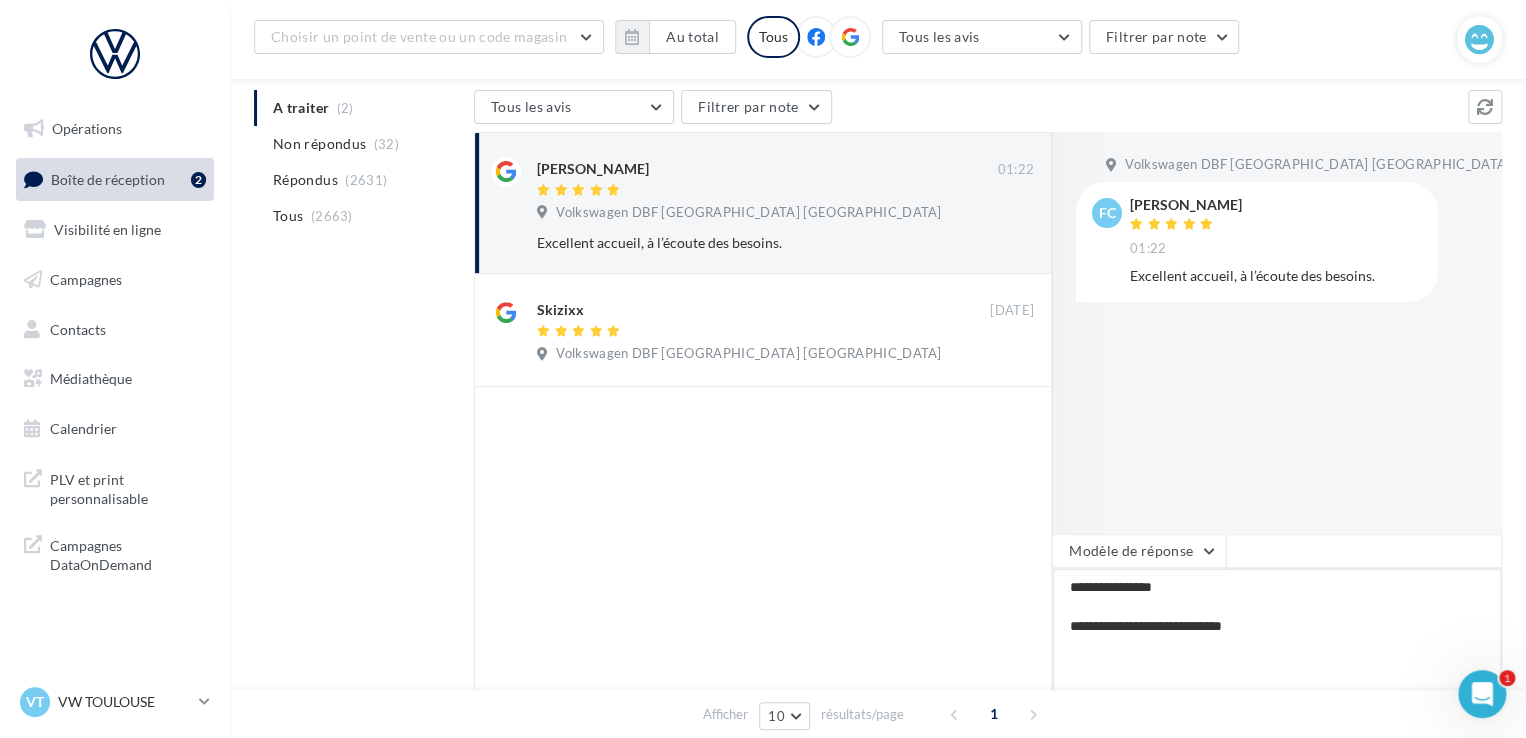 type on "**********" 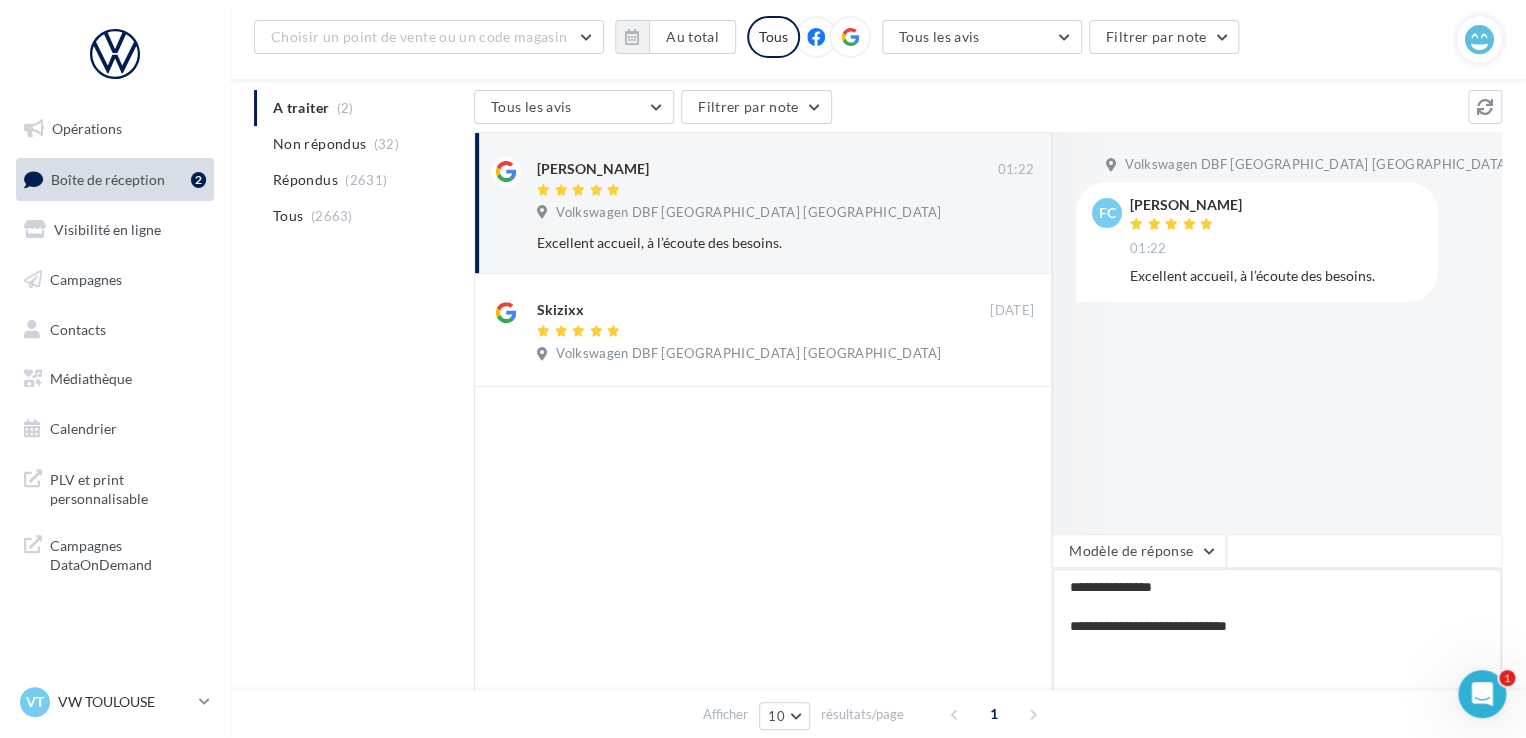 type on "**********" 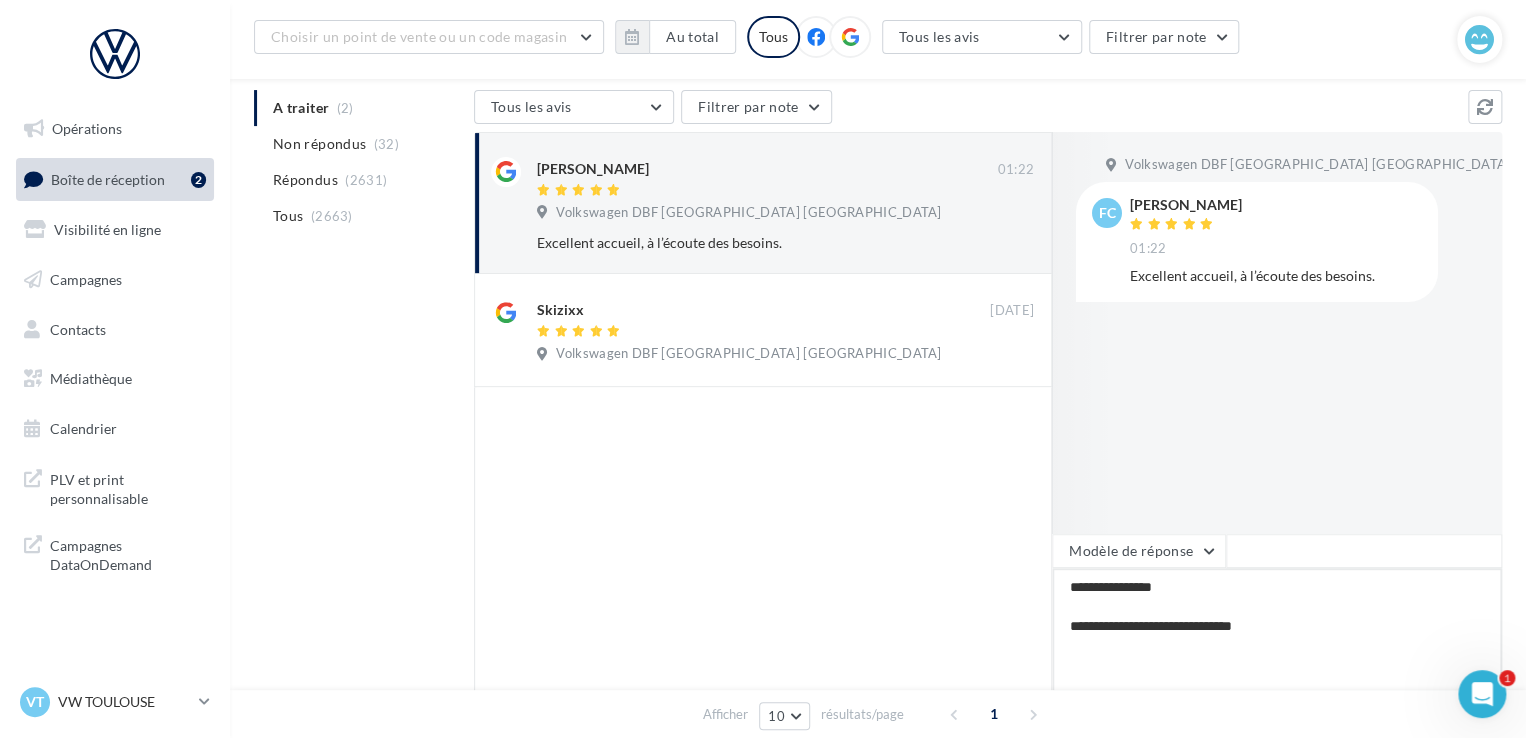 type on "**********" 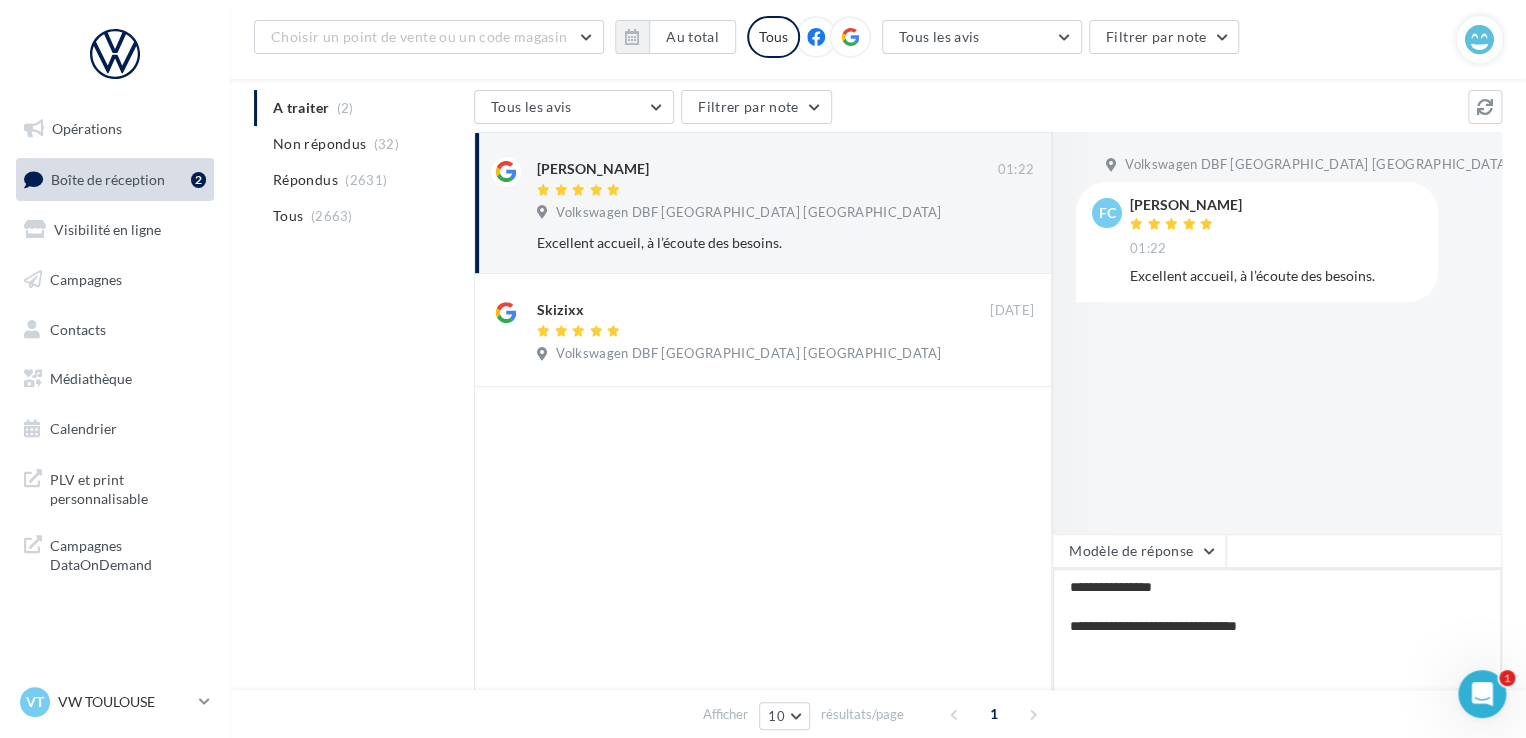 type on "**********" 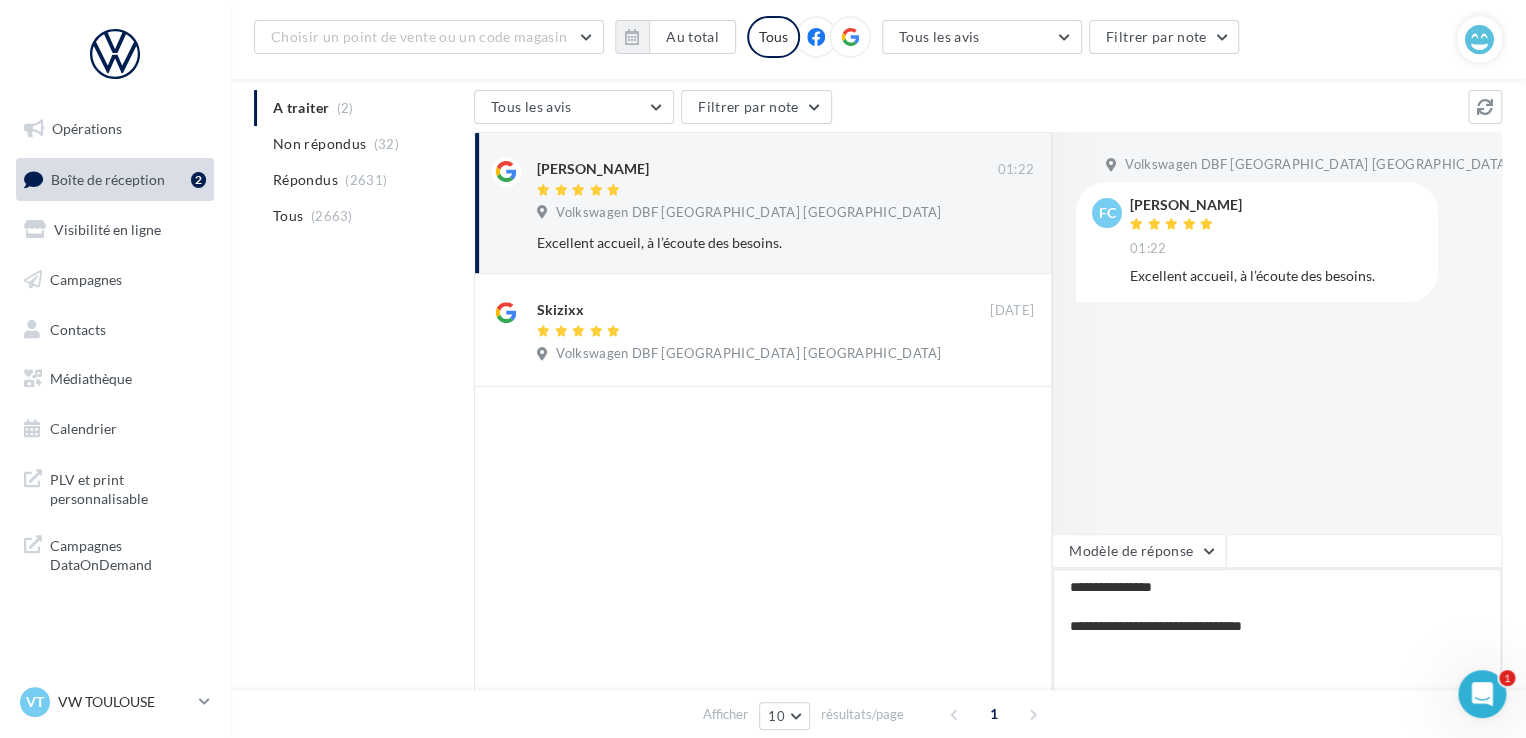 type on "**********" 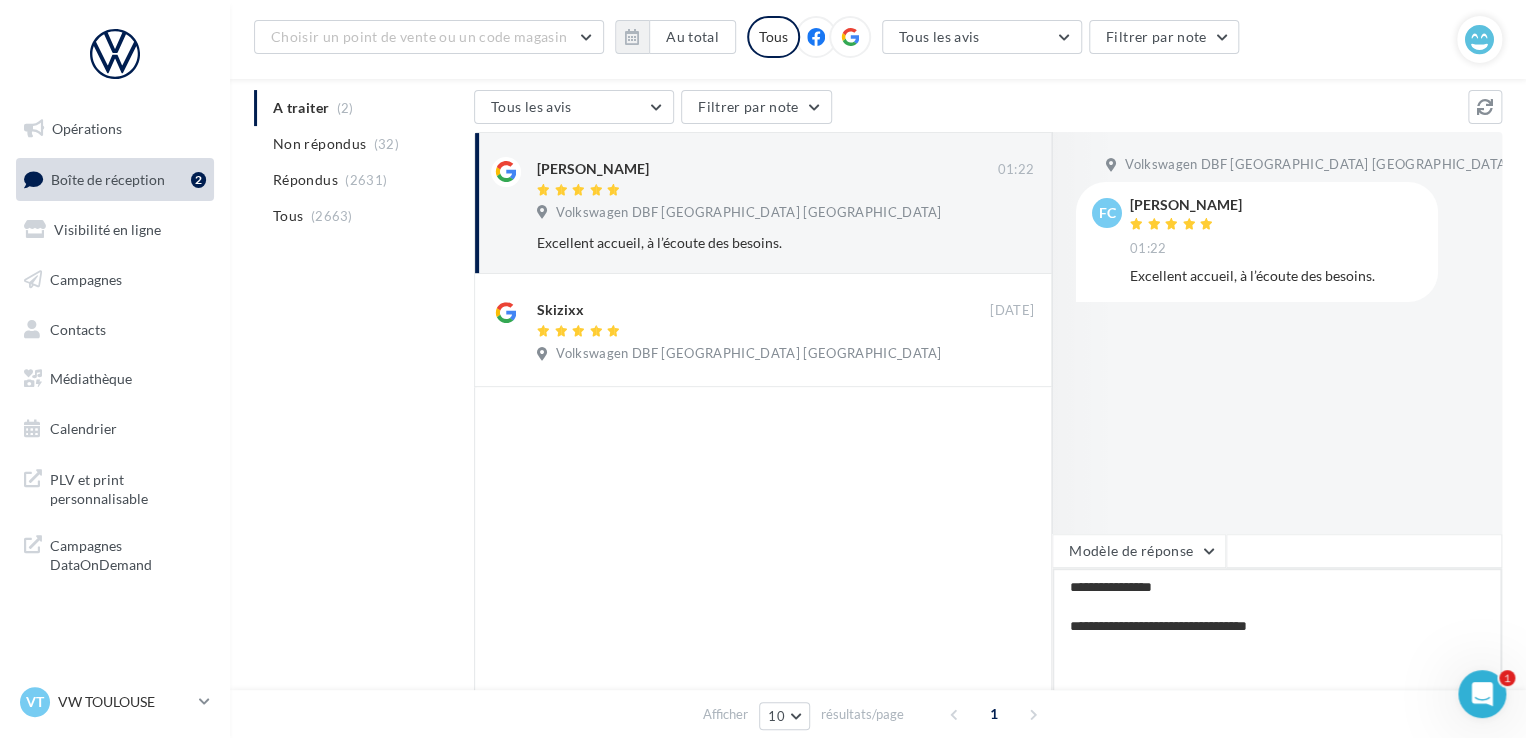 type on "**********" 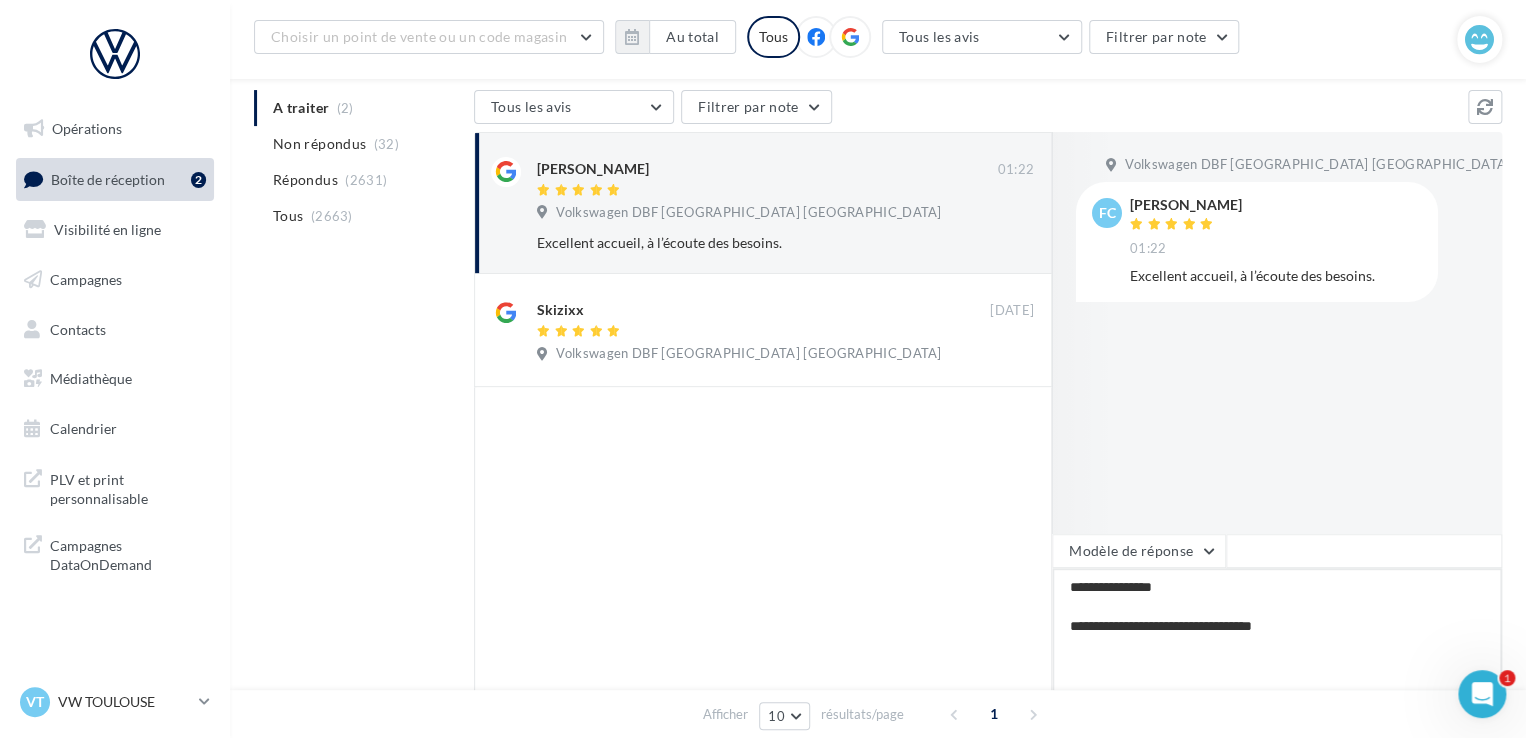 type on "**********" 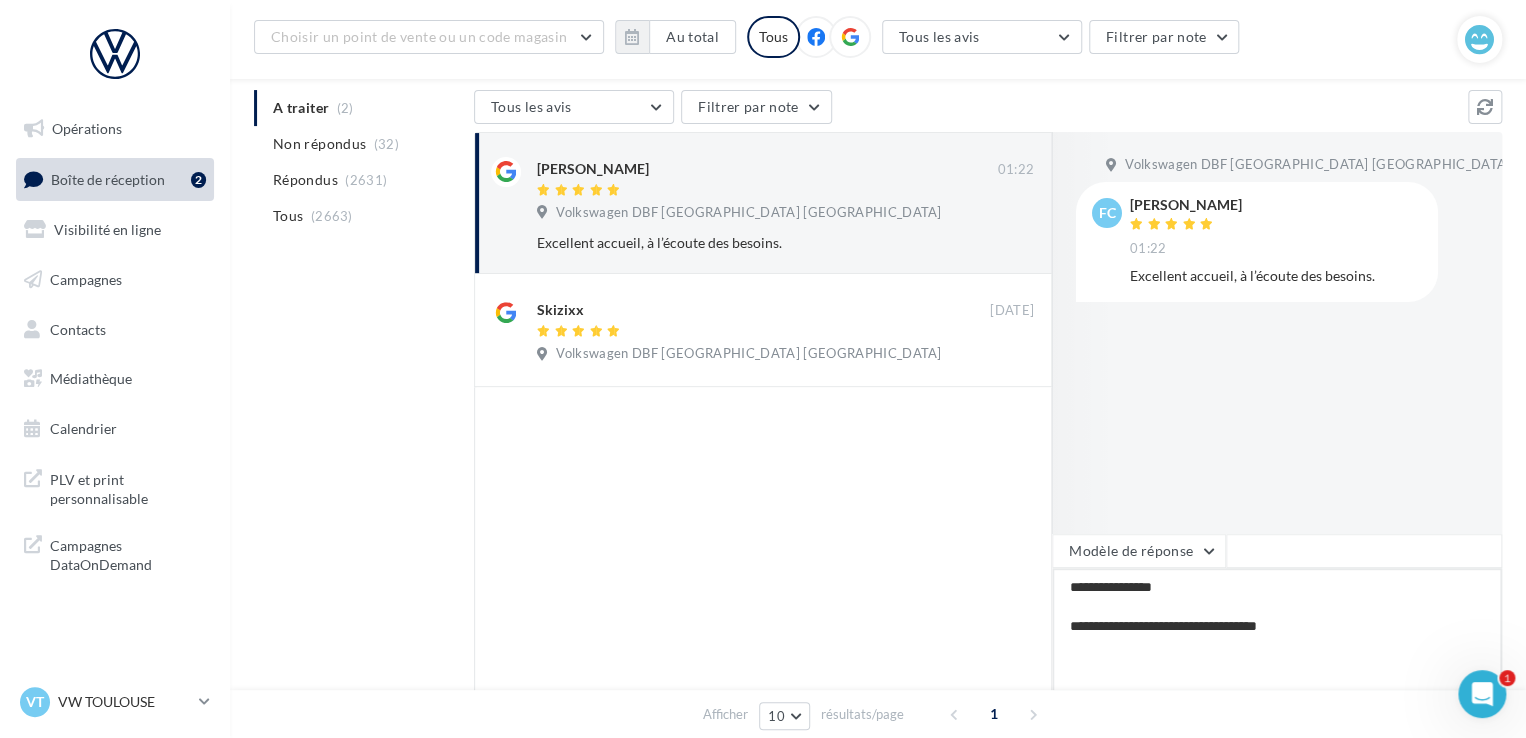 type on "**********" 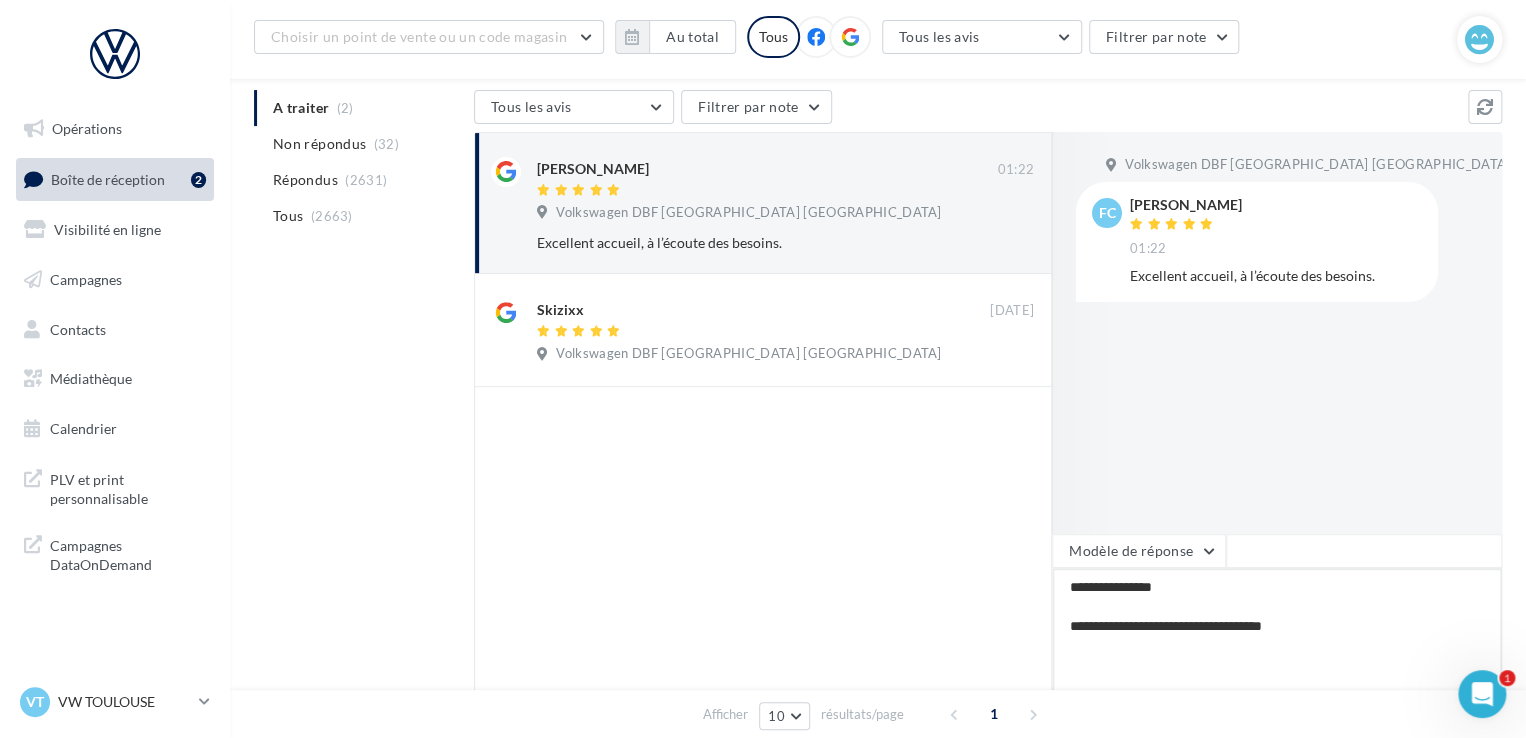 type on "**********" 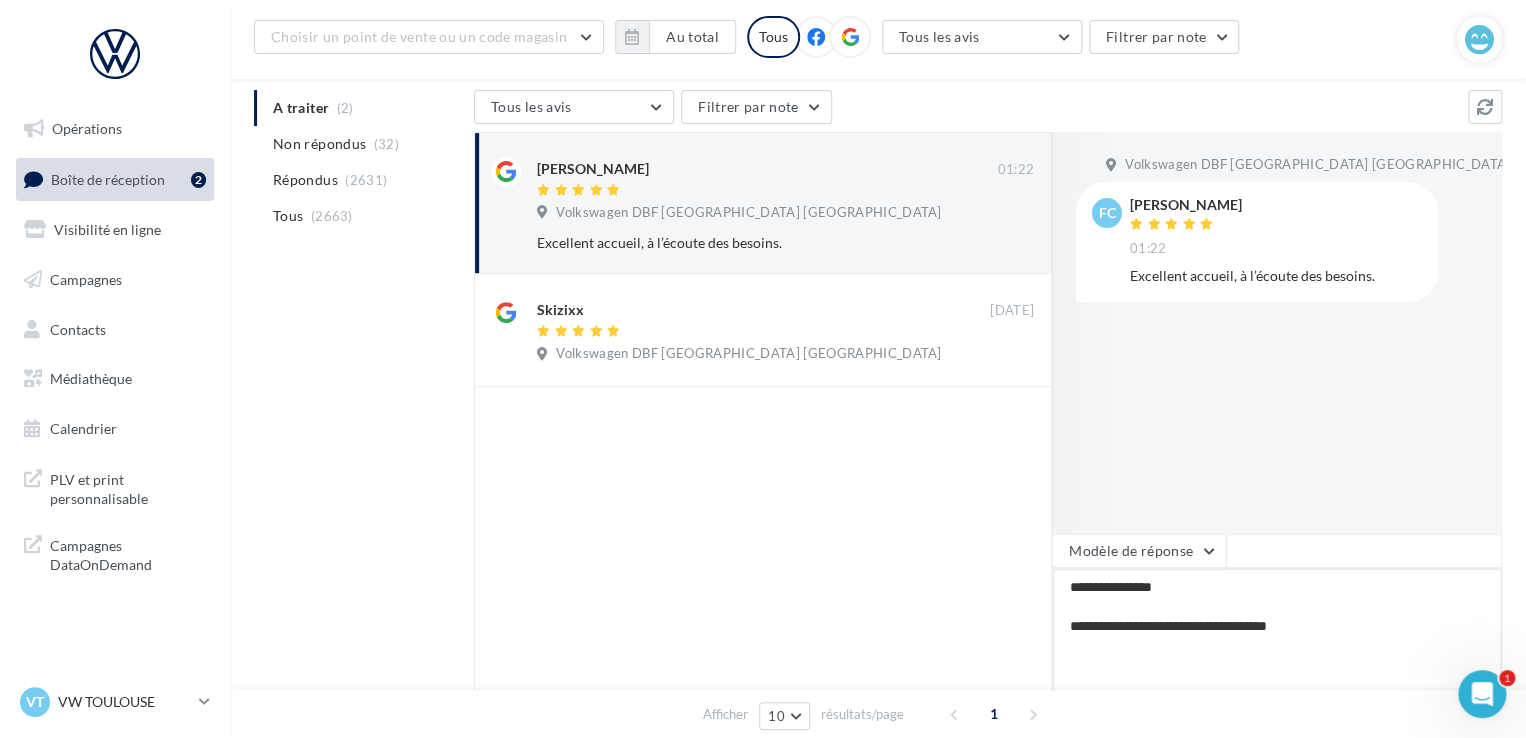 type on "**********" 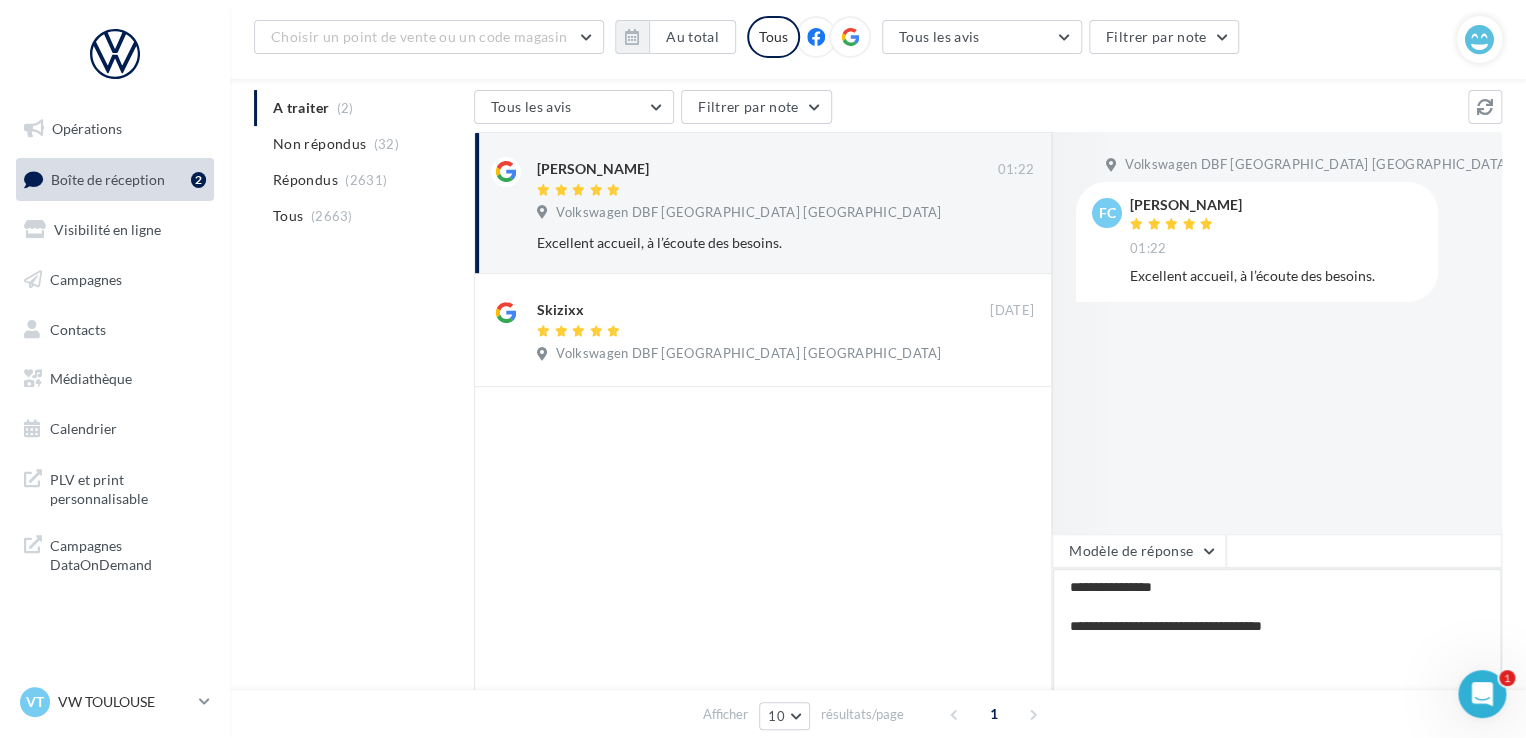 type on "**********" 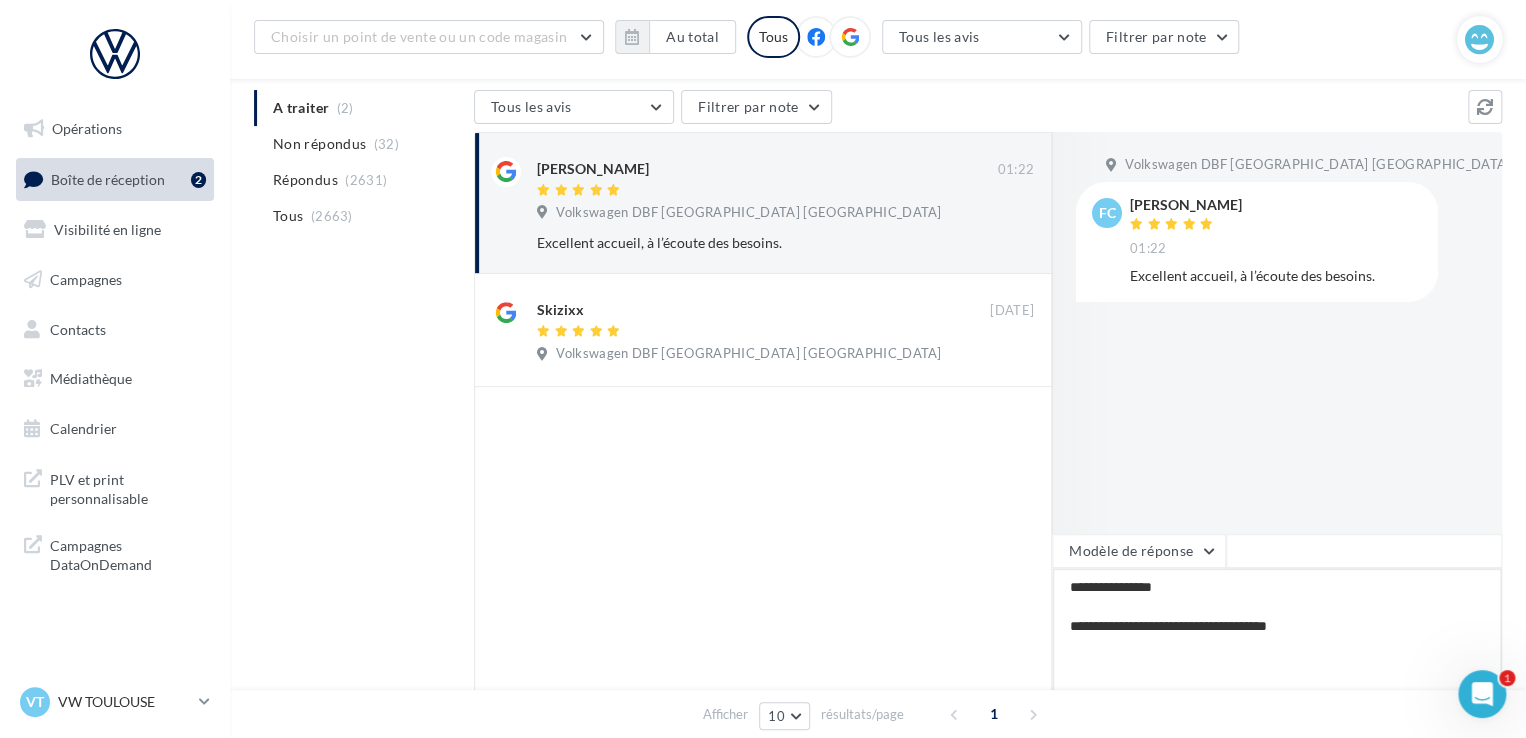 type on "**********" 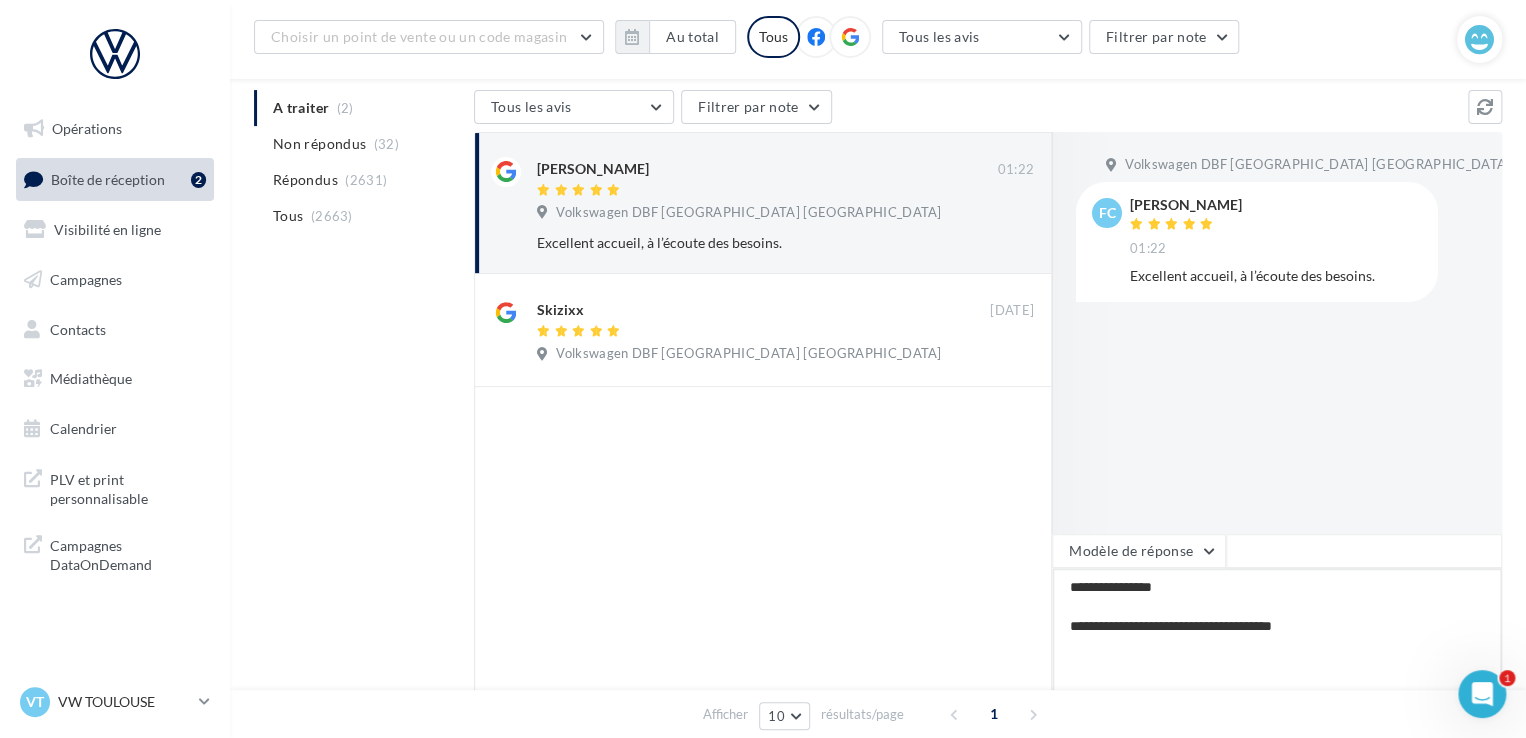 type on "**********" 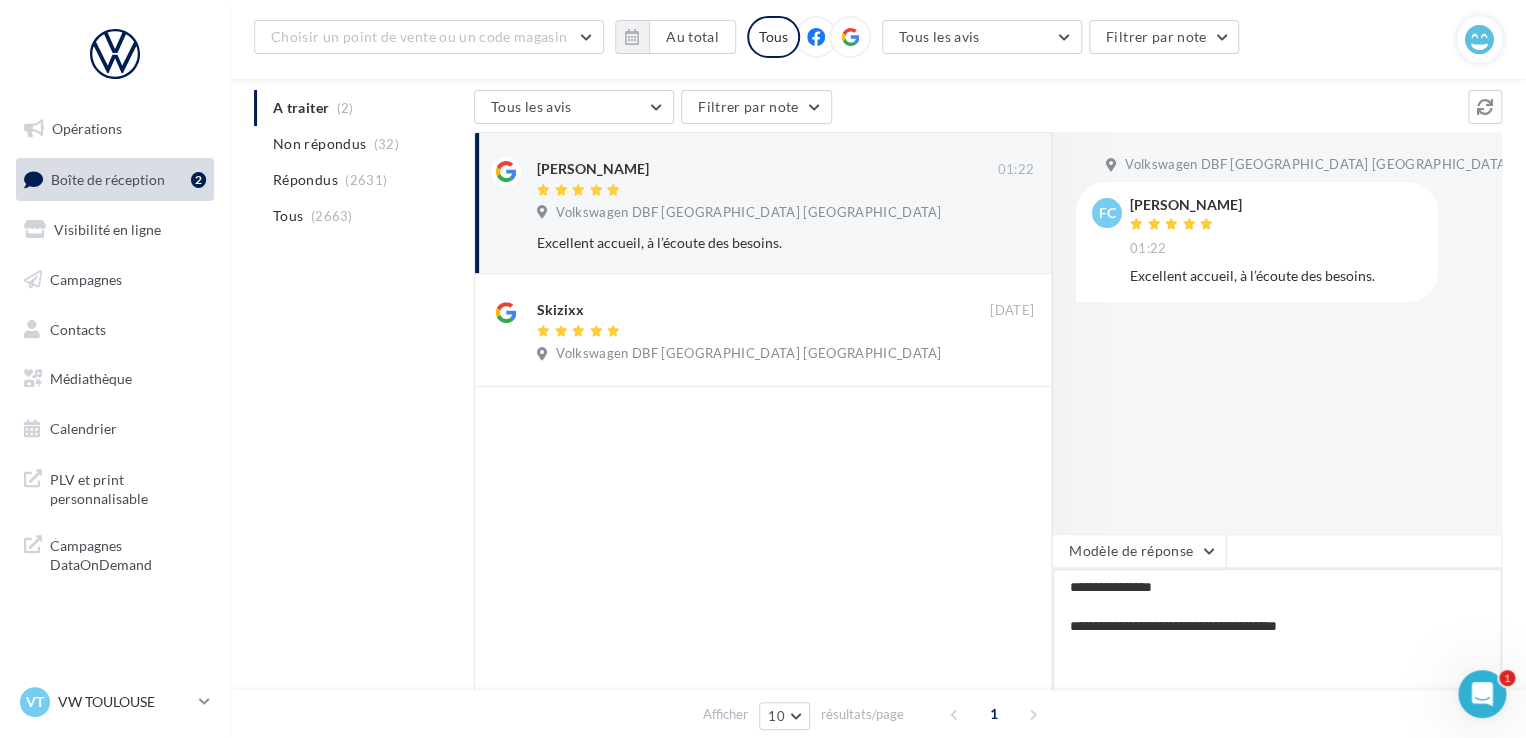 type on "**********" 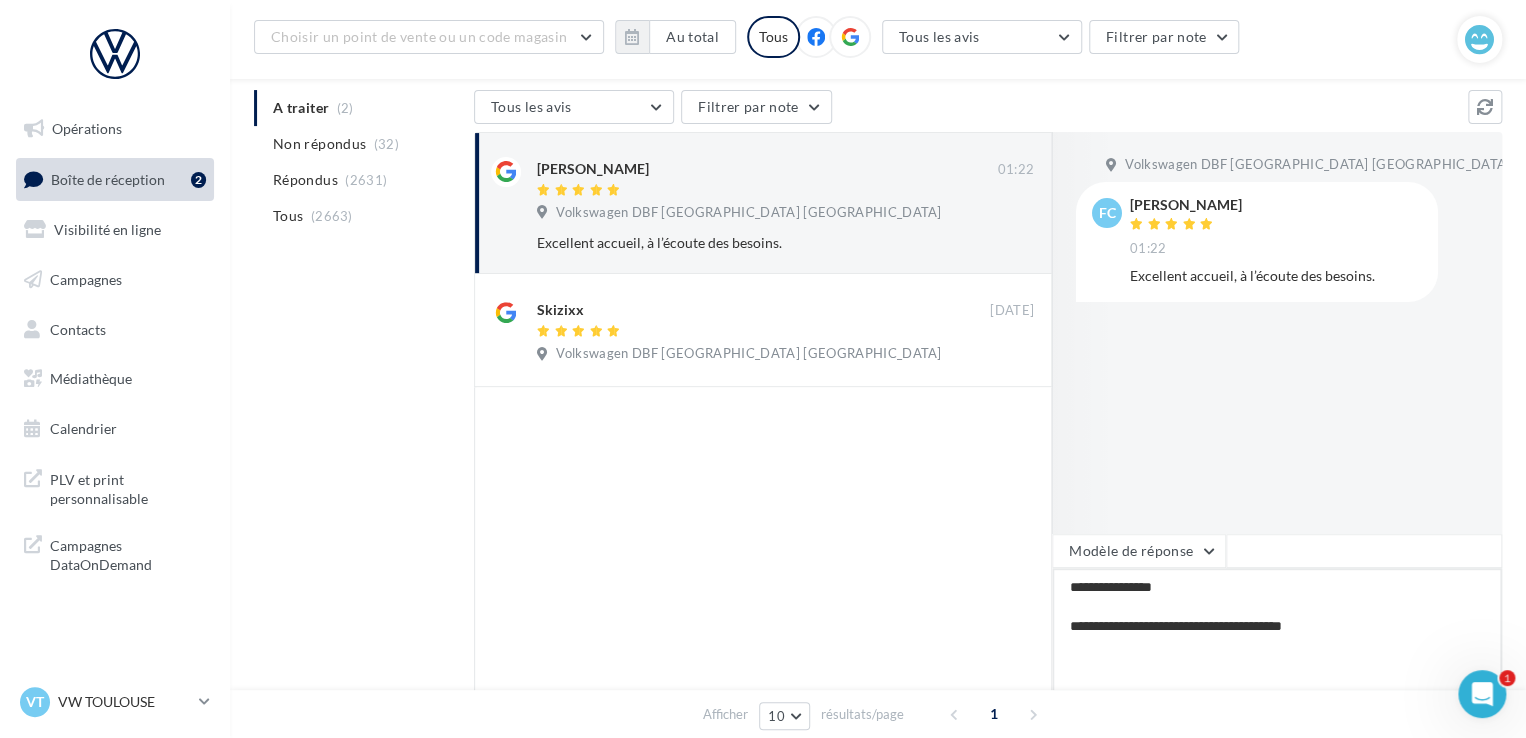 type on "**********" 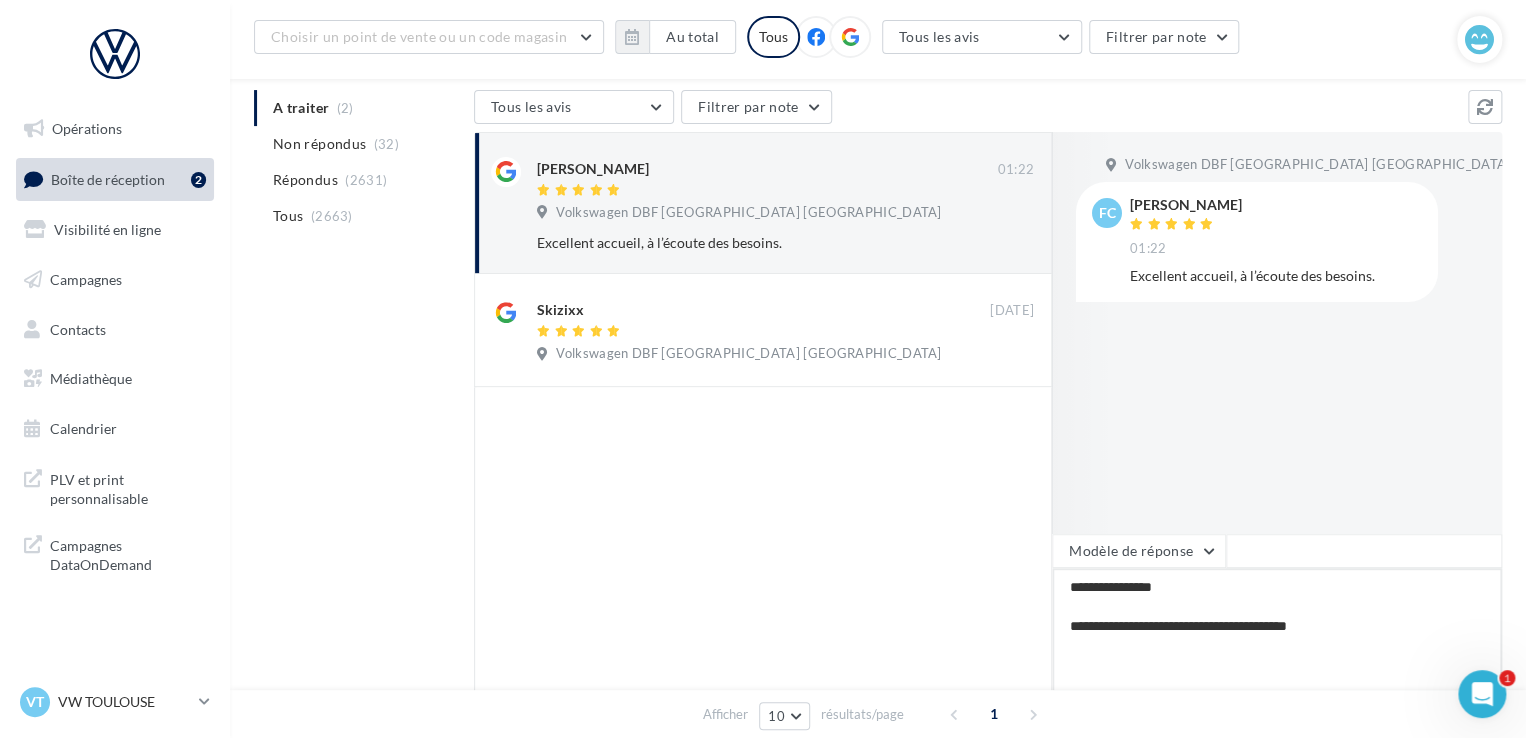 type on "**********" 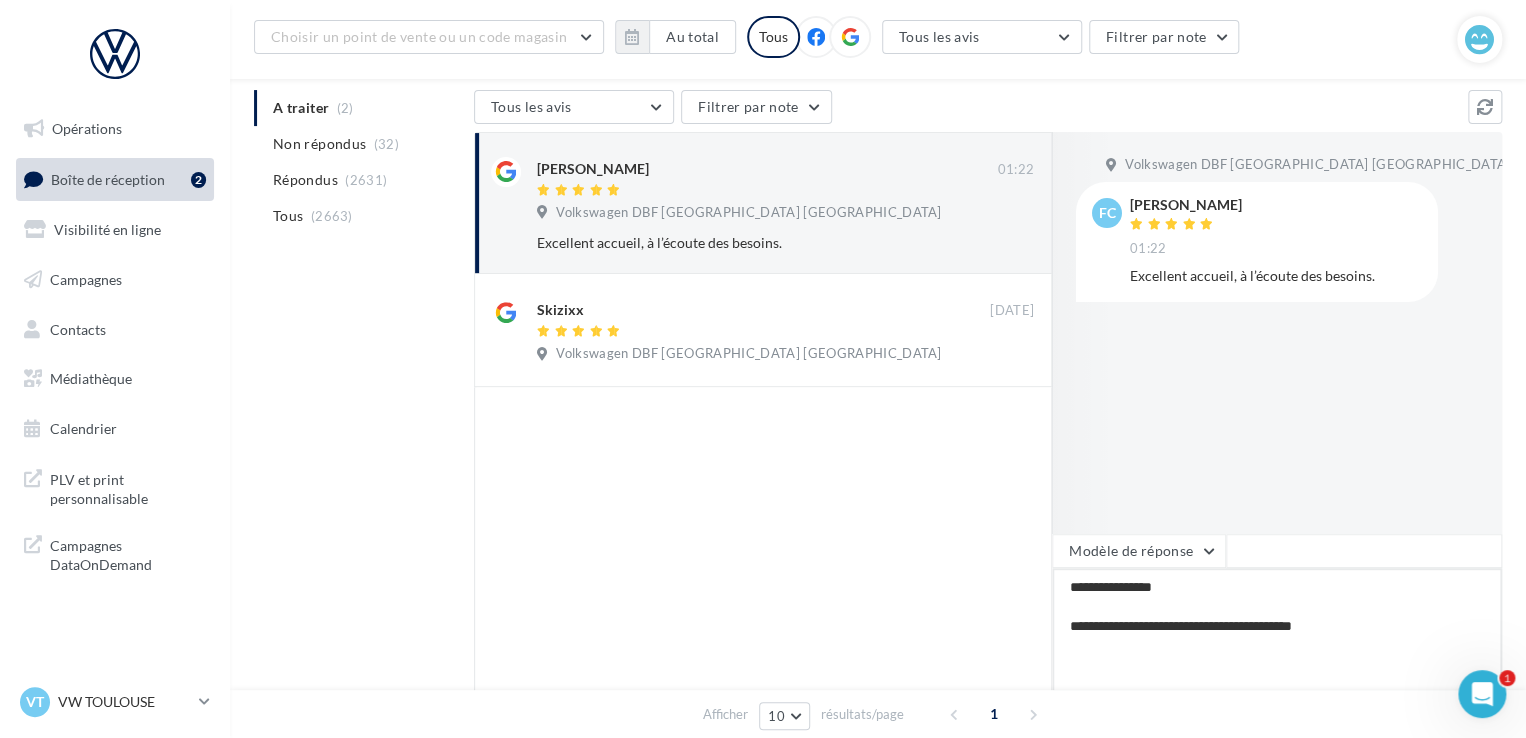type on "**********" 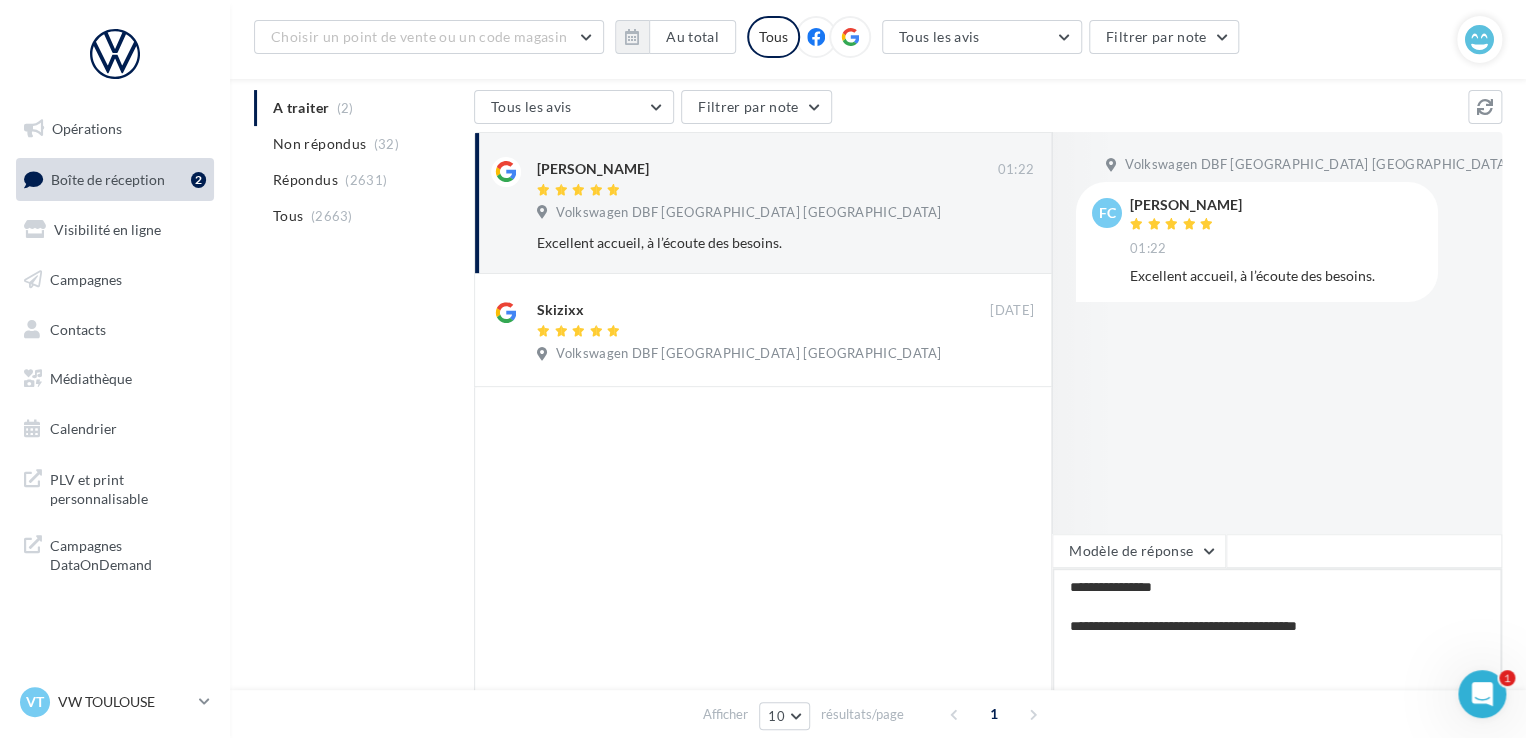 type on "**********" 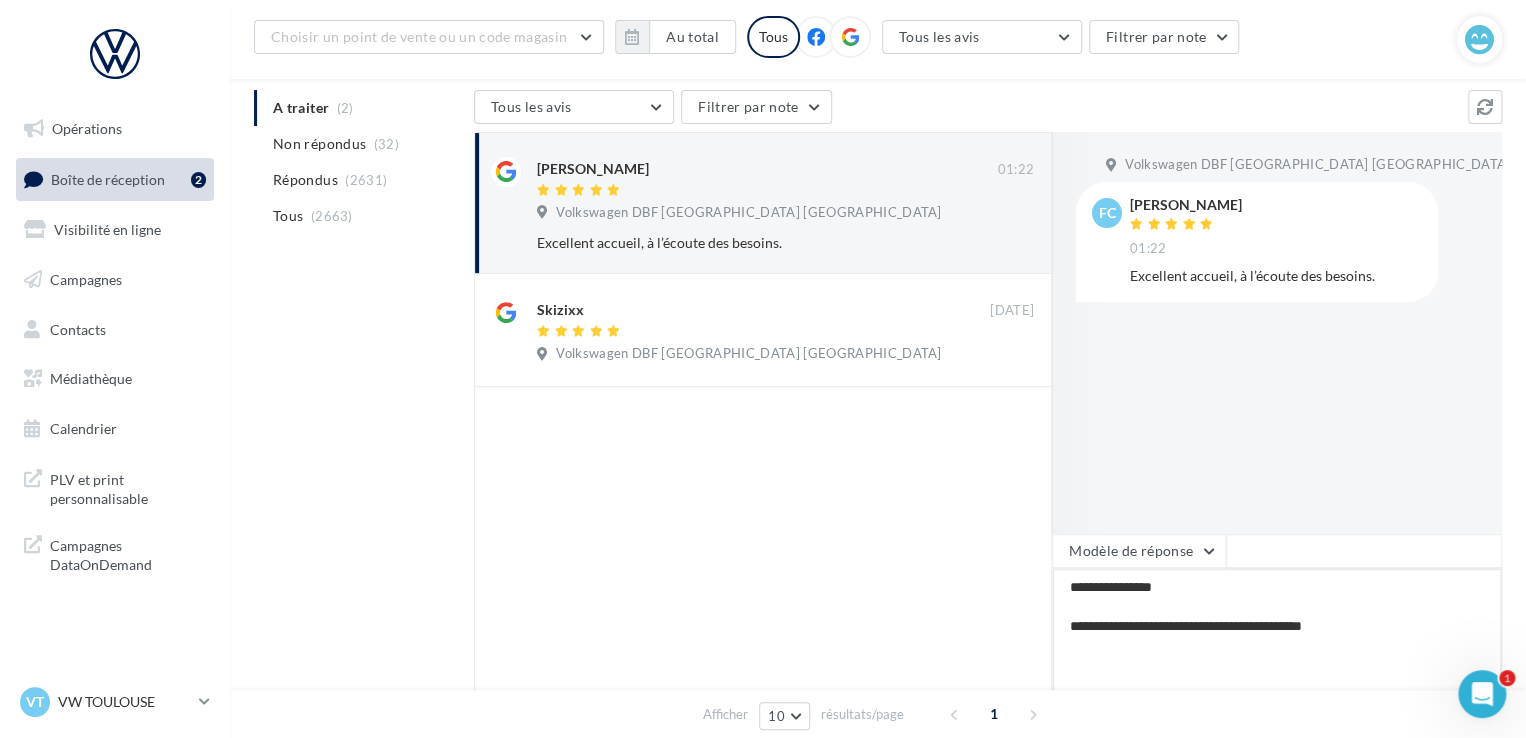 type on "**********" 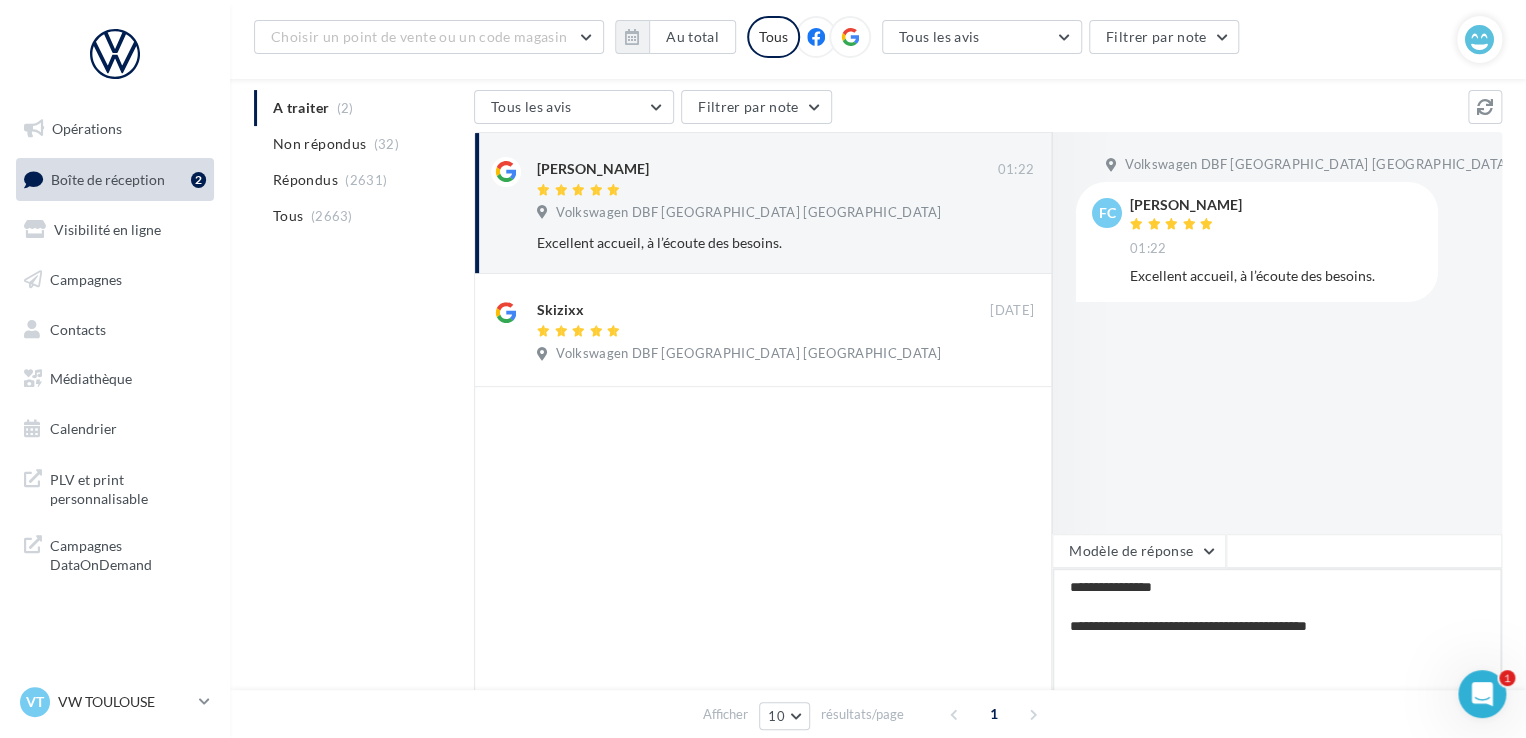 type on "**********" 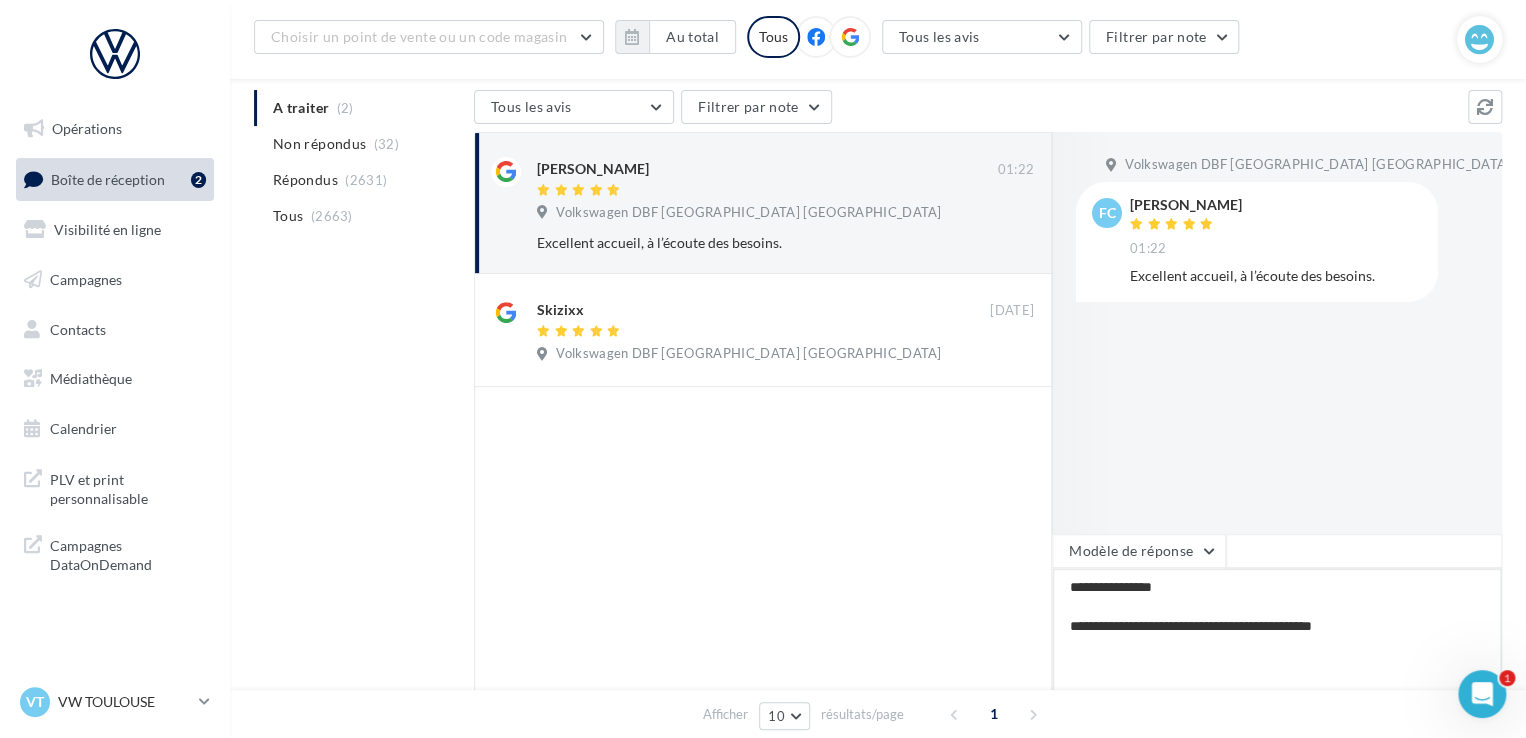 type on "**********" 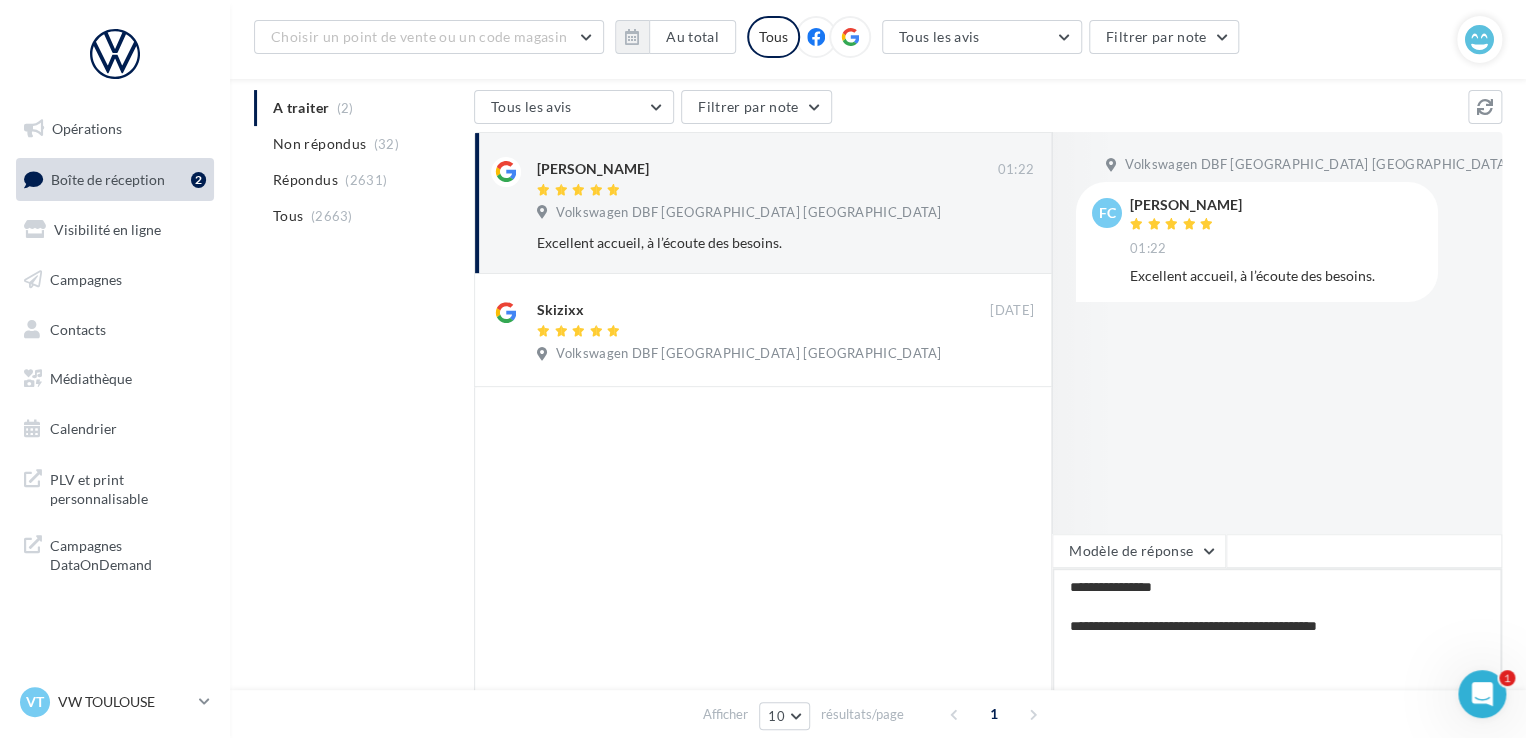 type on "**********" 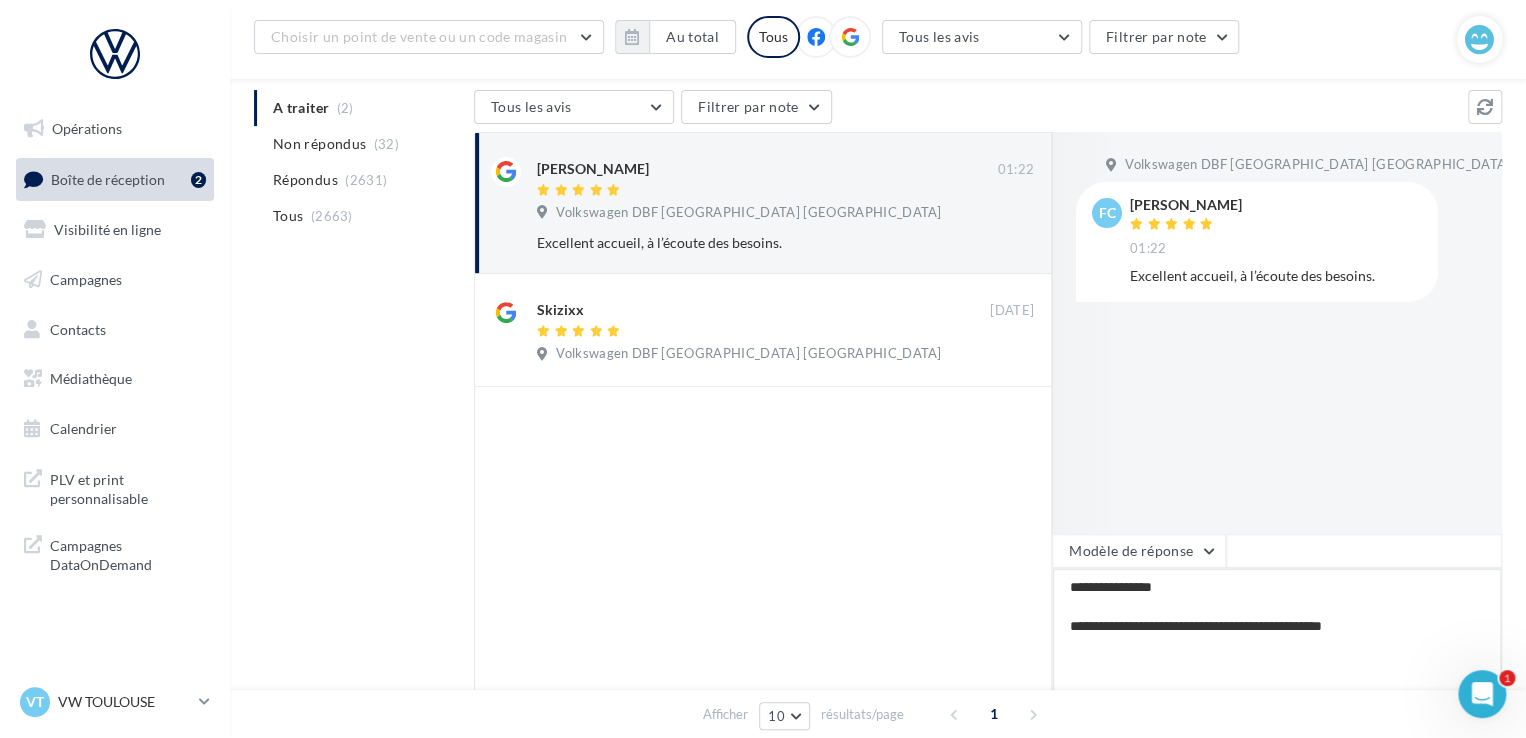 type on "**********" 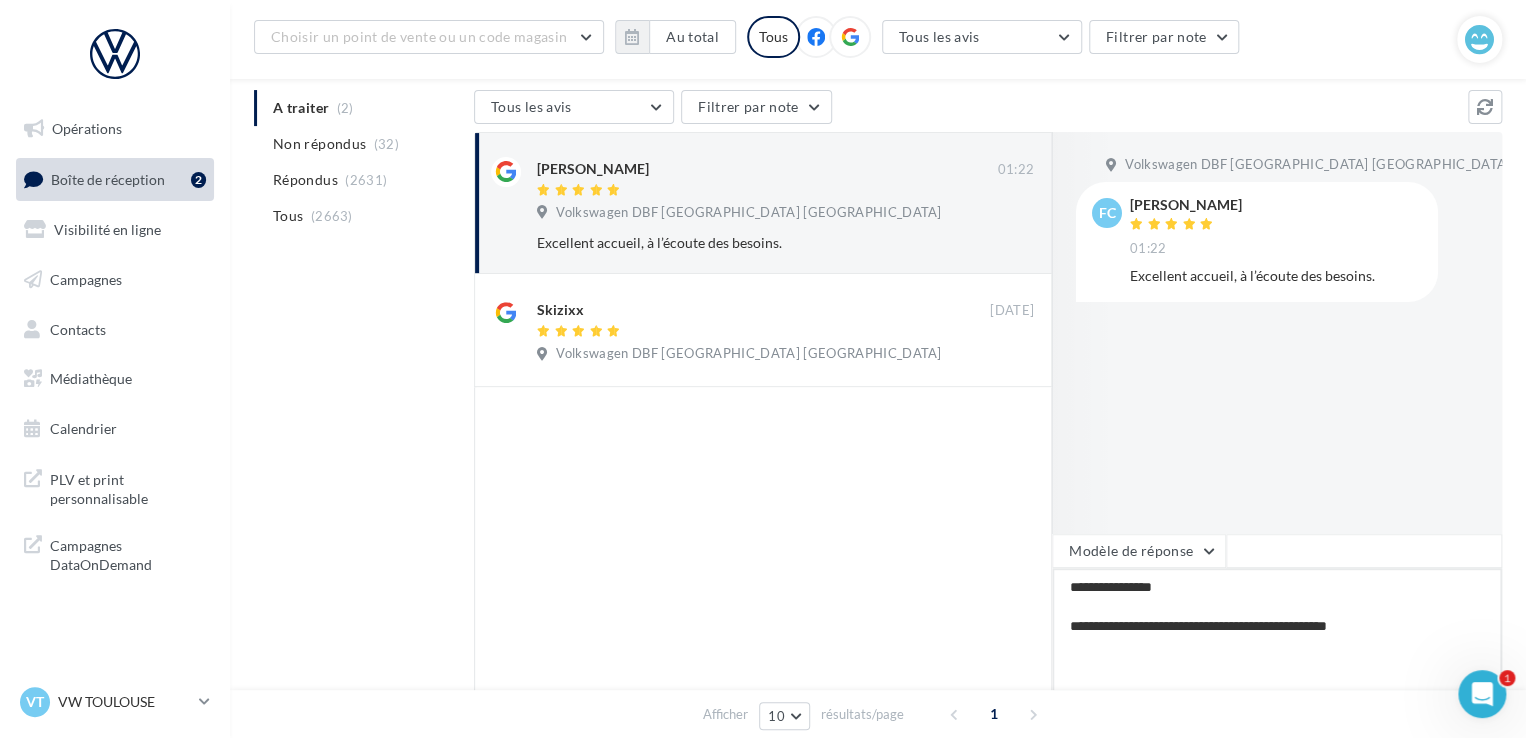 type on "**********" 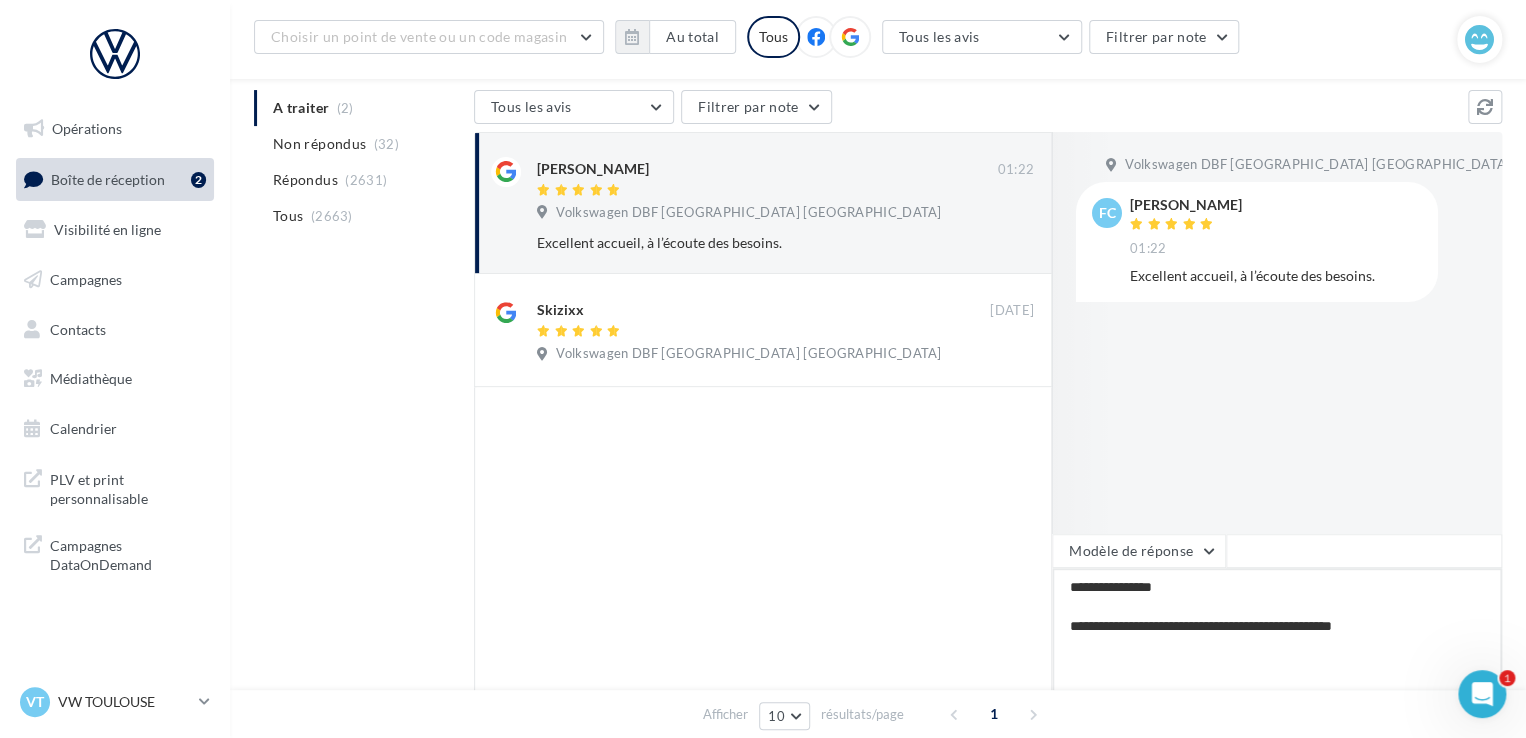type on "**********" 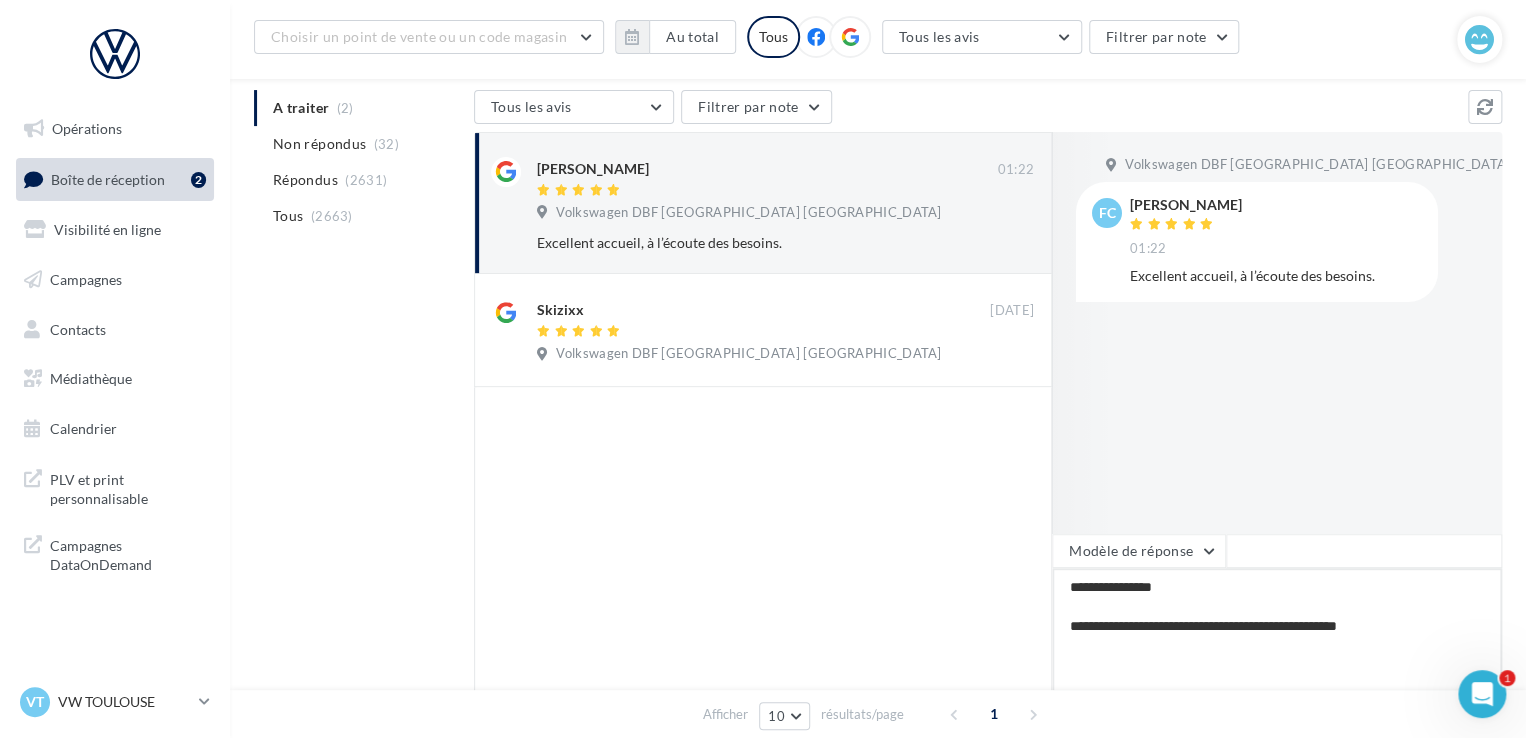 type on "**********" 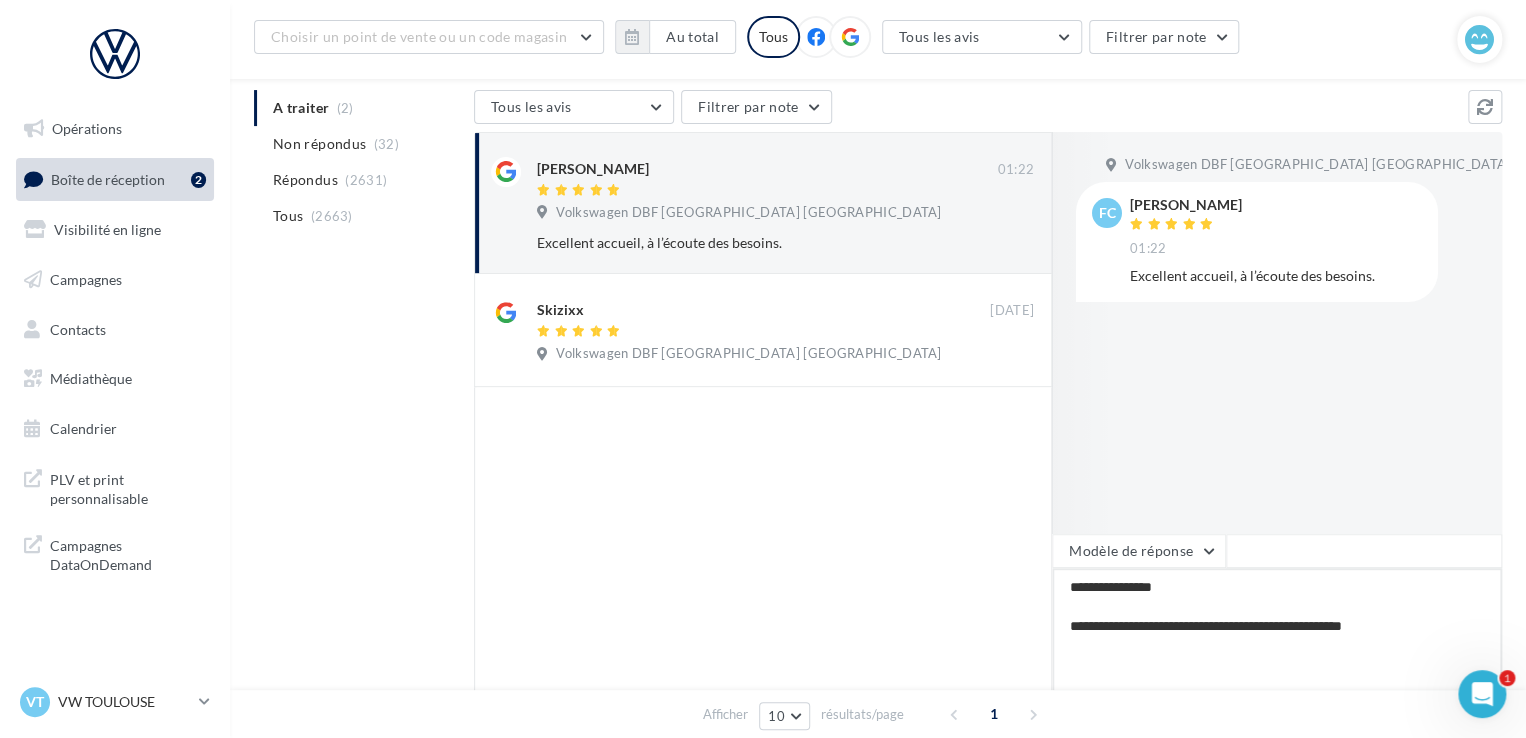 type on "**********" 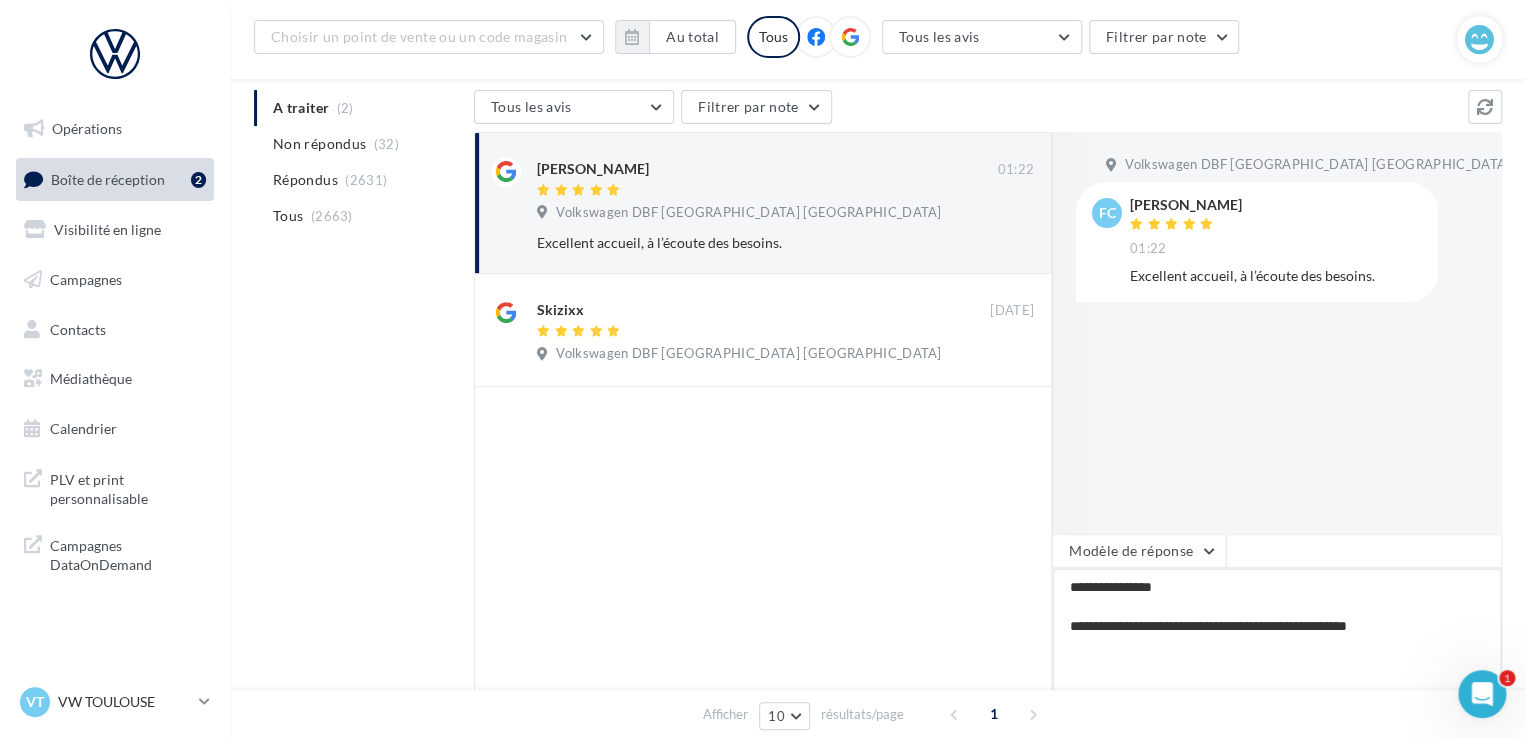 type on "**********" 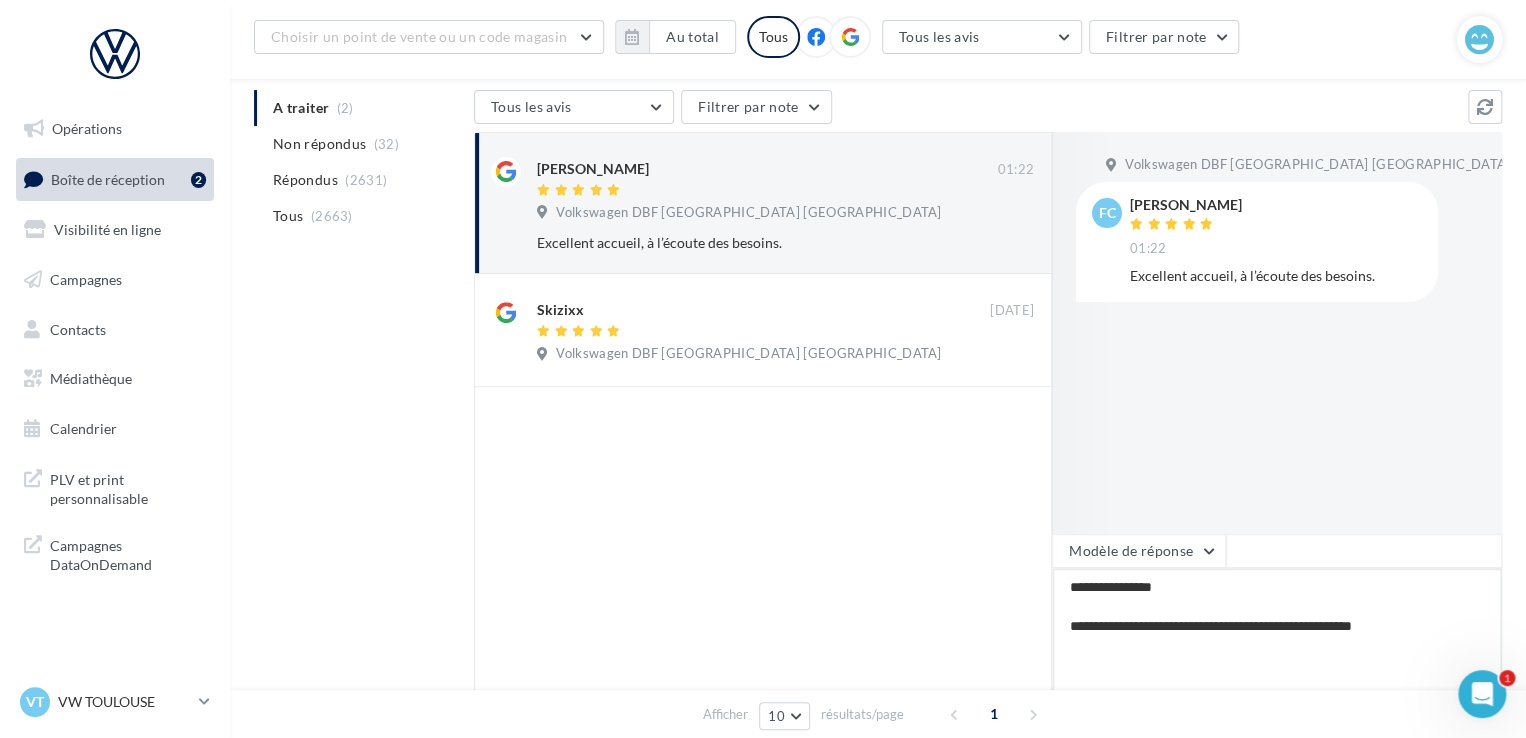 type on "**********" 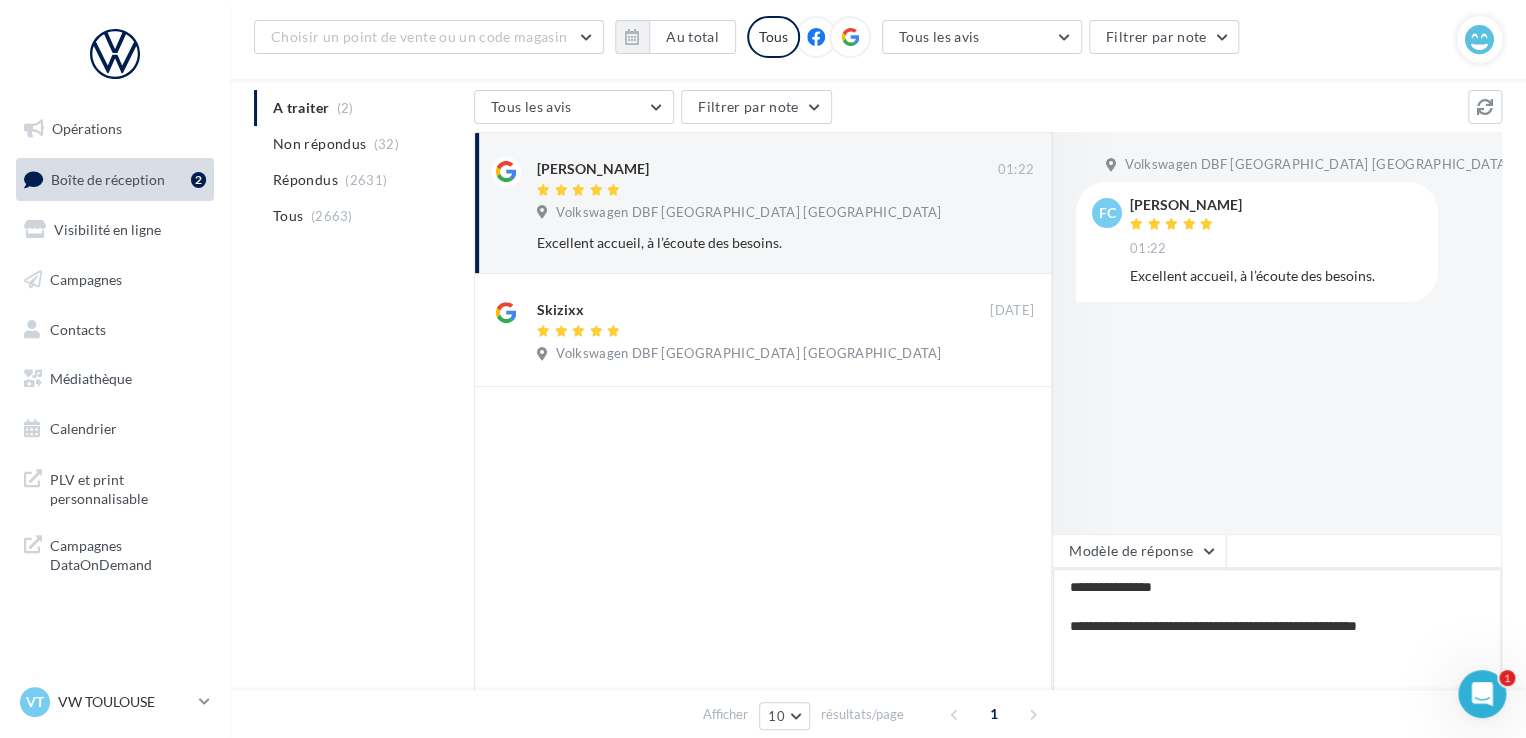 type on "**********" 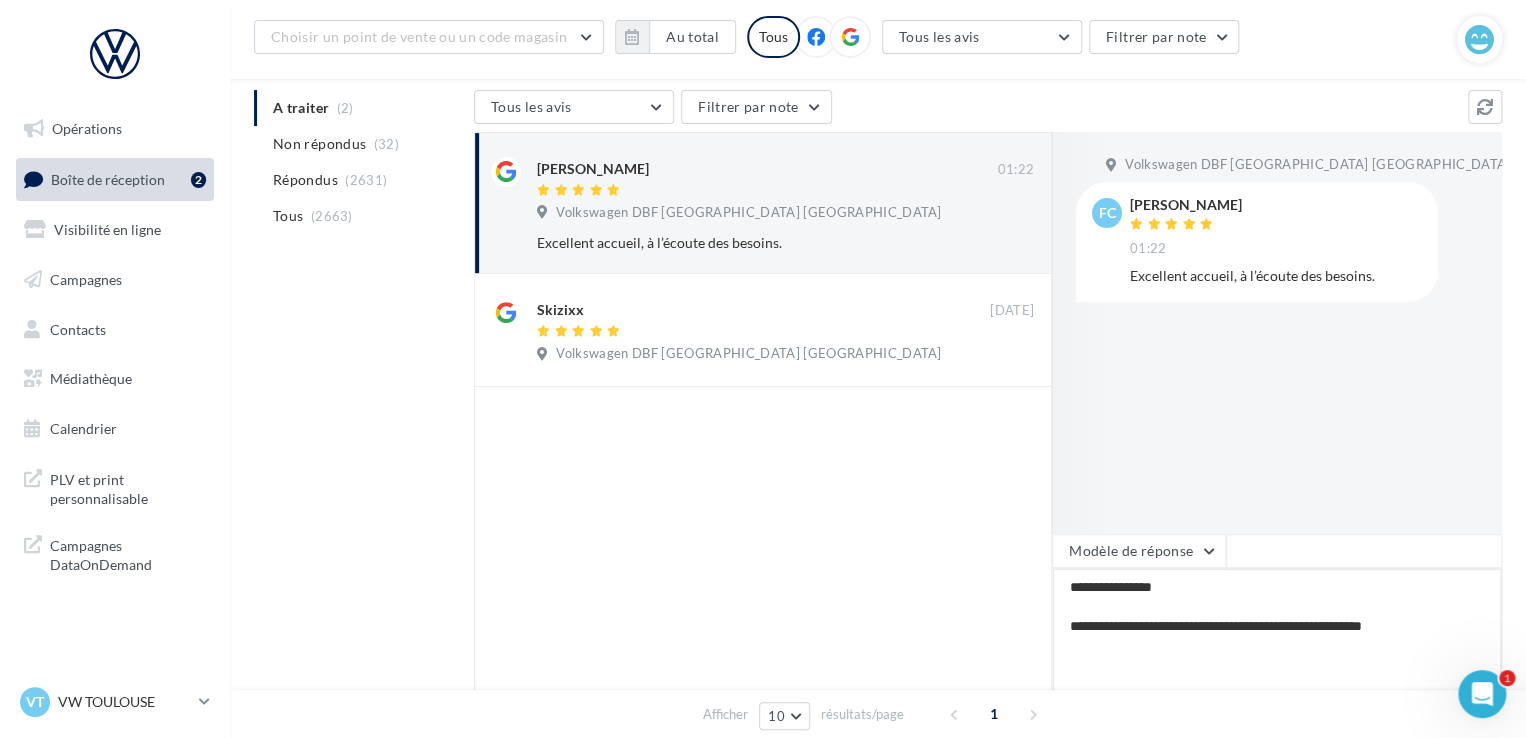 type on "**********" 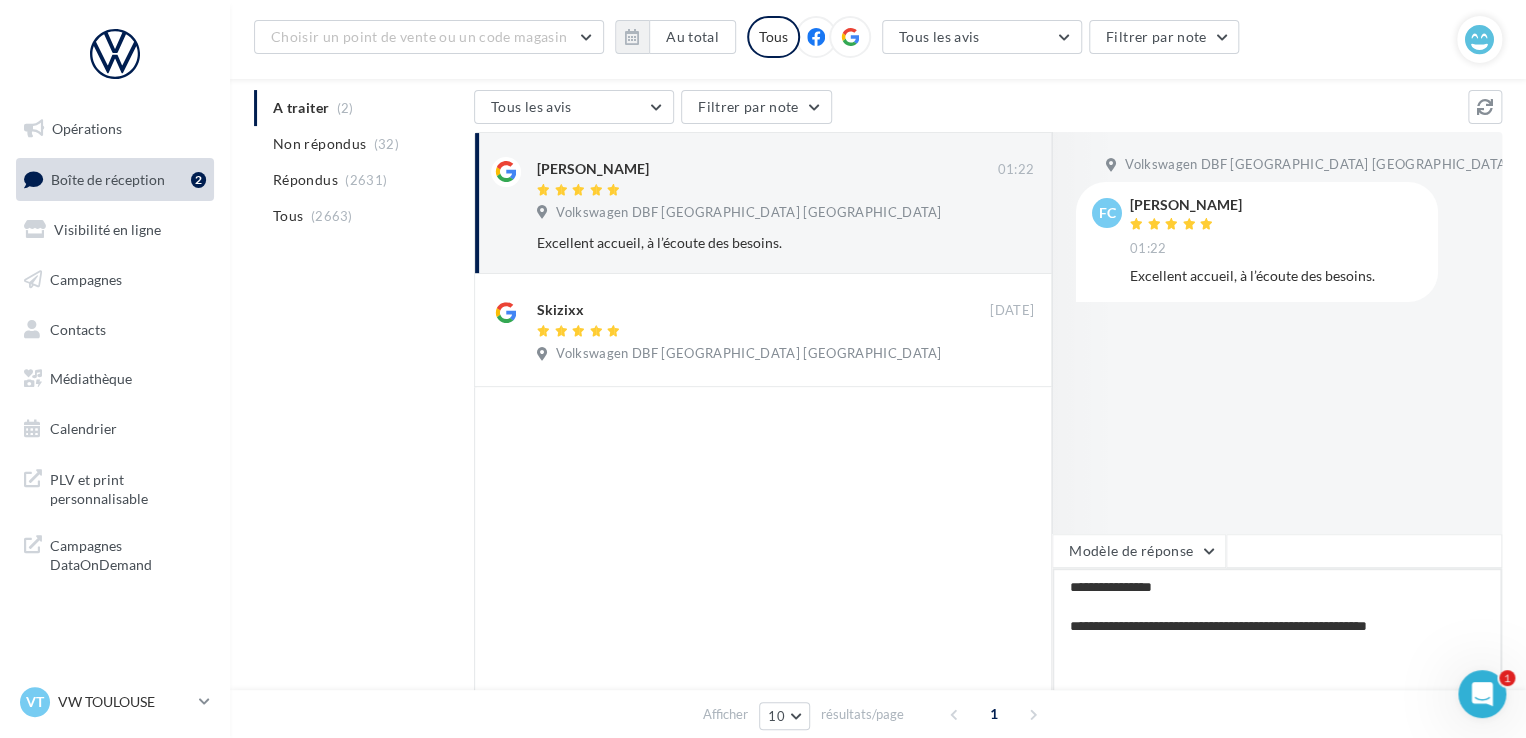 type on "**********" 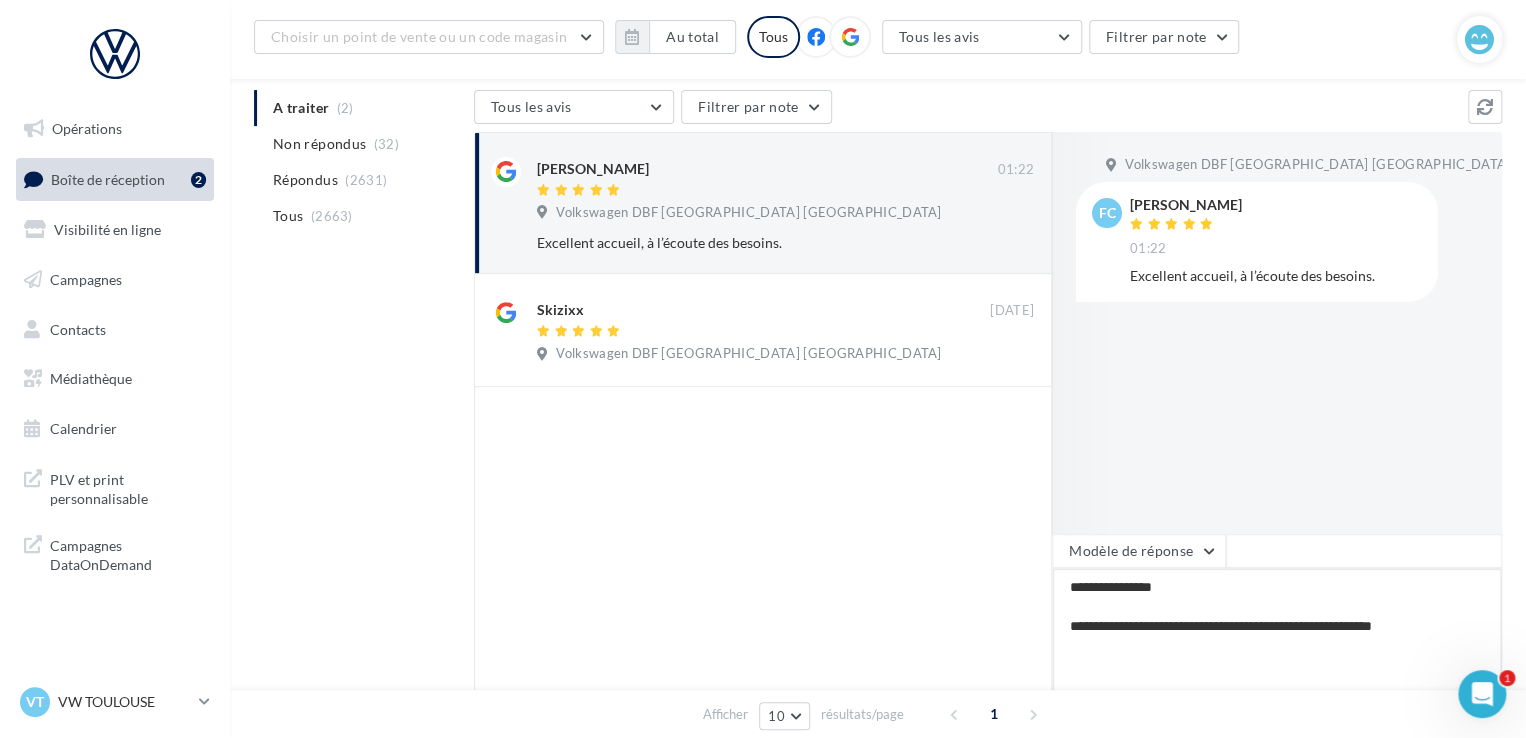 type on "**********" 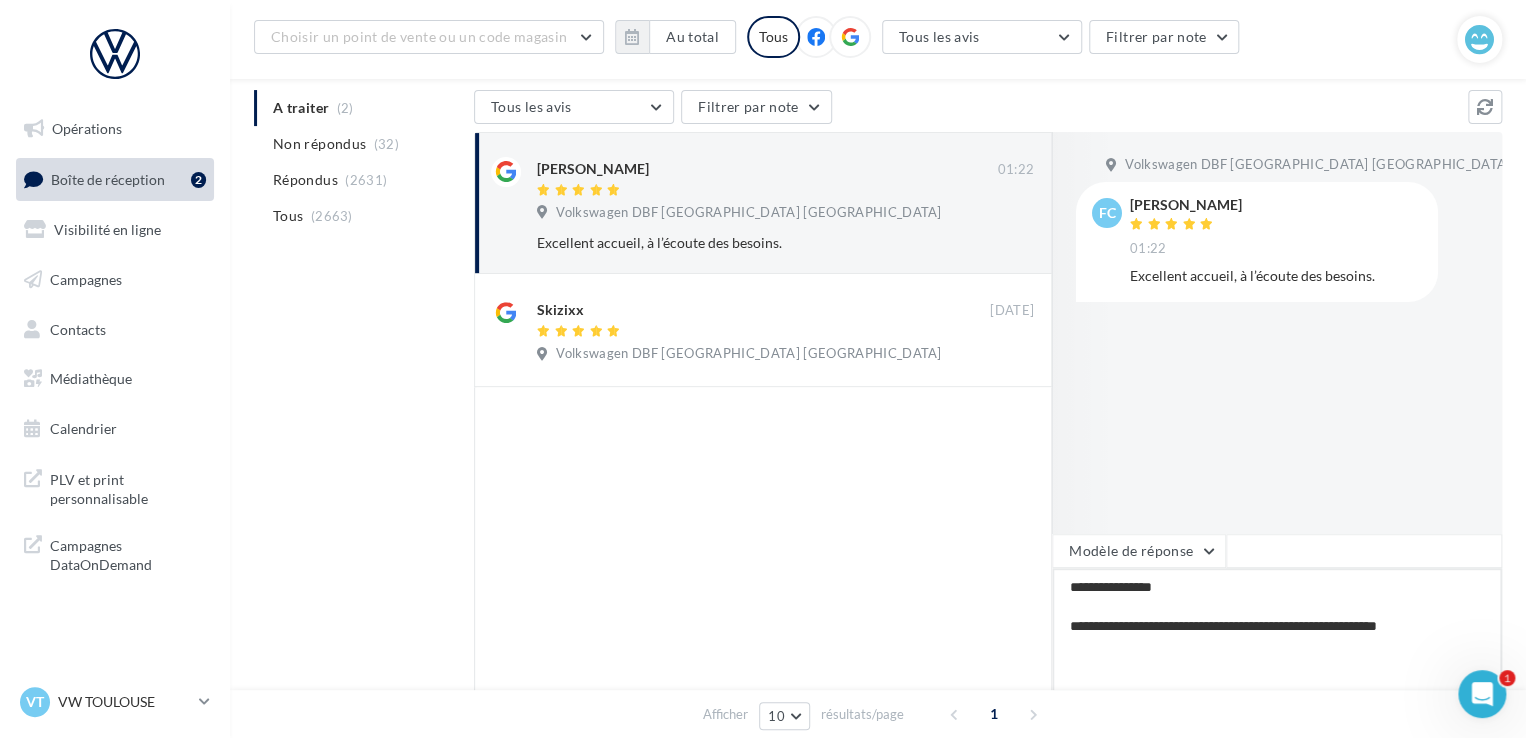 type on "**********" 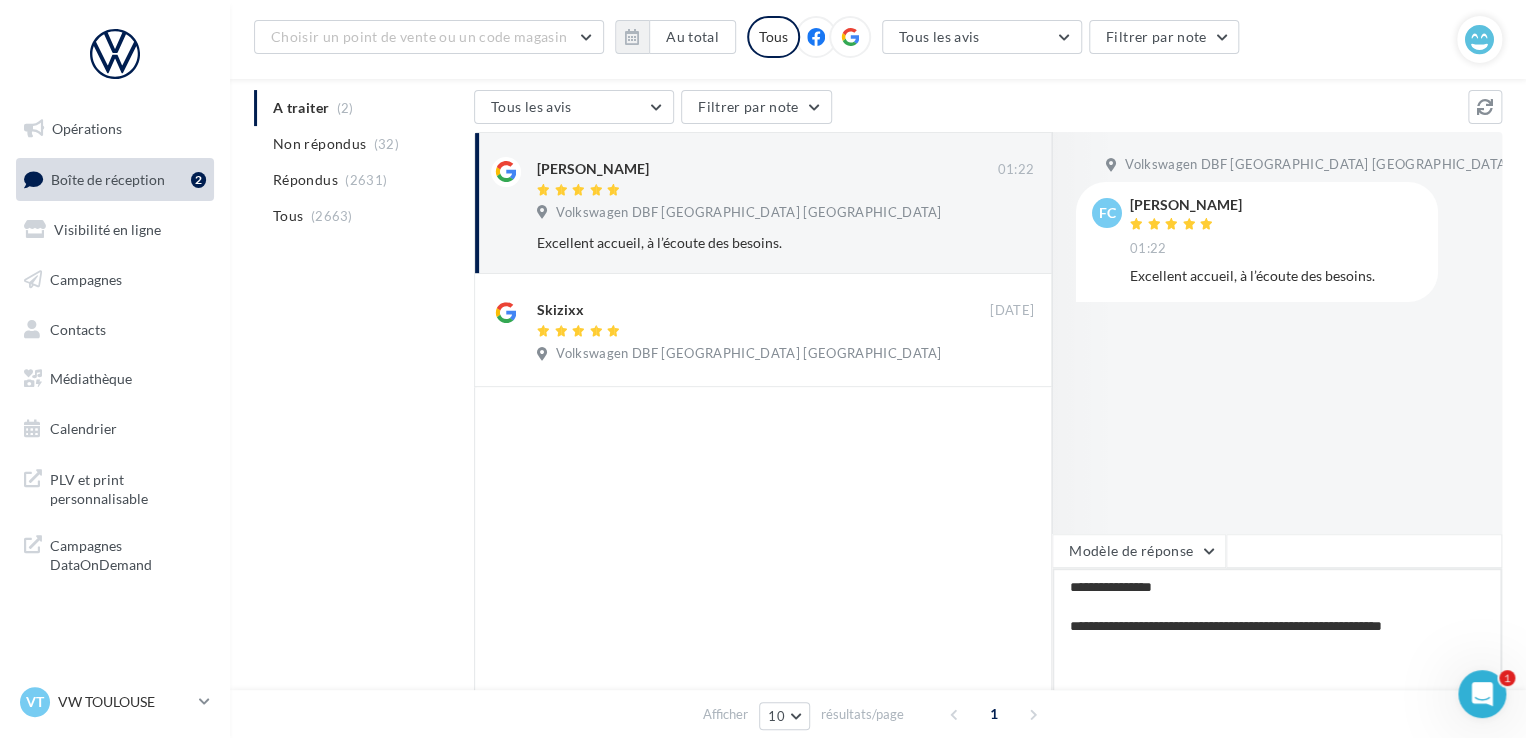 type on "**********" 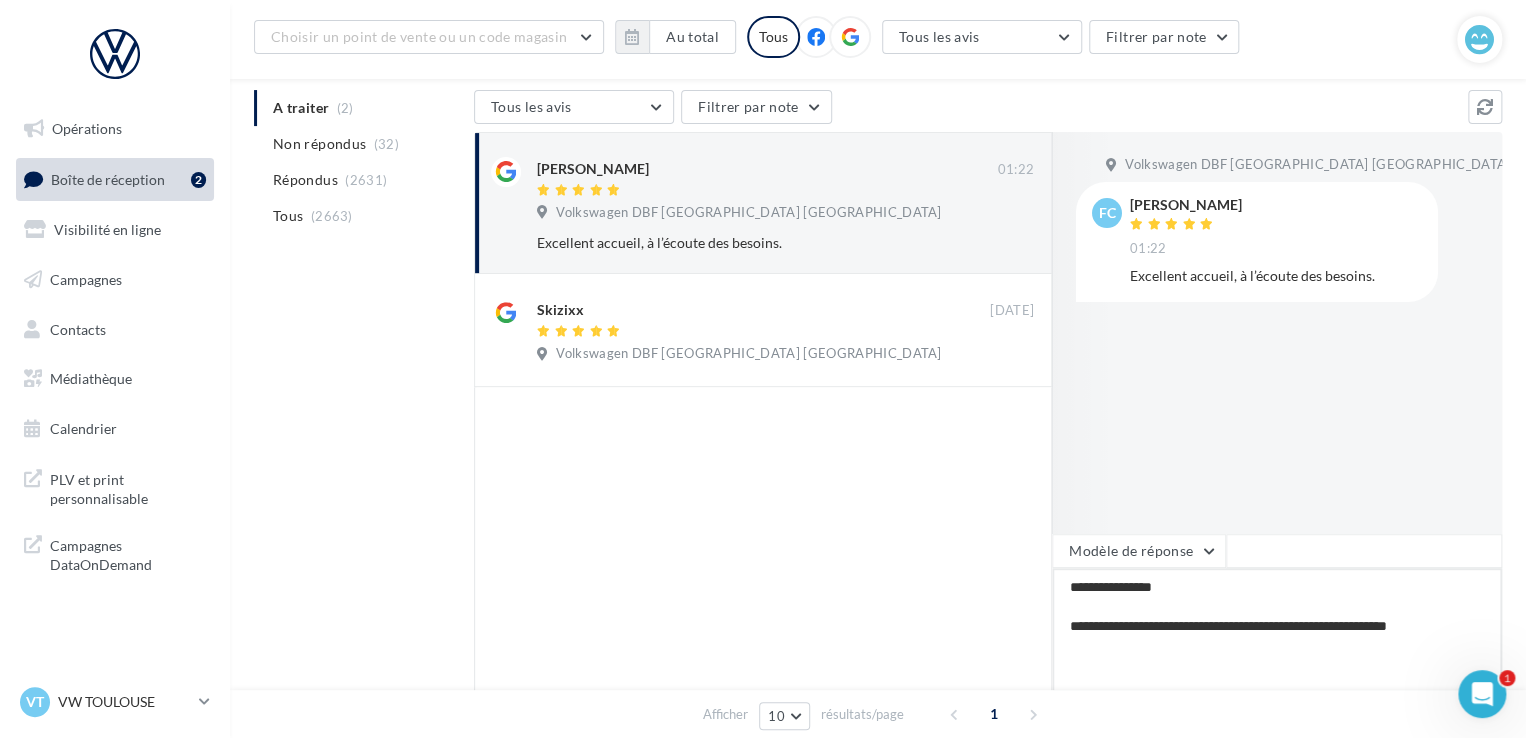 type on "**********" 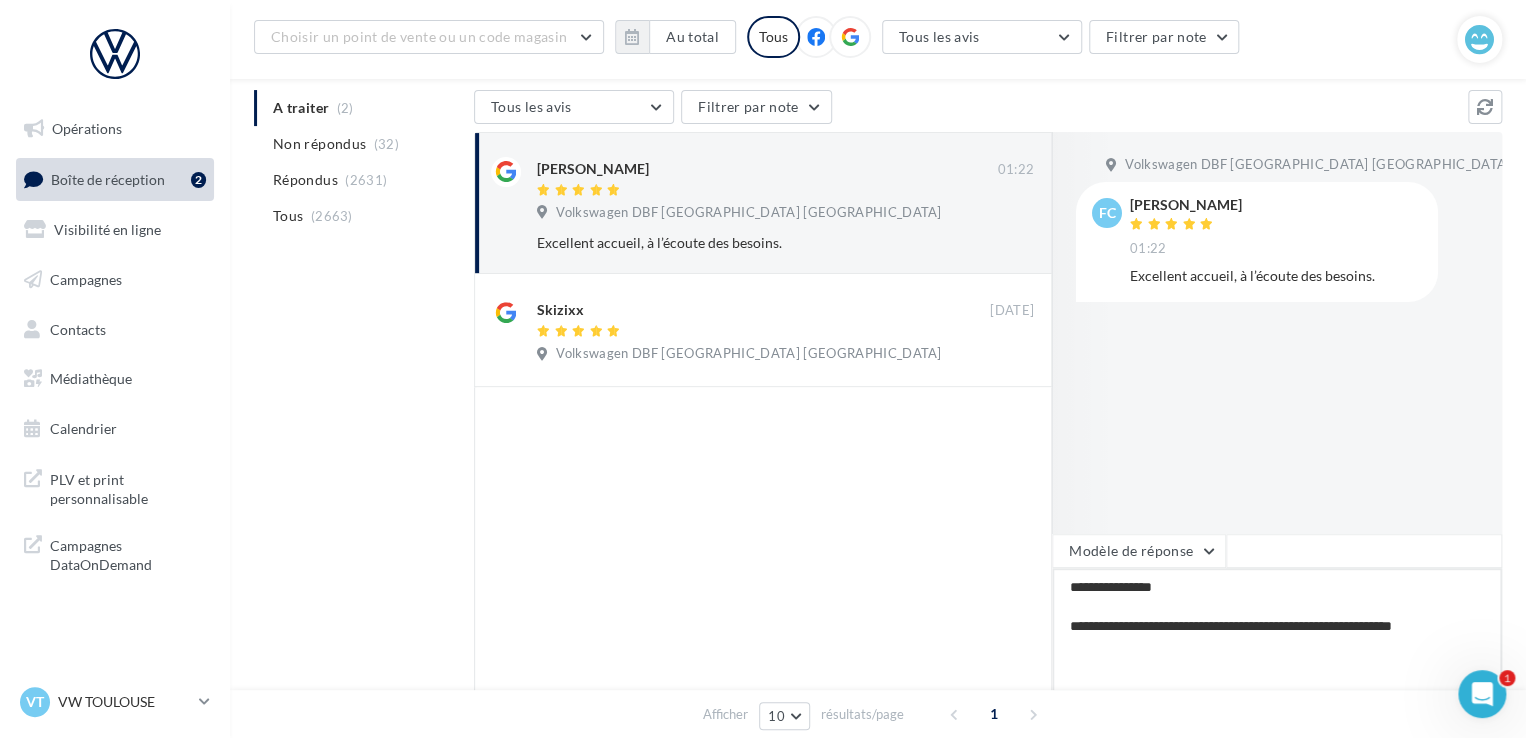 type 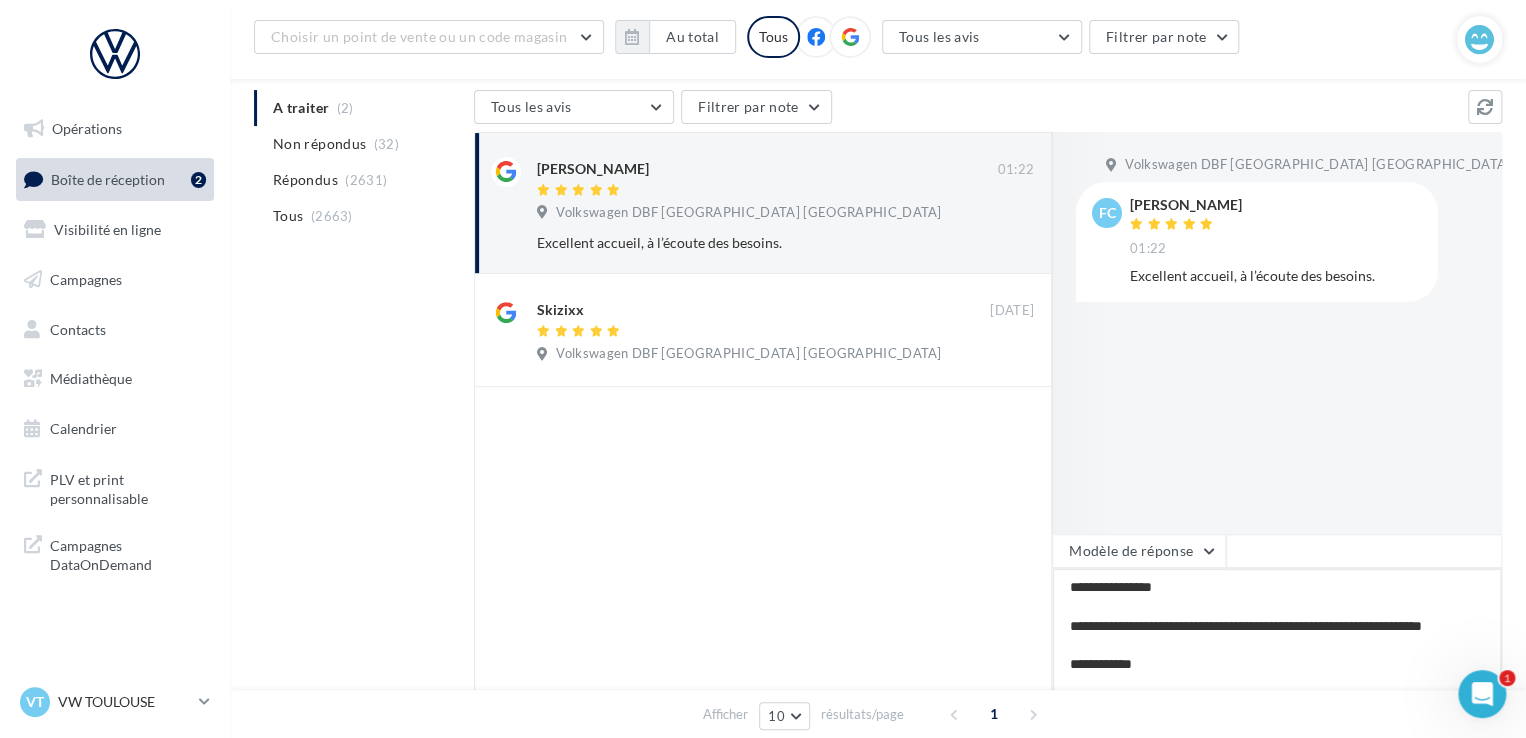 scroll, scrollTop: 40, scrollLeft: 0, axis: vertical 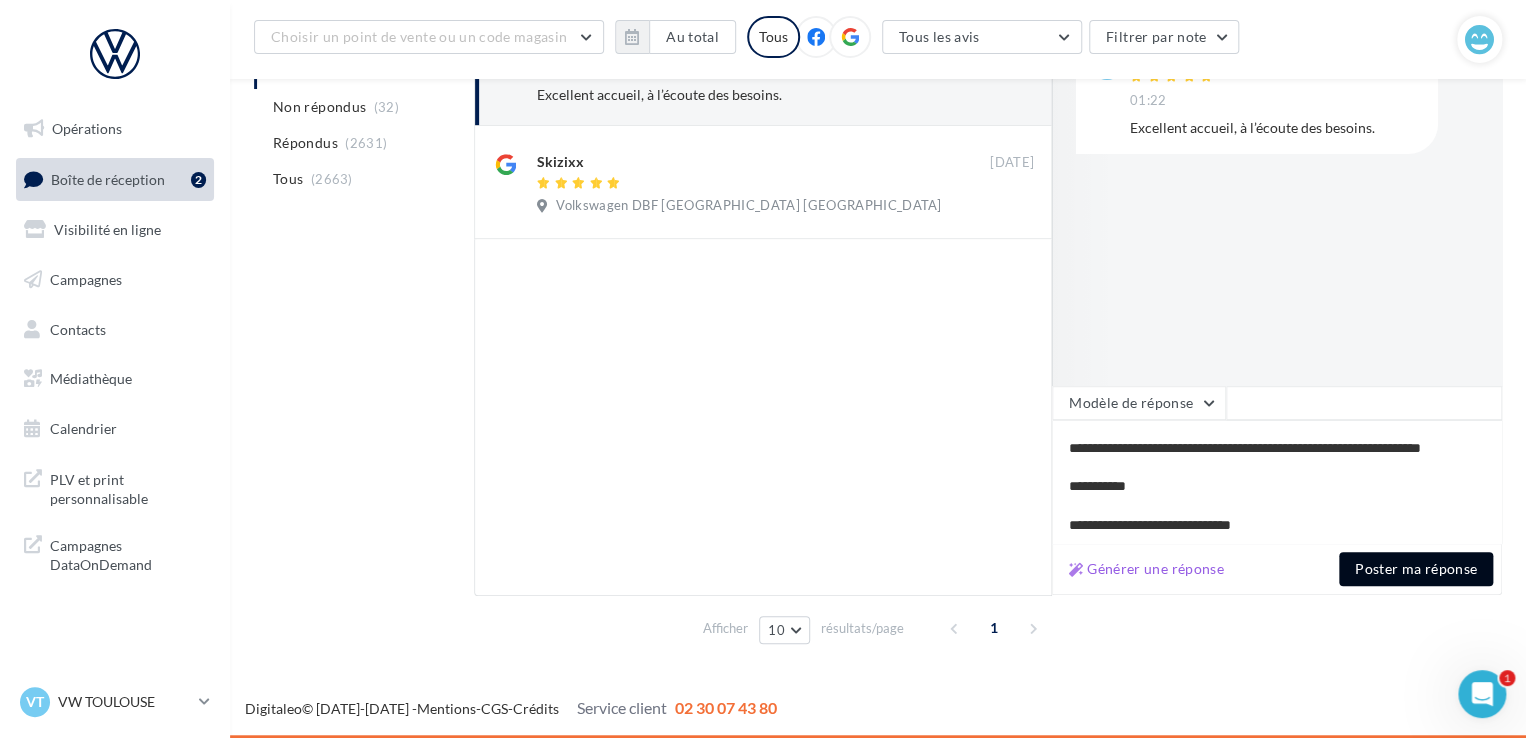 click on "Poster ma réponse" at bounding box center (1416, 569) 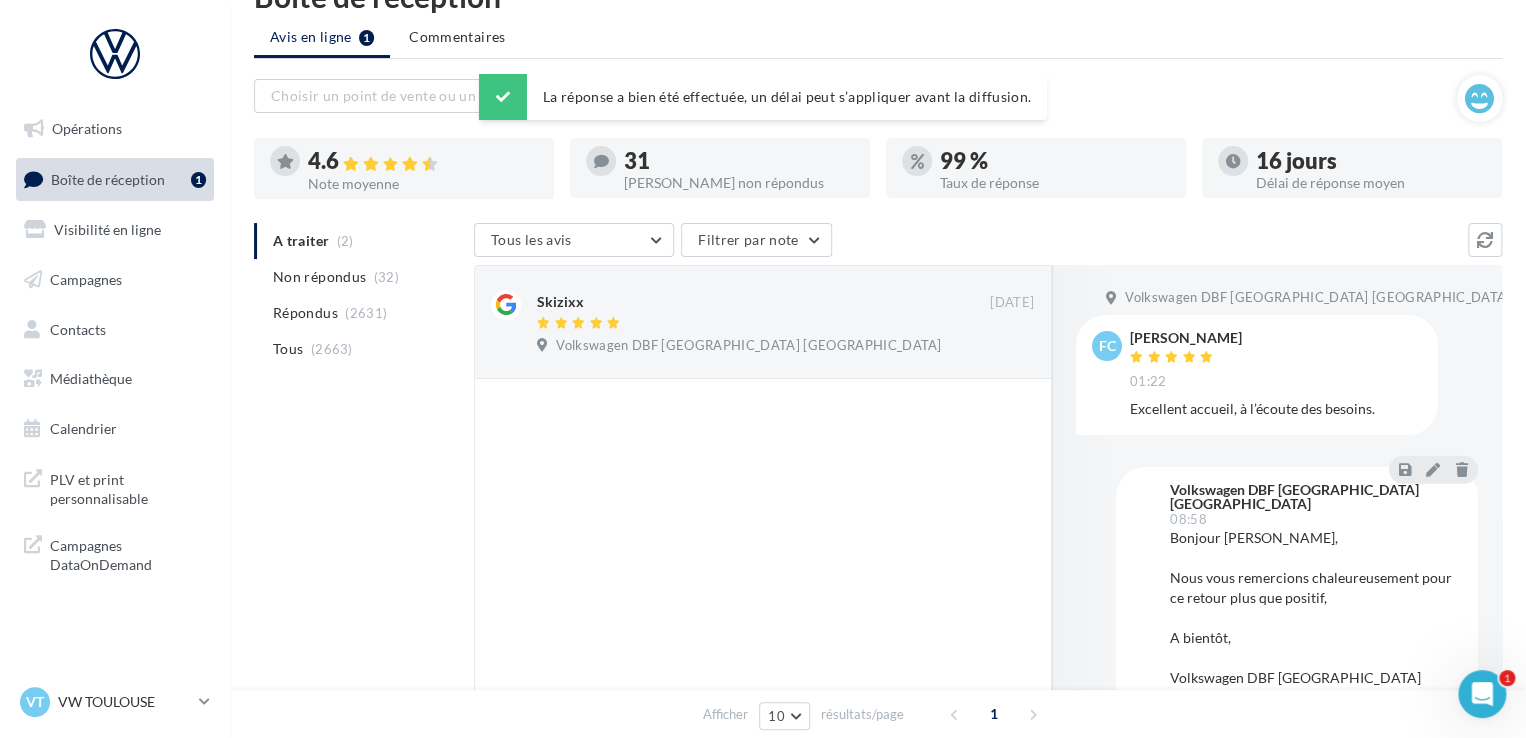 scroll, scrollTop: 47, scrollLeft: 0, axis: vertical 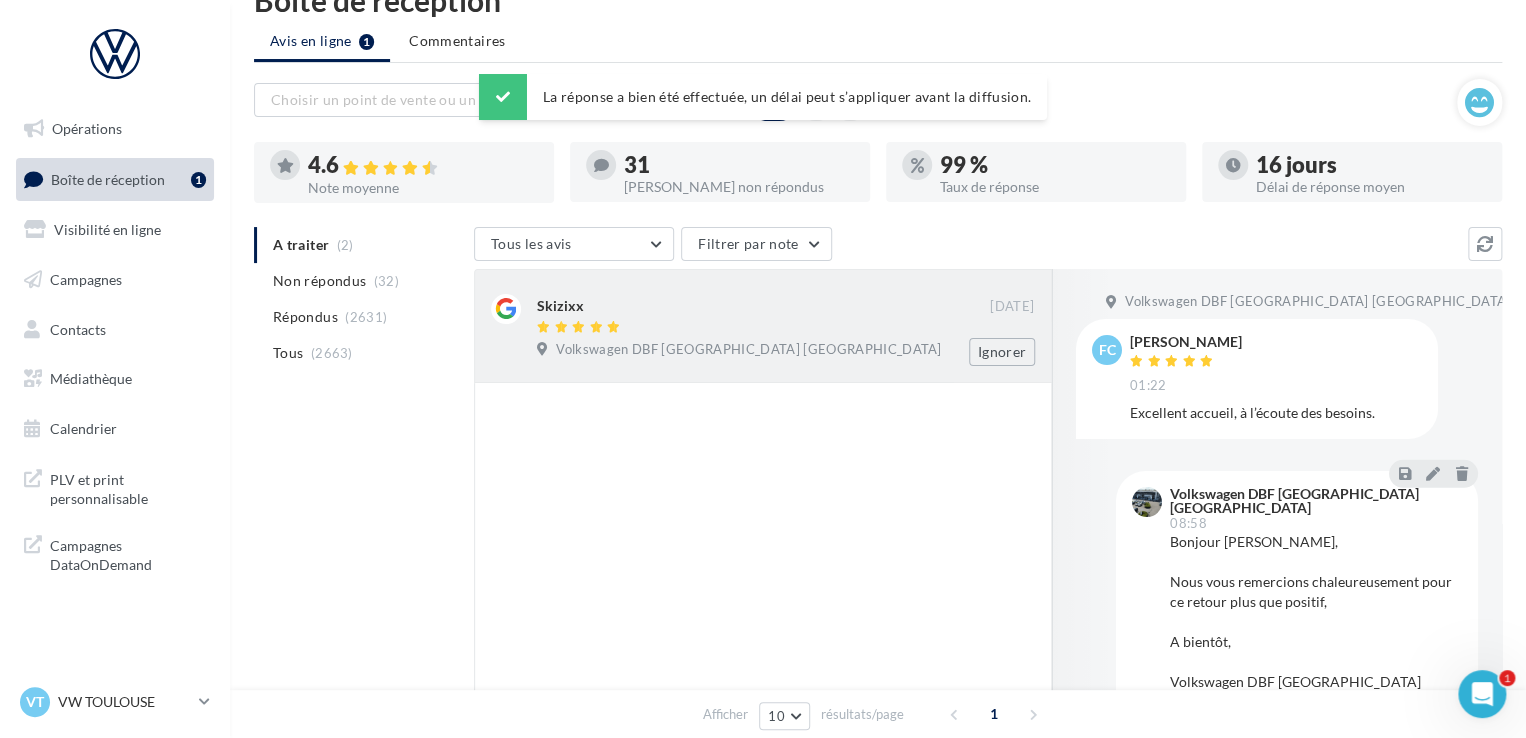 click on "Skizixx
[DATE]
Volkswagen DBF [GEOGRAPHIC_DATA] [GEOGRAPHIC_DATA]
Ignorer" at bounding box center [763, 326] 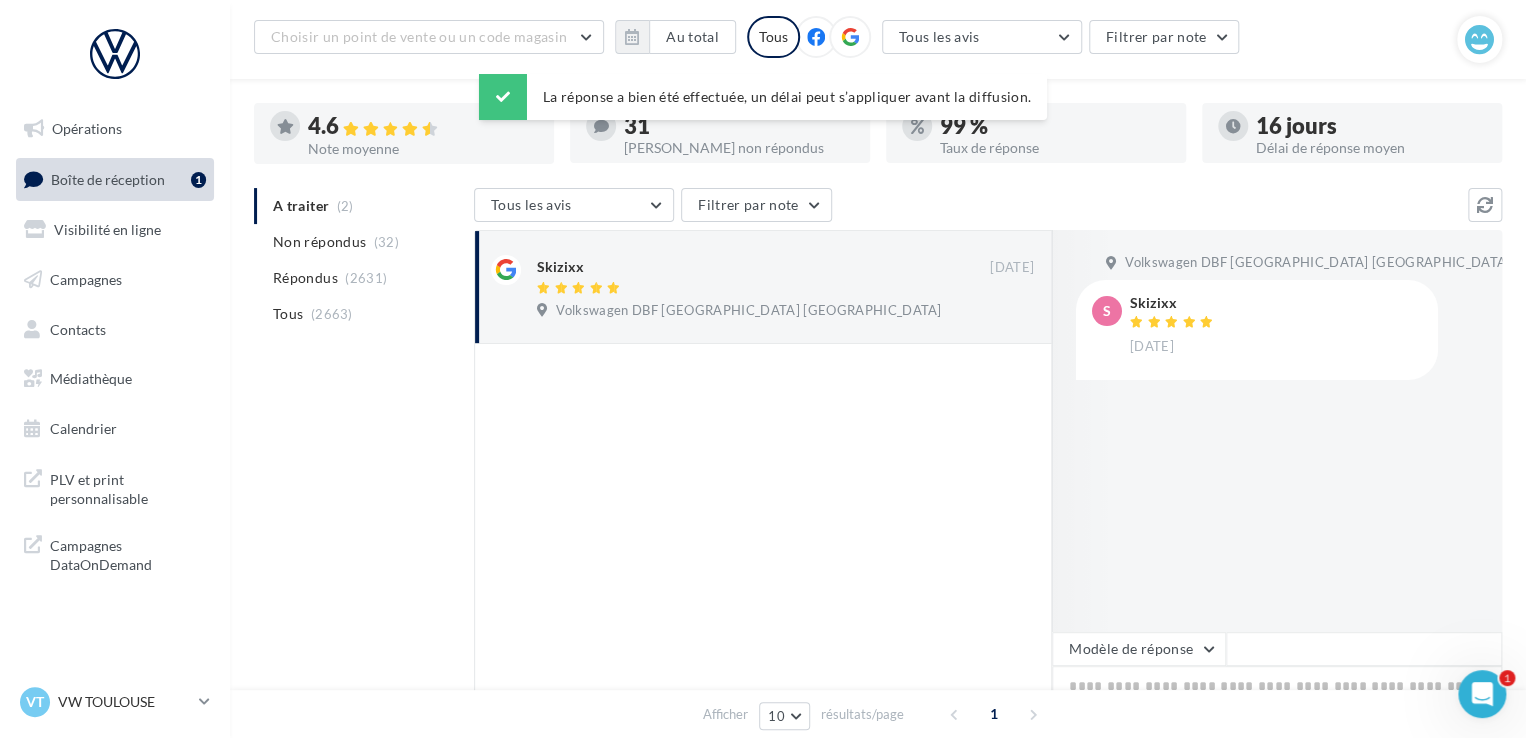 scroll, scrollTop: 147, scrollLeft: 0, axis: vertical 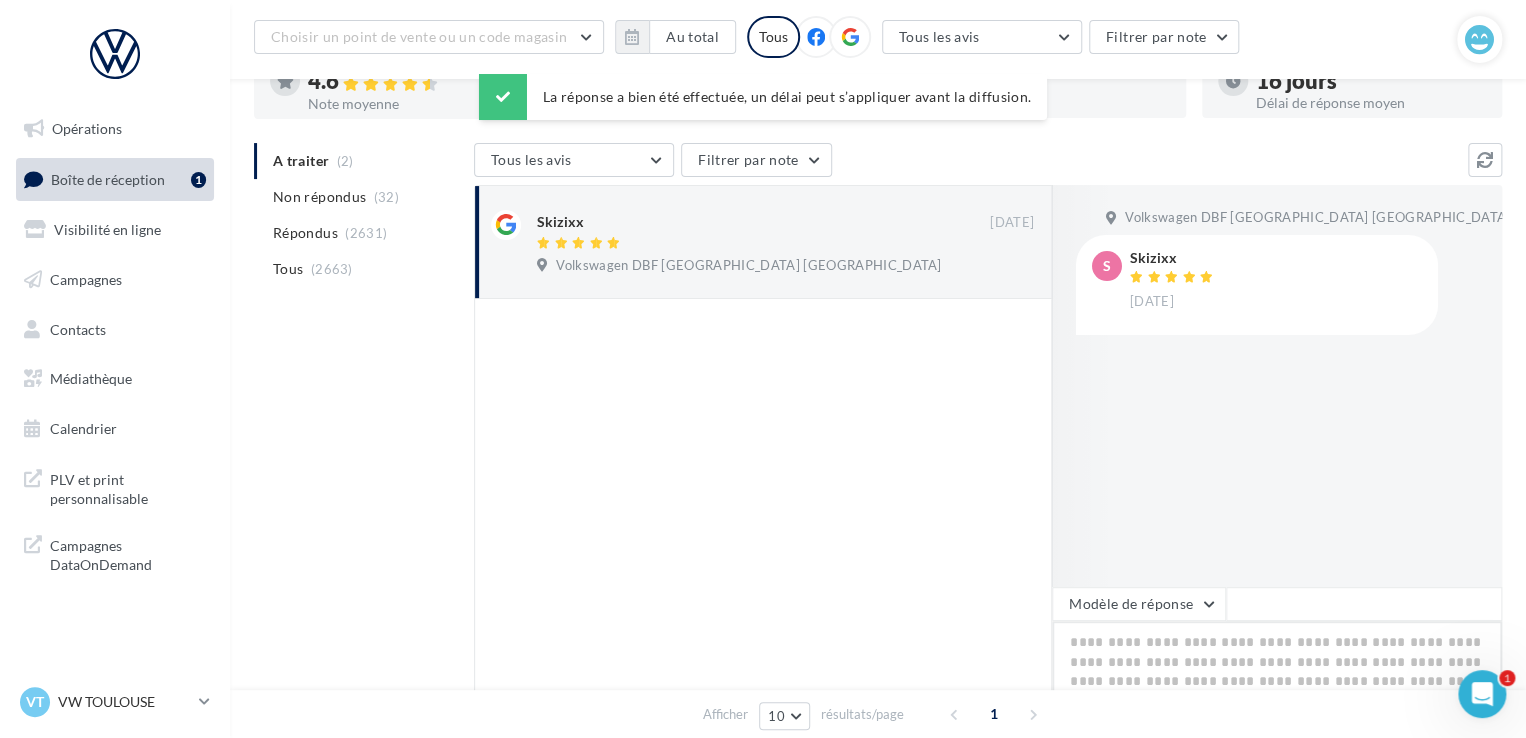 click at bounding box center (1277, 683) 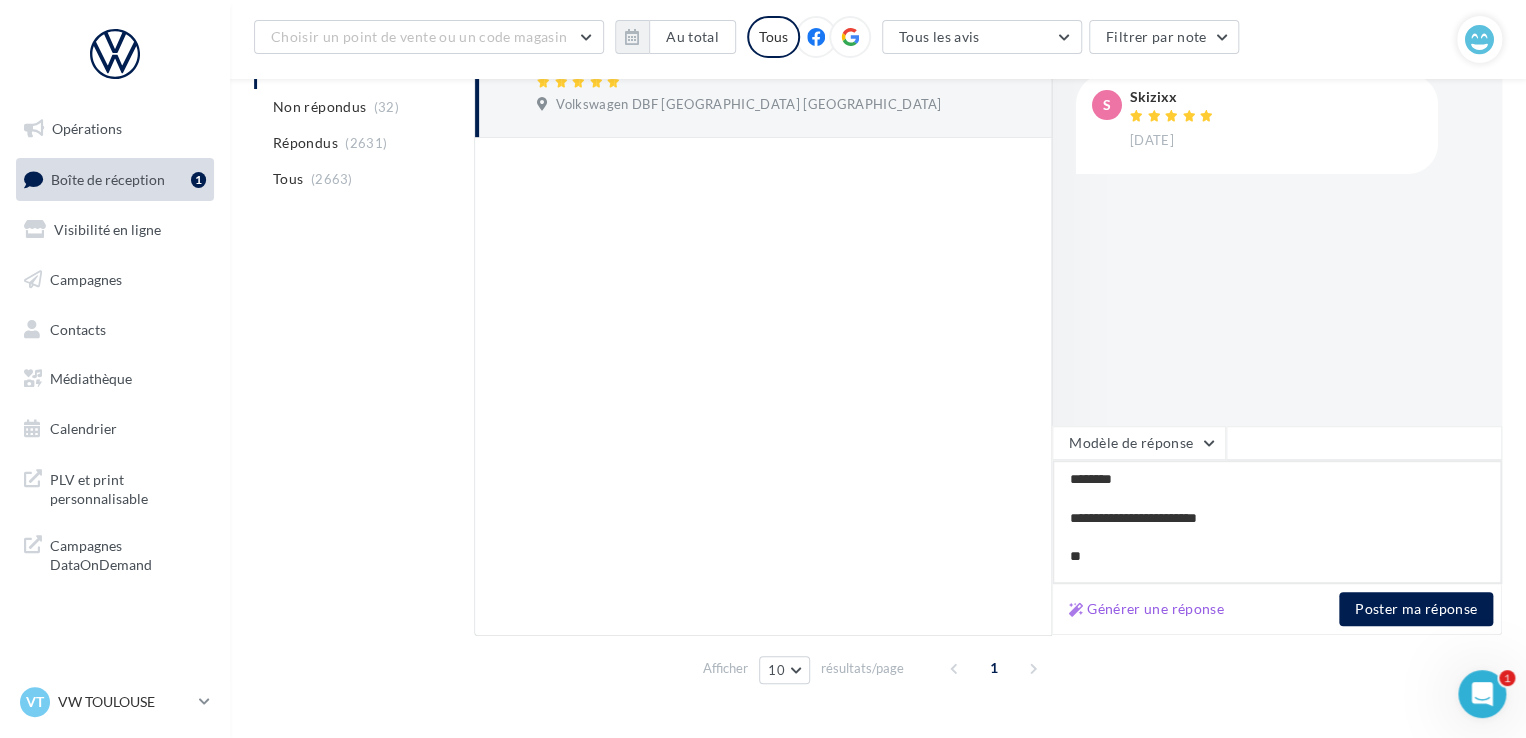scroll, scrollTop: 348, scrollLeft: 0, axis: vertical 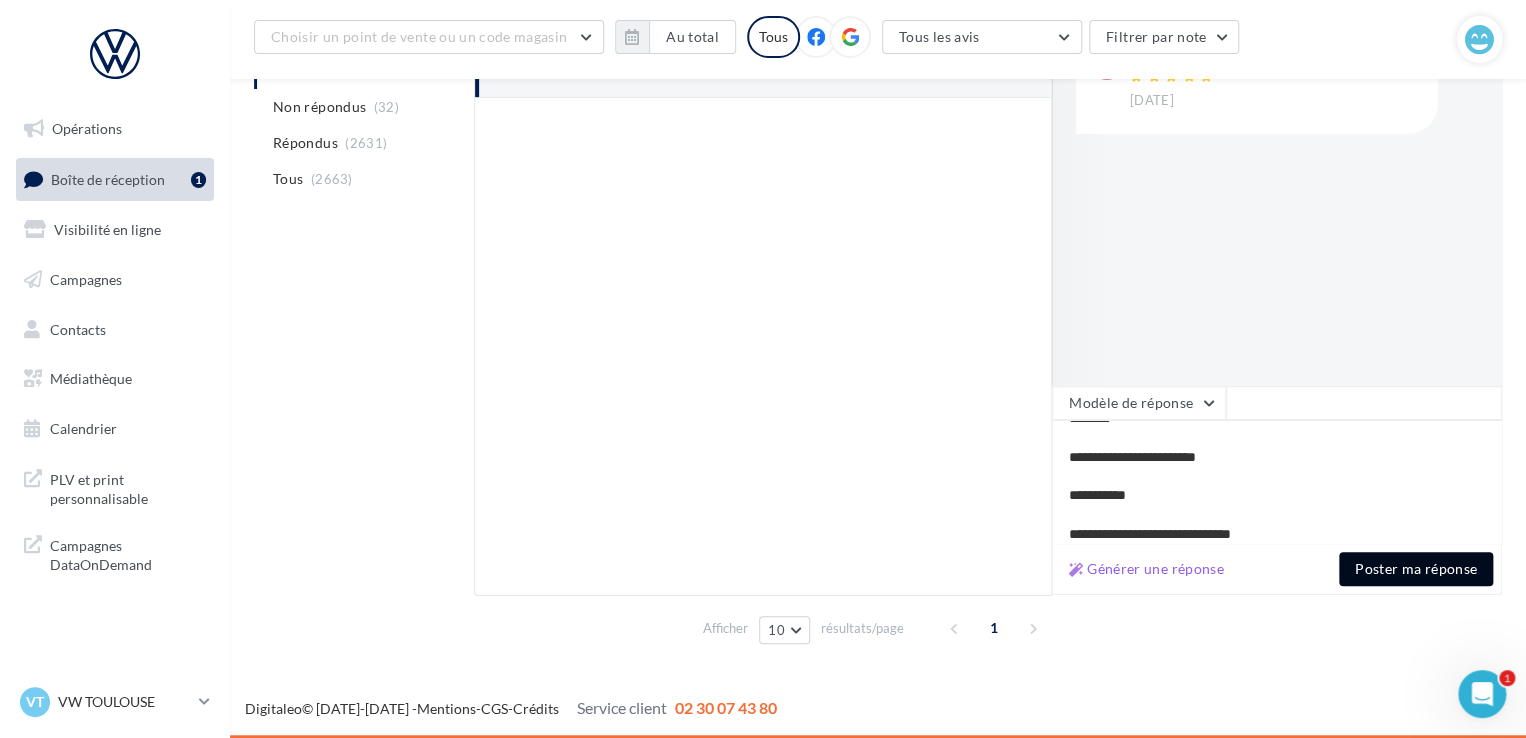 click on "Poster ma réponse" at bounding box center [1416, 569] 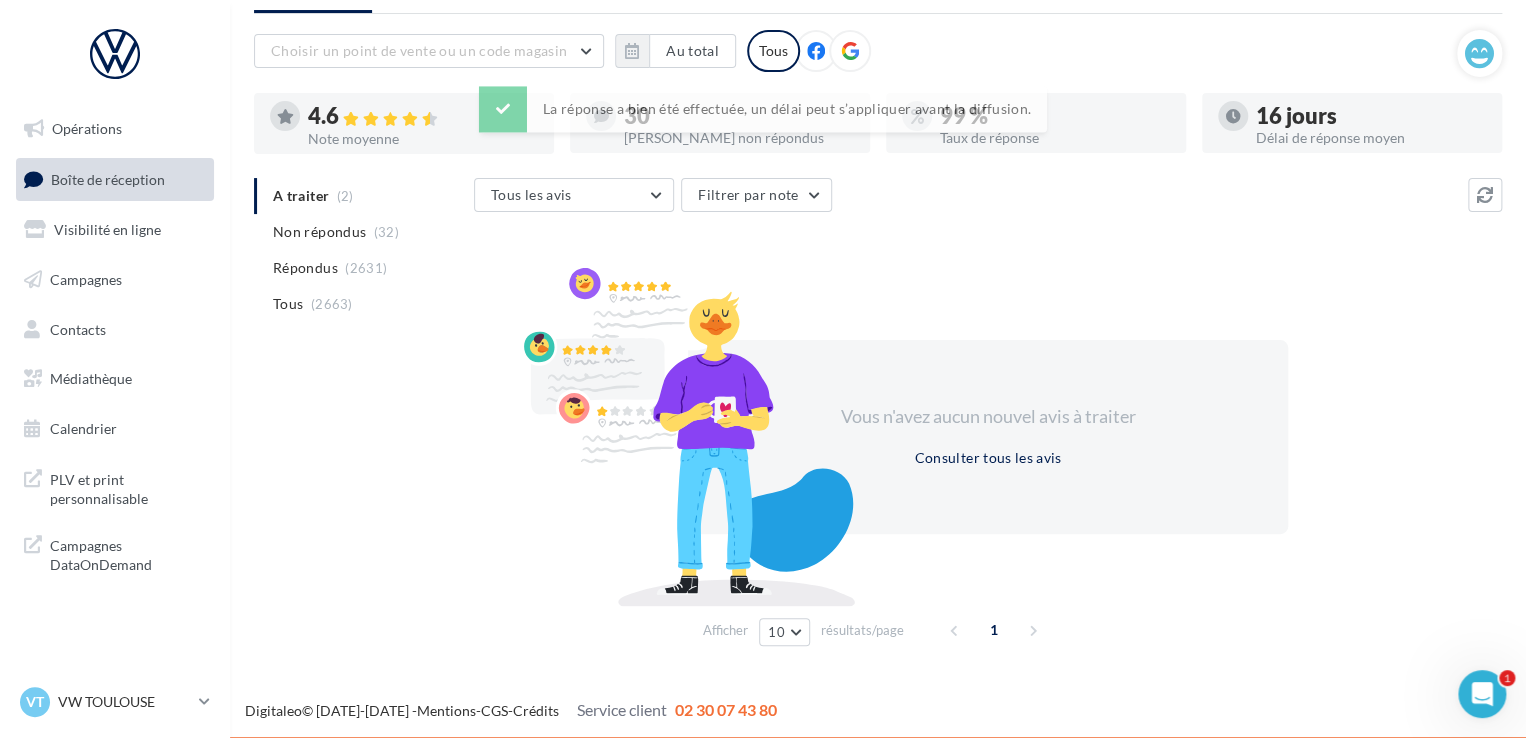 scroll, scrollTop: 97, scrollLeft: 0, axis: vertical 